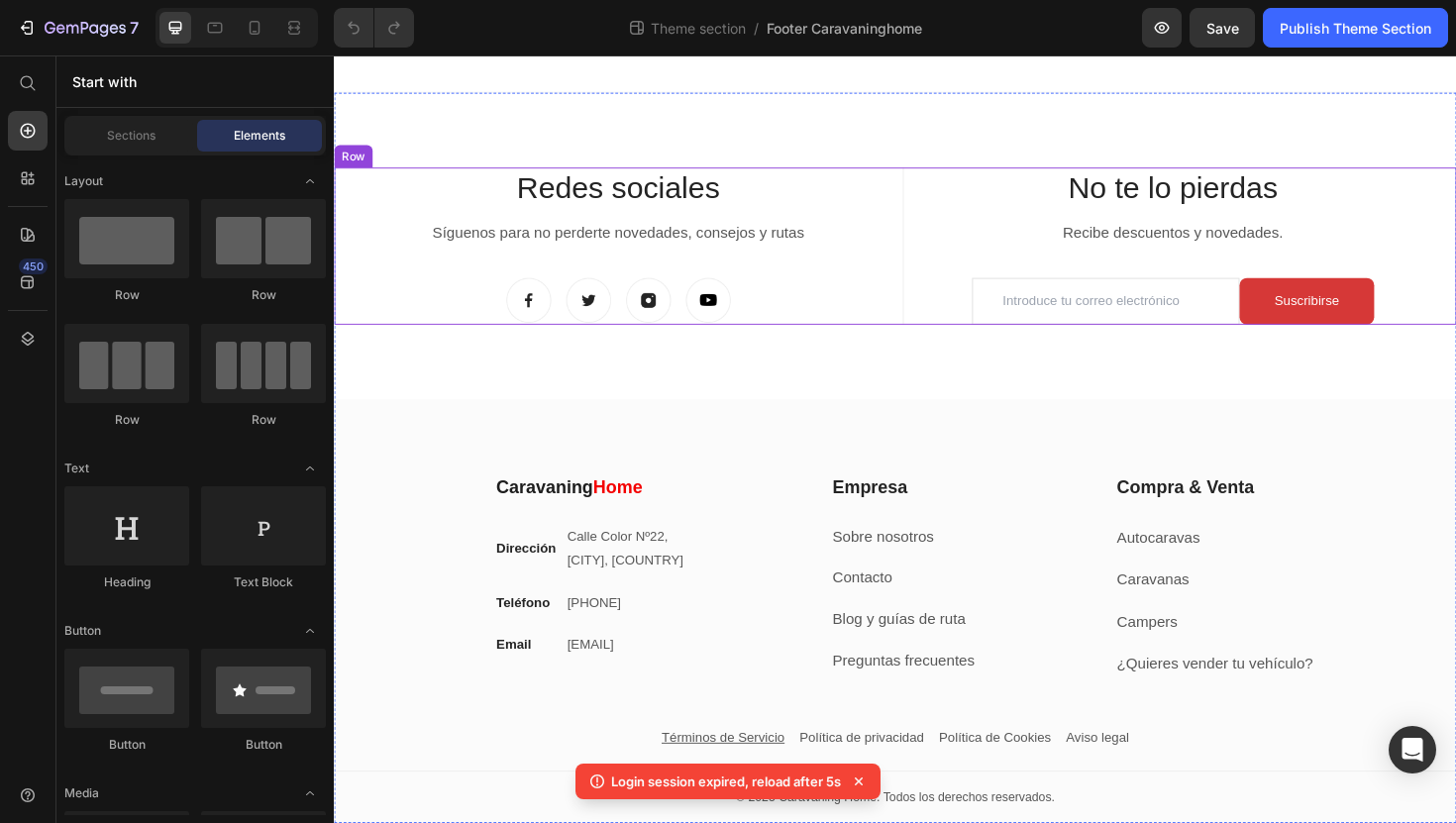 scroll, scrollTop: 0, scrollLeft: 0, axis: both 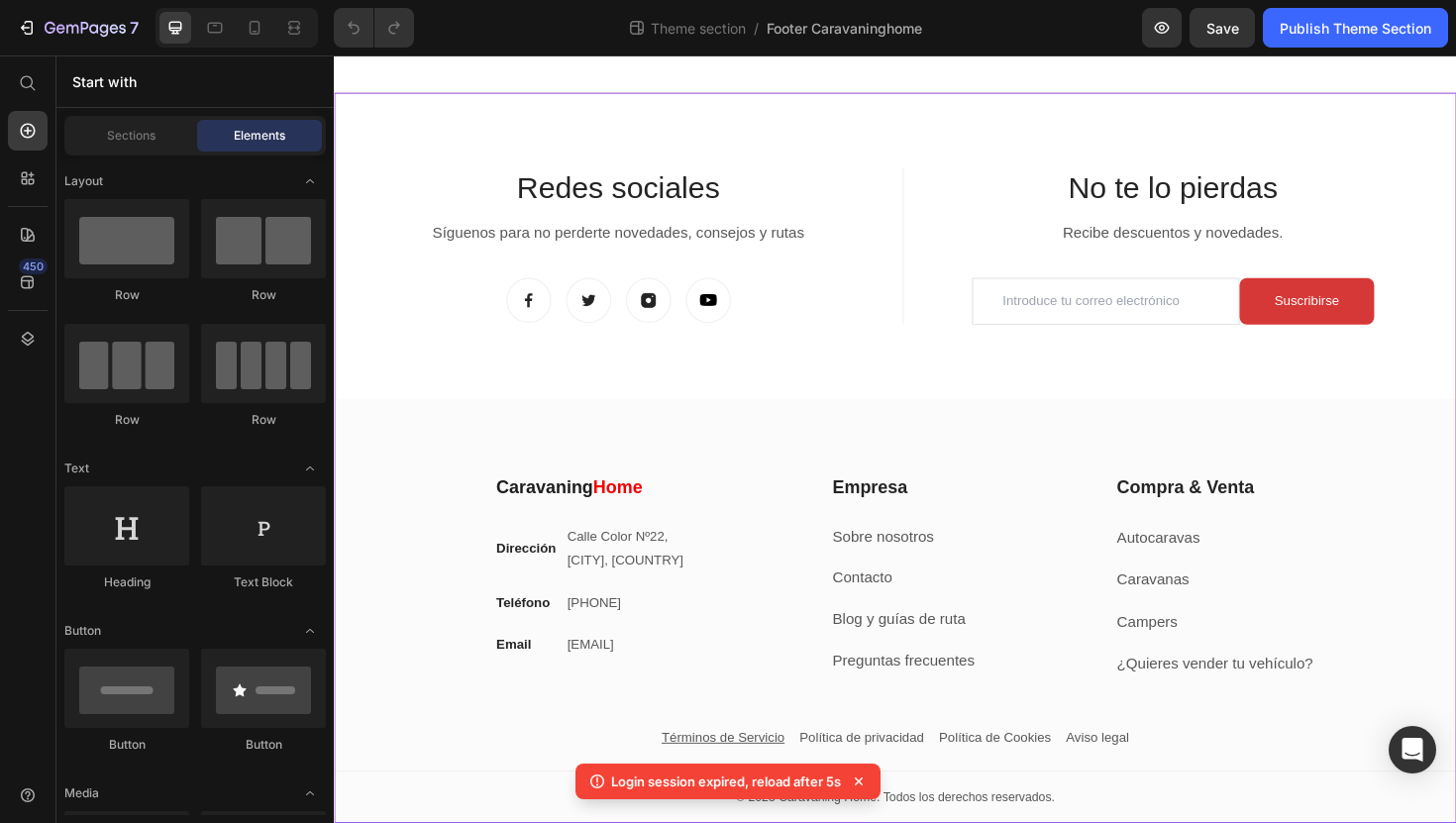 click on "Redes sociales Heading Síguenos para no perderte novedades, consejos y rutas Text block Image Image Image Image Row                Title Line No te lo pierdas Heading Recibe descuentos y novedades. Text block Email Field Suscribirse Submit Button Row Newsletter Row No te lo pierdas Heading Recibe descuentos y novedades. Text block Email Field Suscribirse Submit Button Row Newsletter Row Row Caravaning Home Heading Dirección Text block Calle Color Nº[NUMBER], [CITY] Centro, [COUNTRY] Text block Row Teléfono Text block +34 [PHONE] Text block Row Email Text block [EMAIL] Text block Row Empresa Heading Sobre nosotros Text block Contacto Text block Blog y guías de ruta Text block Preguntas frecuentes Text block Row Compra & Venta Heading Autocaravas Text block Caravanas Text block Campers Text block ¿Quieres vender tu vehículo? Text block Row Row
Contacto
Empresa
Accordion" at bounding box center (928, 521) 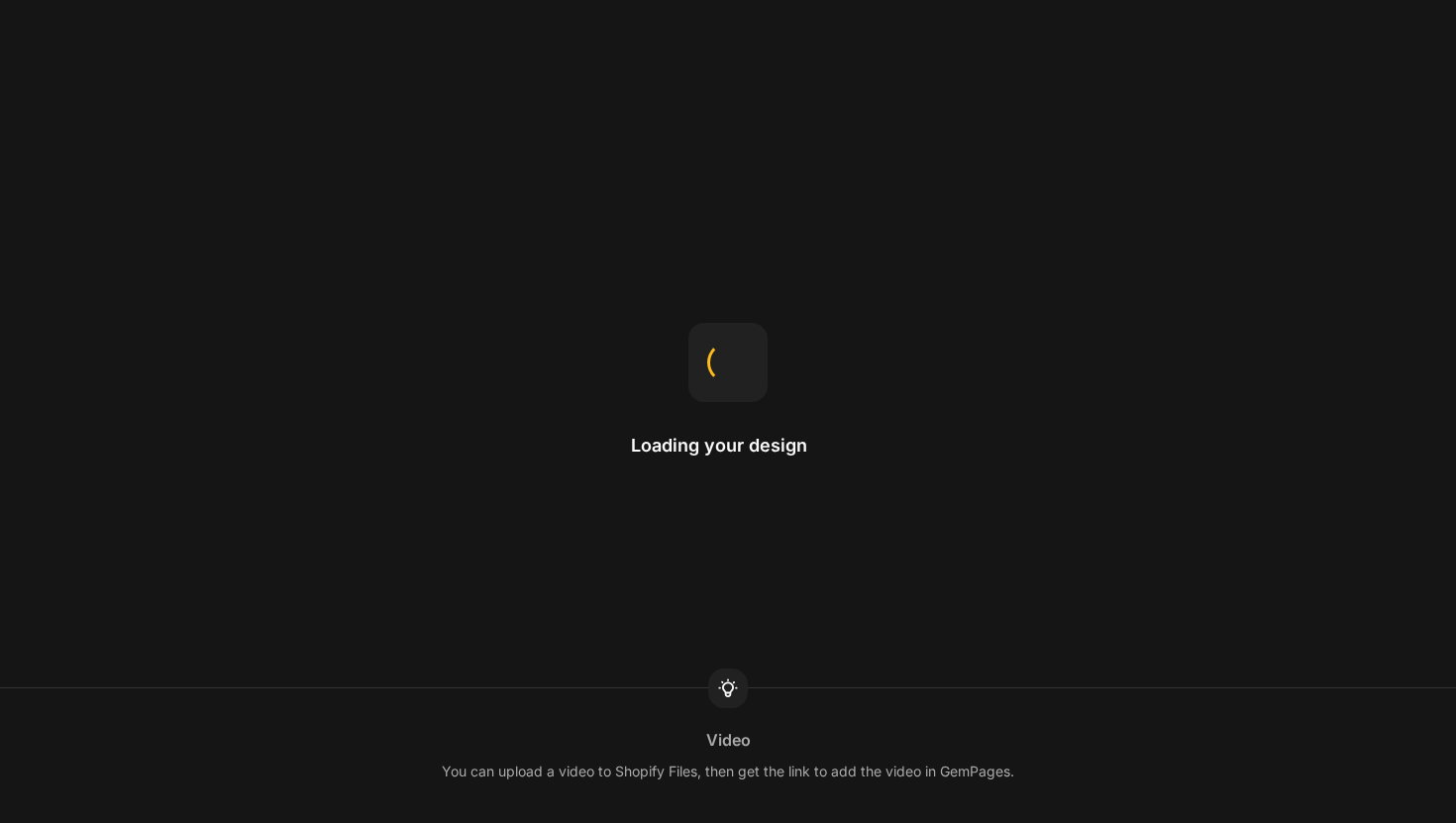 scroll, scrollTop: 0, scrollLeft: 0, axis: both 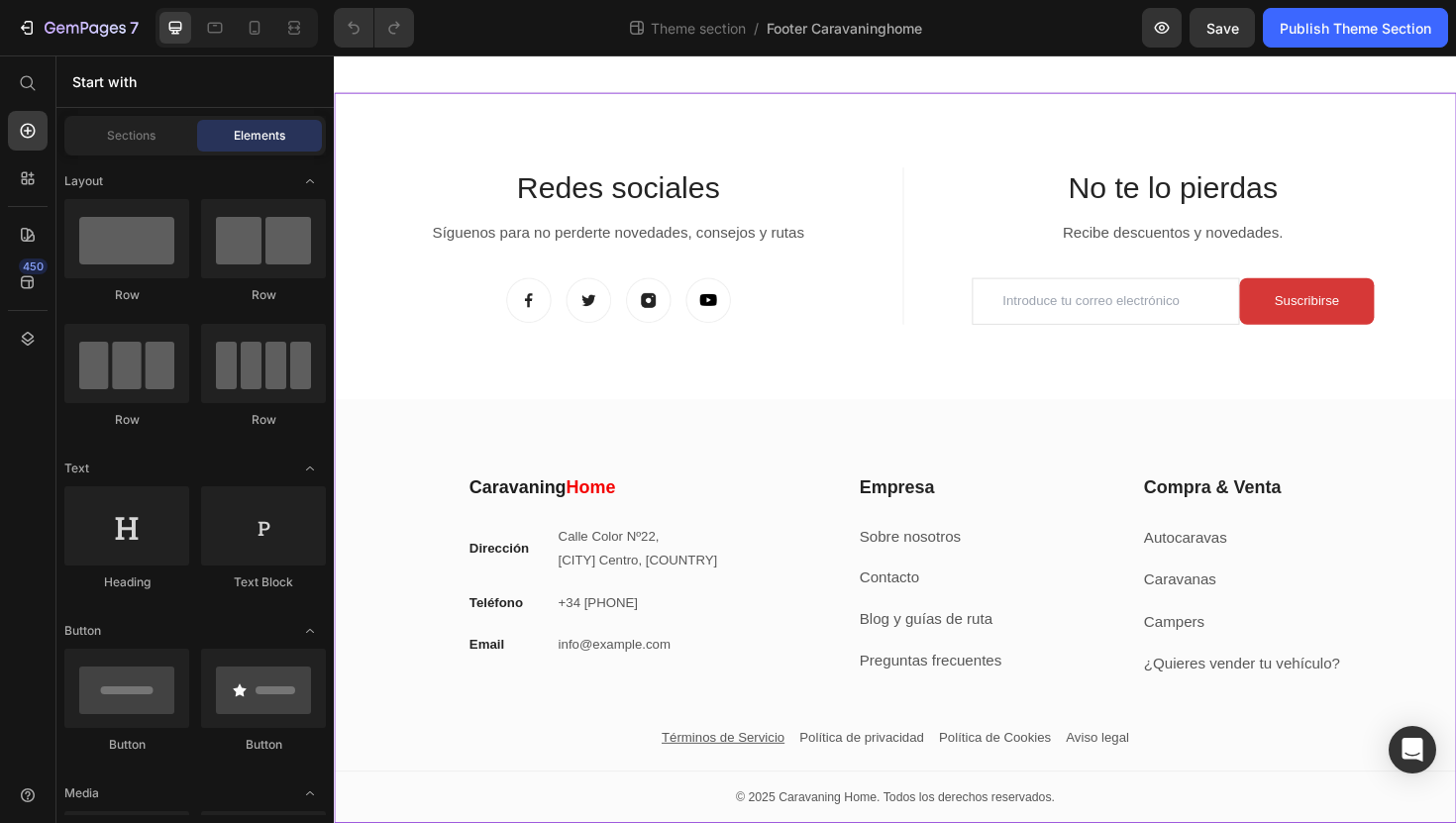 click on "Redes sociales Heading Síguenos para no perderte novedades, consejos y rutas Text block Image Image Image Image Row                Title Line No te lo pierdas Heading Recibe descuentos y novedades. Text block Email Field Suscribirse Submit Button Row Newsletter Row No te lo pierdas Heading Recibe descuentos y novedades. Text block Email Field Suscribirse Submit Button Row Newsletter Row Row Caravaning Home Heading Dirección Text block Calle Color Nº[NUMBER], [CITY] Centro, [COUNTRY] Text block Row Teléfono Text block +34 [PHONE] Text block Row Email Text block [EMAIL] Text block Row Empresa Heading Sobre nosotros Text block Contacto Text block Blog y guías de ruta Text block Preguntas frecuentes Text block Row Compra & Venta Heading Autocaravas Text block Caravanas Text block Campers Text block ¿Quieres vender tu vehículo? Text block Row Row
Contacto
Empresa
Accordion" at bounding box center (928, 521) 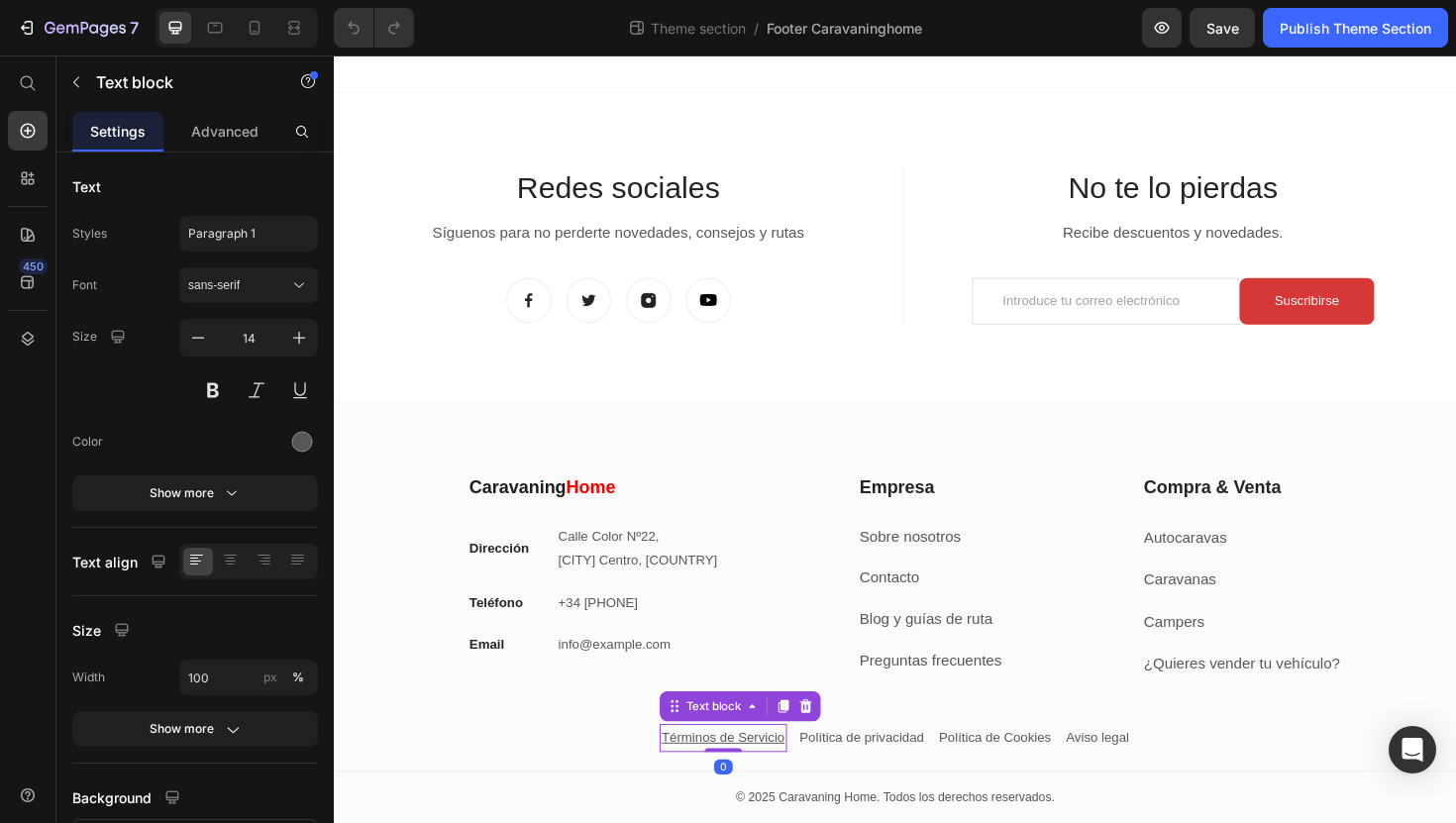 click on "Términos de Servicio" at bounding box center [746, 777] 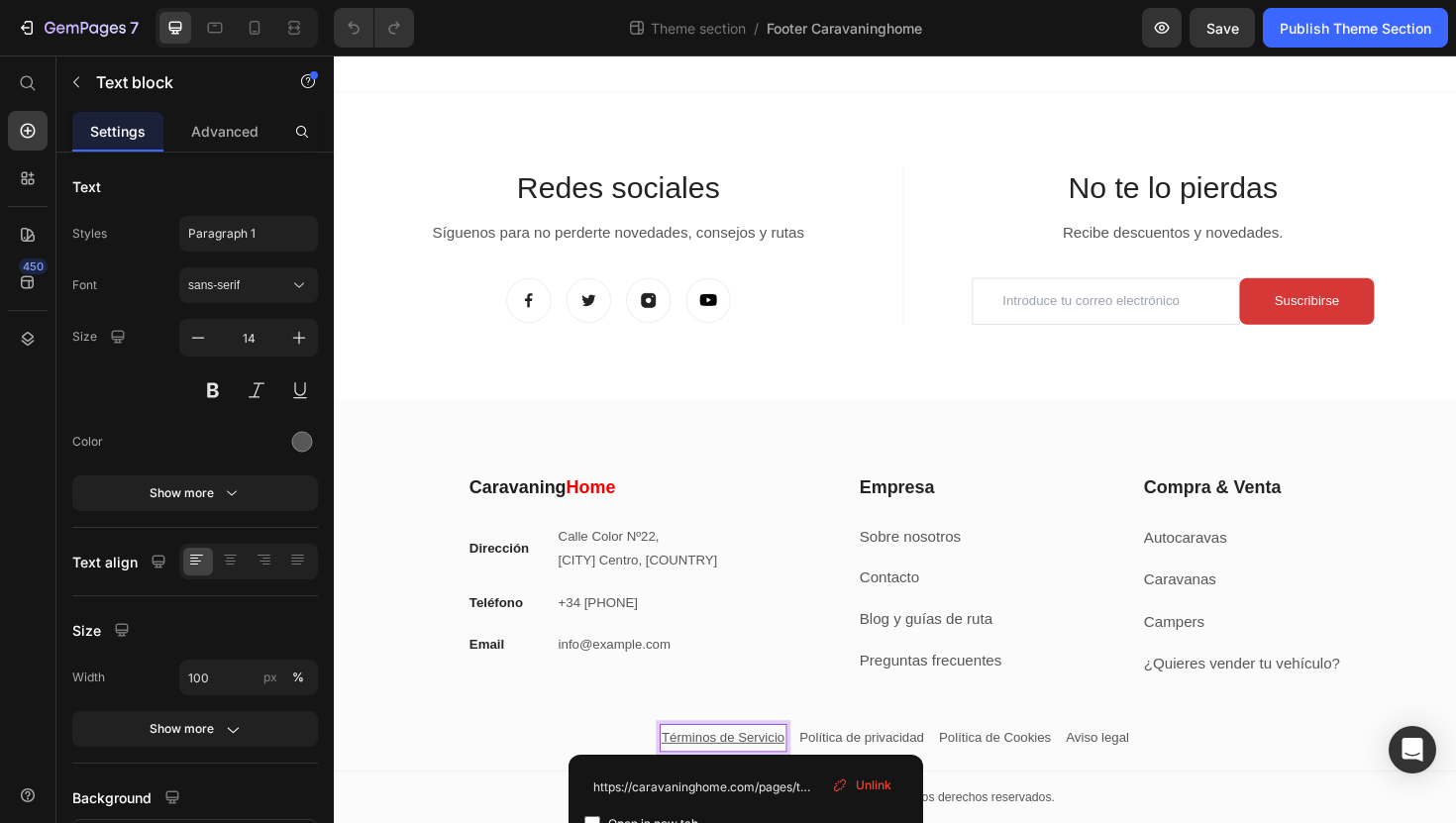 click on "Términos de Servicio" at bounding box center (746, 777) 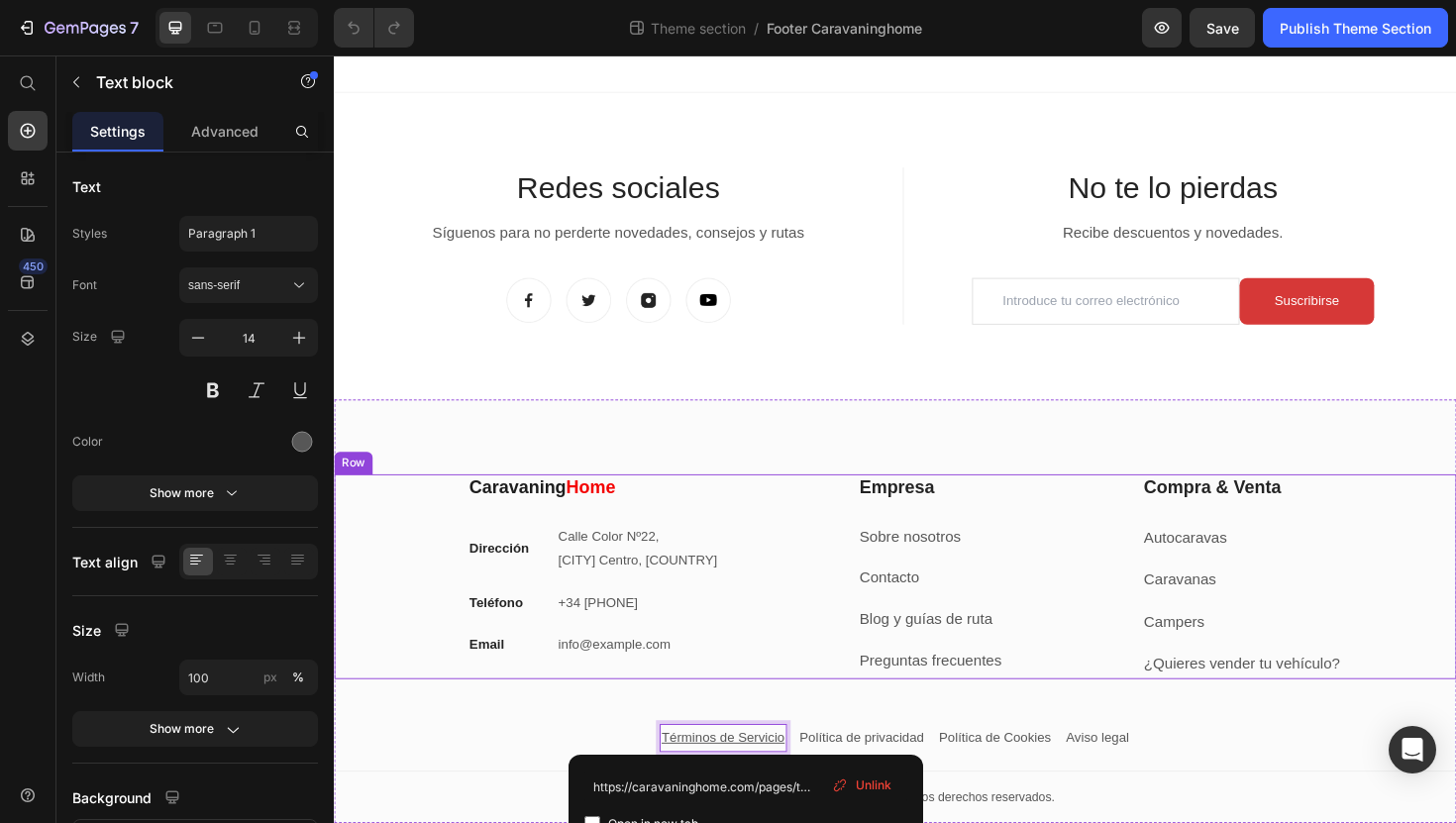 click on "Caravaning Home Heading Dirección Text block Calle Color Nº[NUMBER], [CITY] Centro, [COUNTRY] Text block Row Teléfono Text block +34 [PHONE] Text block Row Email Text block [EMAIL] Text block Row Empresa Heading Sobre nosotros Text block Contacto Text block Blog y guías de ruta Text block Preguntas frecuentes Text block Row Compra & Venta Heading Autocaravas Text block Caravanas Text block Campers Text block ¿Quieres vender tu vehículo? Text block Row Row" at bounding box center (928, 608) 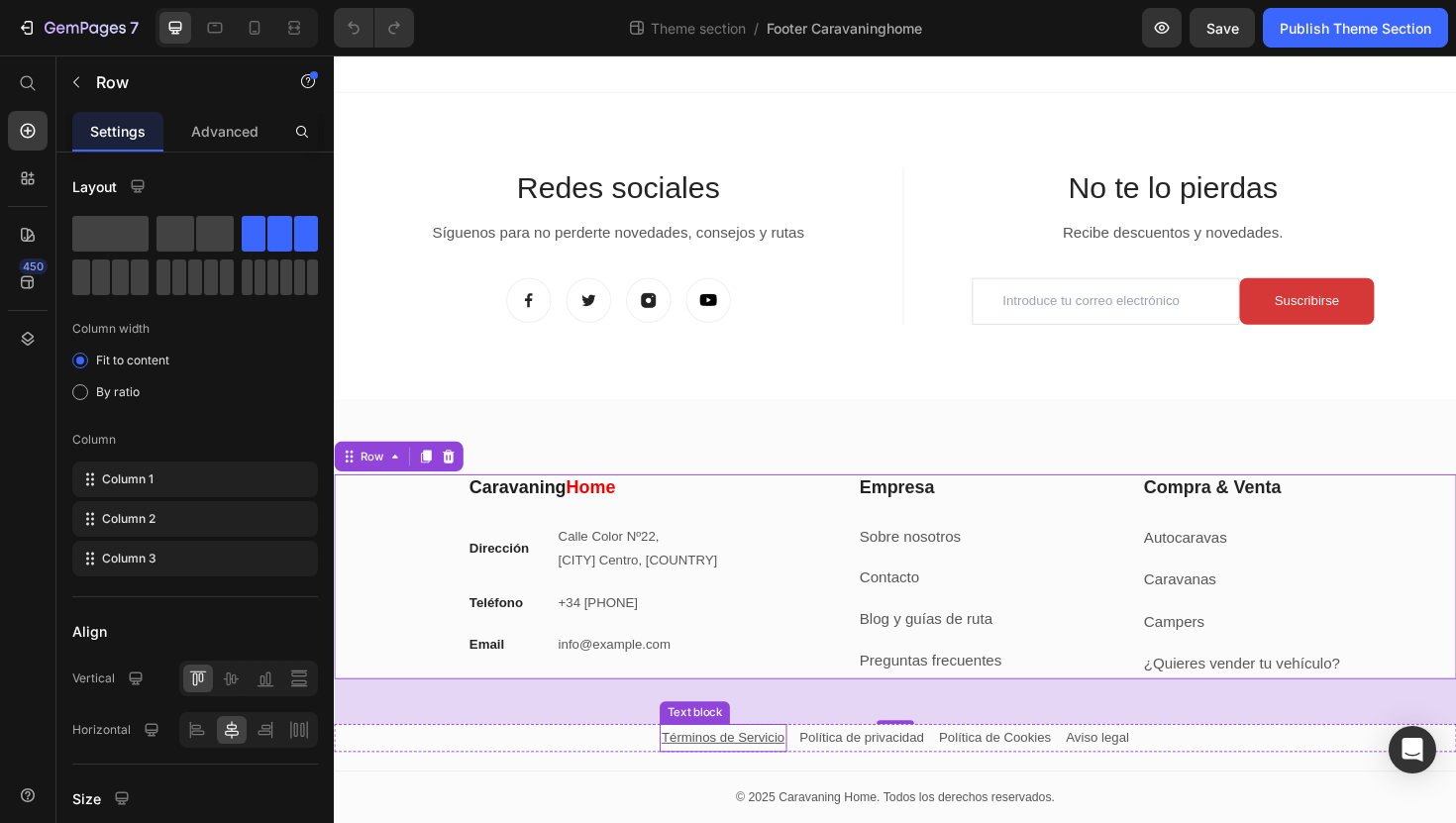 click on "Términos de Servicio" at bounding box center [746, 777] 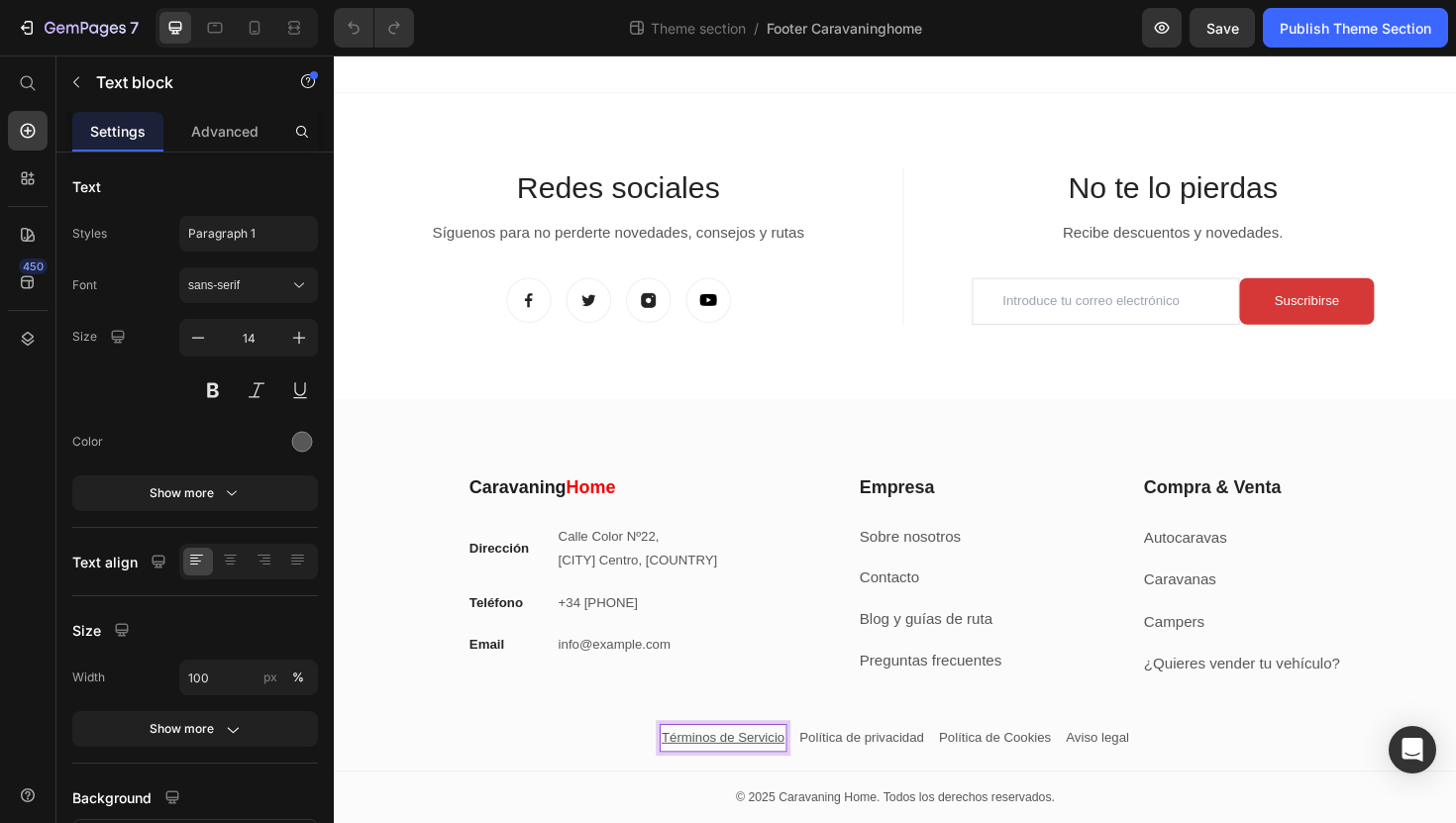 click on "Términos de Servicio" at bounding box center (746, 777) 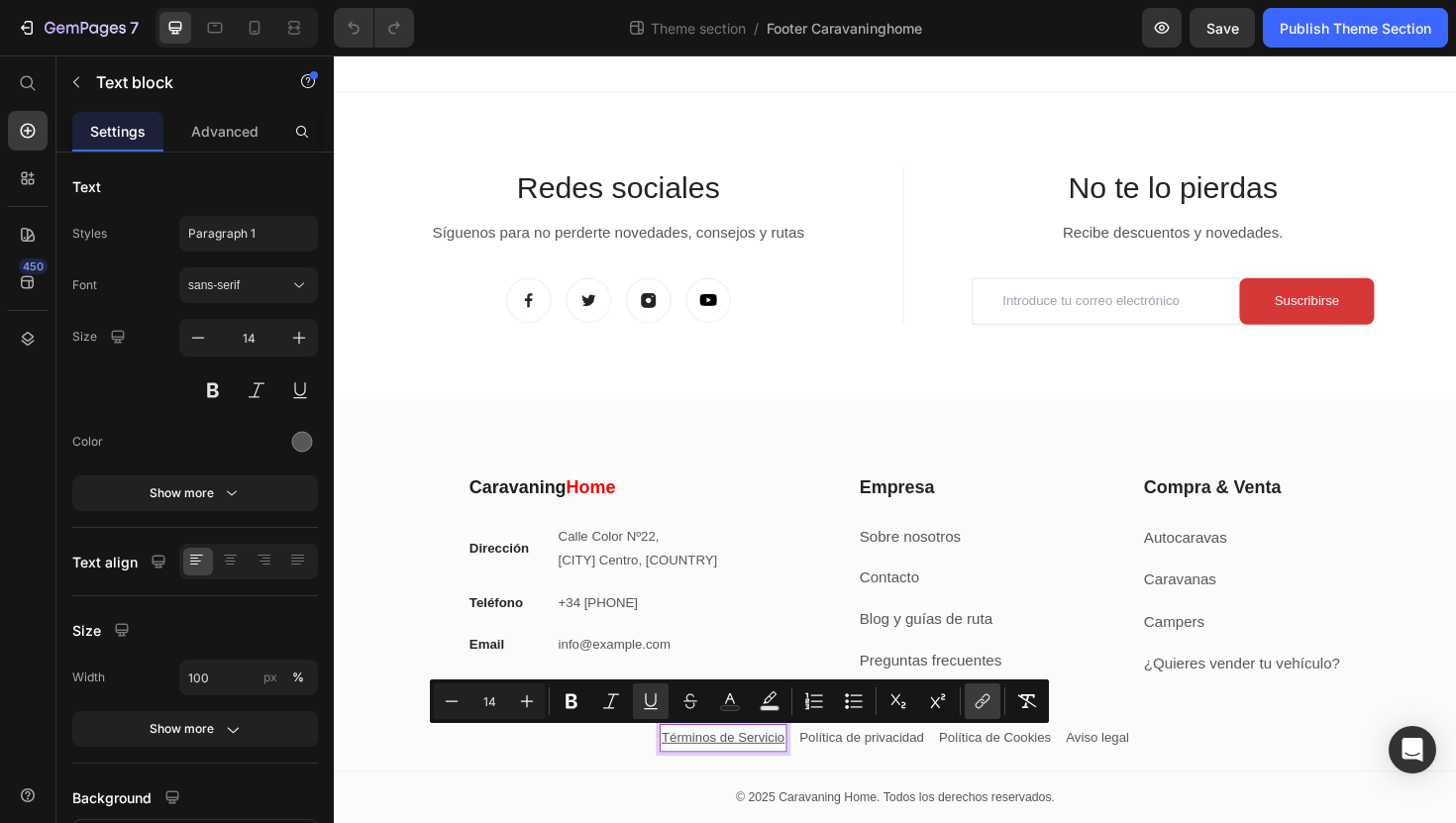 click on "link" at bounding box center [983, 701] 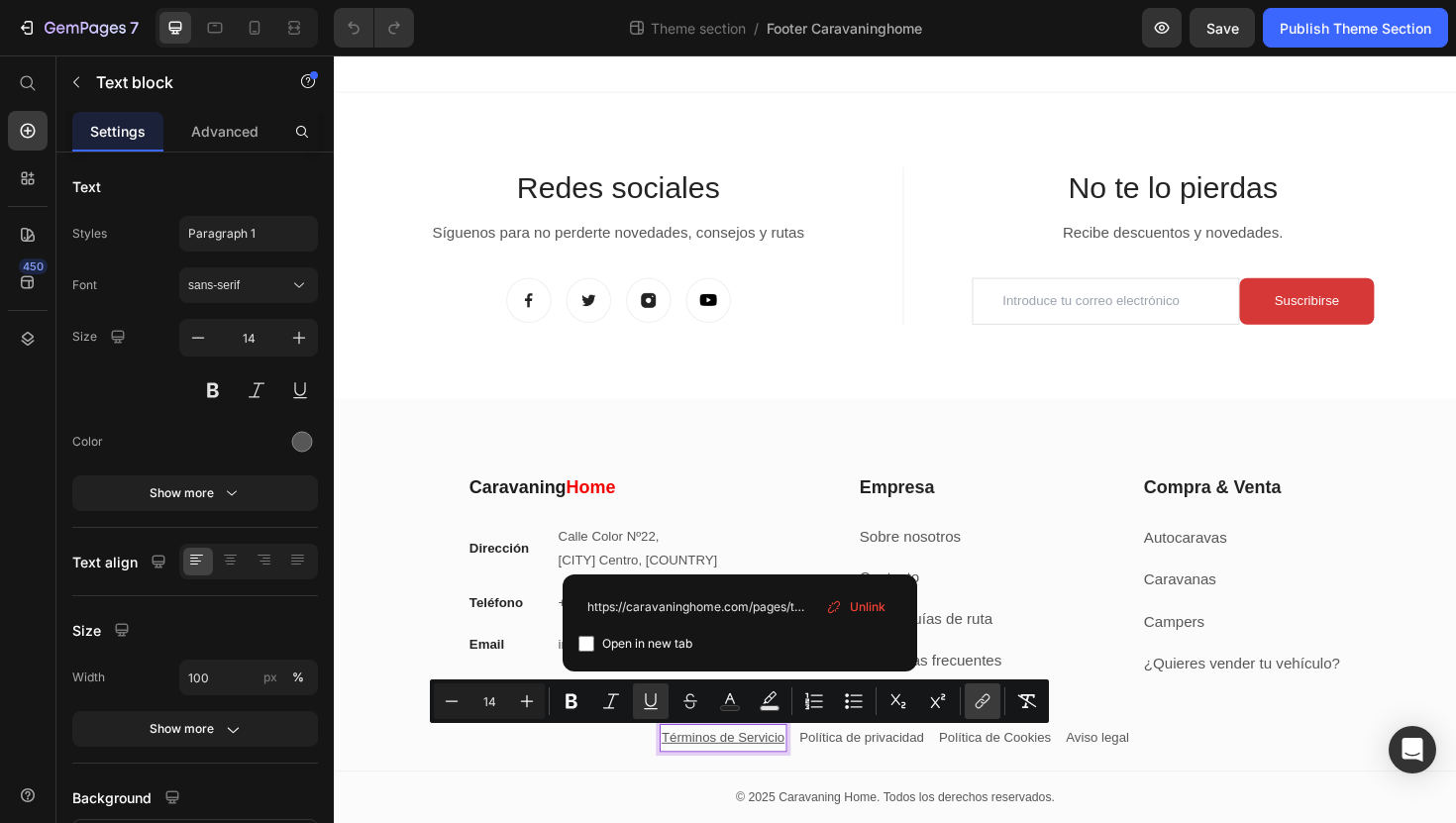 scroll, scrollTop: 0, scrollLeft: 101, axis: horizontal 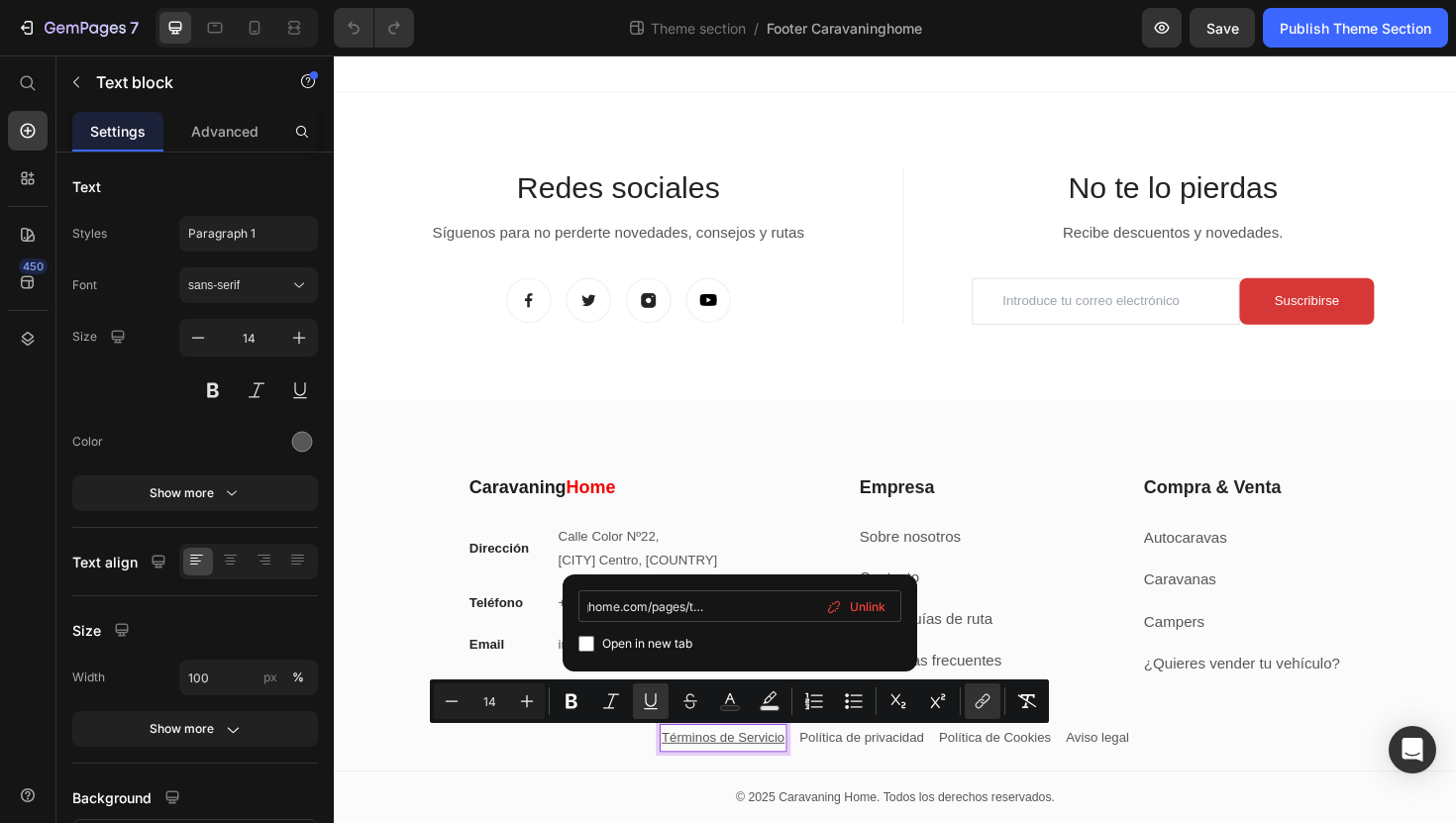 click on "https://caravaninghome.com/pages/terminos-de-servicio" at bounding box center (740, 606) 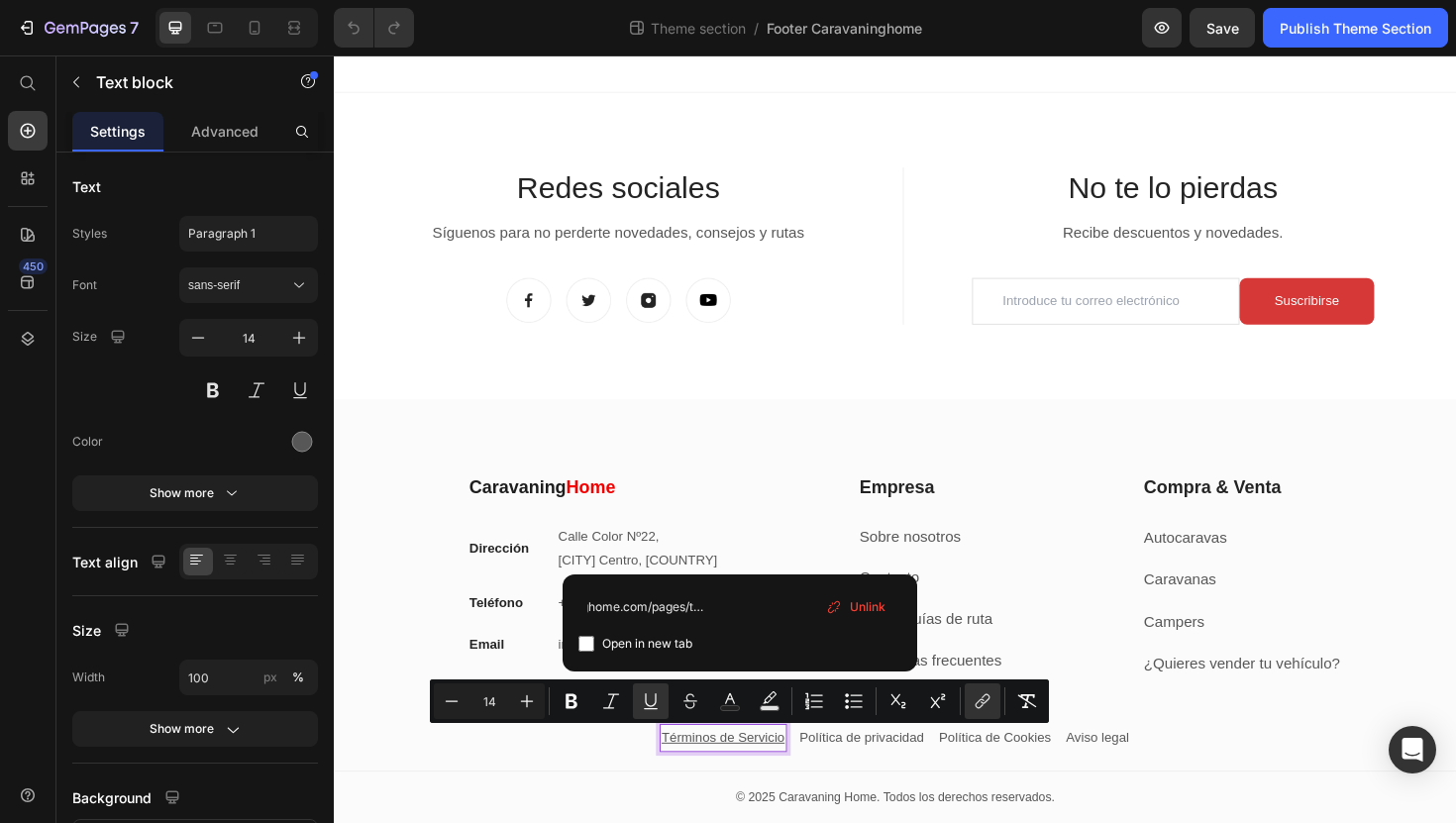 scroll, scrollTop: 0, scrollLeft: 0, axis: both 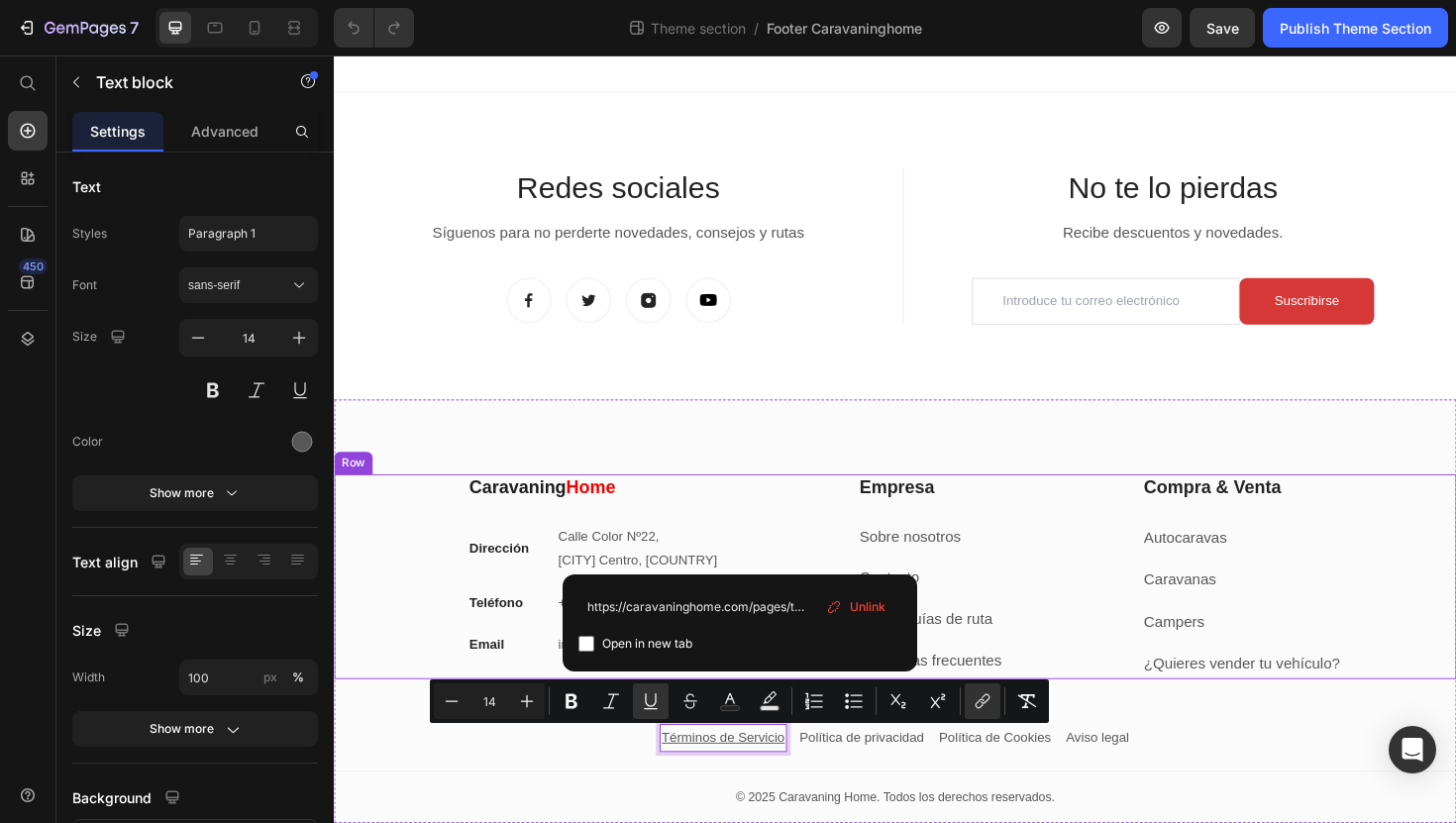 drag, startPoint x: 1042, startPoint y: 665, endPoint x: 517, endPoint y: 656, distance: 525.0771 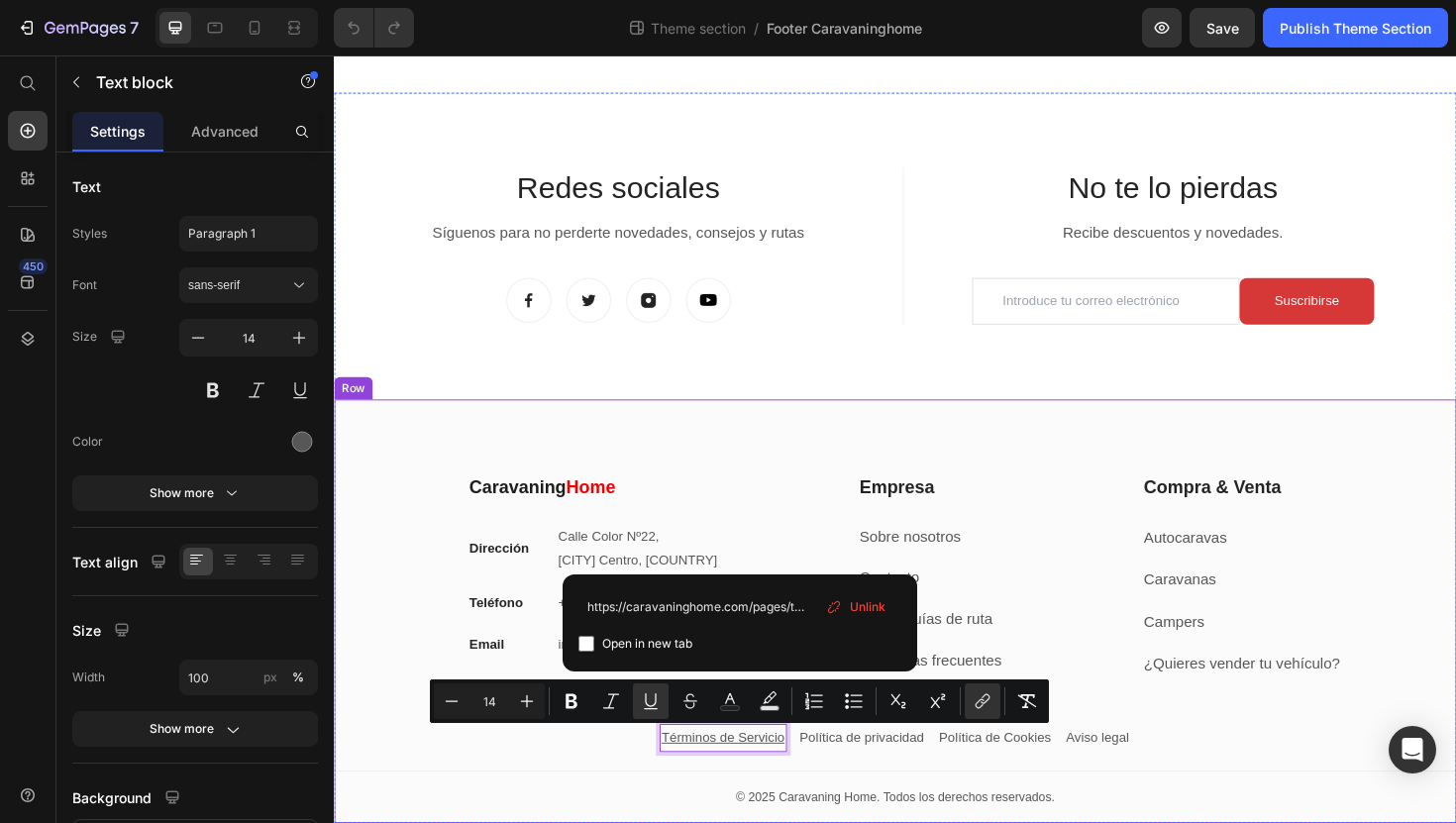 click on "Caravaning Home Heading Dirección Text block Calle Color Nº[NUMBER], [CITY] Centro, [COUNTRY] Text block Row Teléfono Text block +34 [PHONE] Text block Row Email Text block [EMAIL] Text block Row Empresa Heading Sobre nosotros Text block Contacto Text block Blog y guías de ruta Text block Preguntas frecuentes Text block Row Compra & Venta Heading Autocaravas Text block Caravanas Text block Campers Text block ¿Quieres vender tu vehículo? Text block Row Row
Contacto
Empresa
Accordion Términos de Servicio Text block   0 Política de privacidad Text block Política de Cookies Text block Aviso legal Text block Row                Title Line Row © [YEAR] Caravaning Home. Todos los derechos reservados. Text block Row" at bounding box center (928, 684) 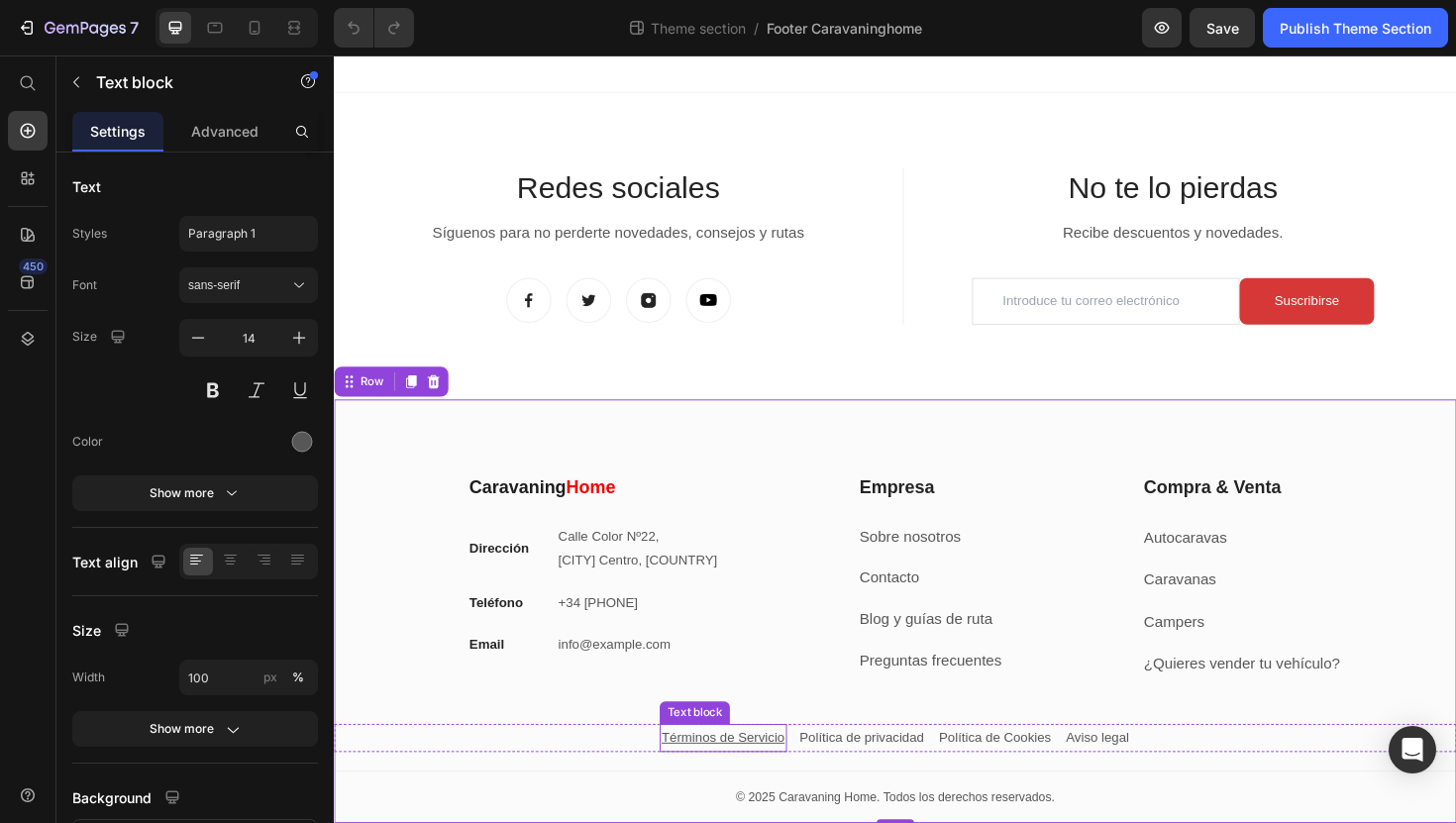 click on "Términos de Servicio" at bounding box center (746, 777) 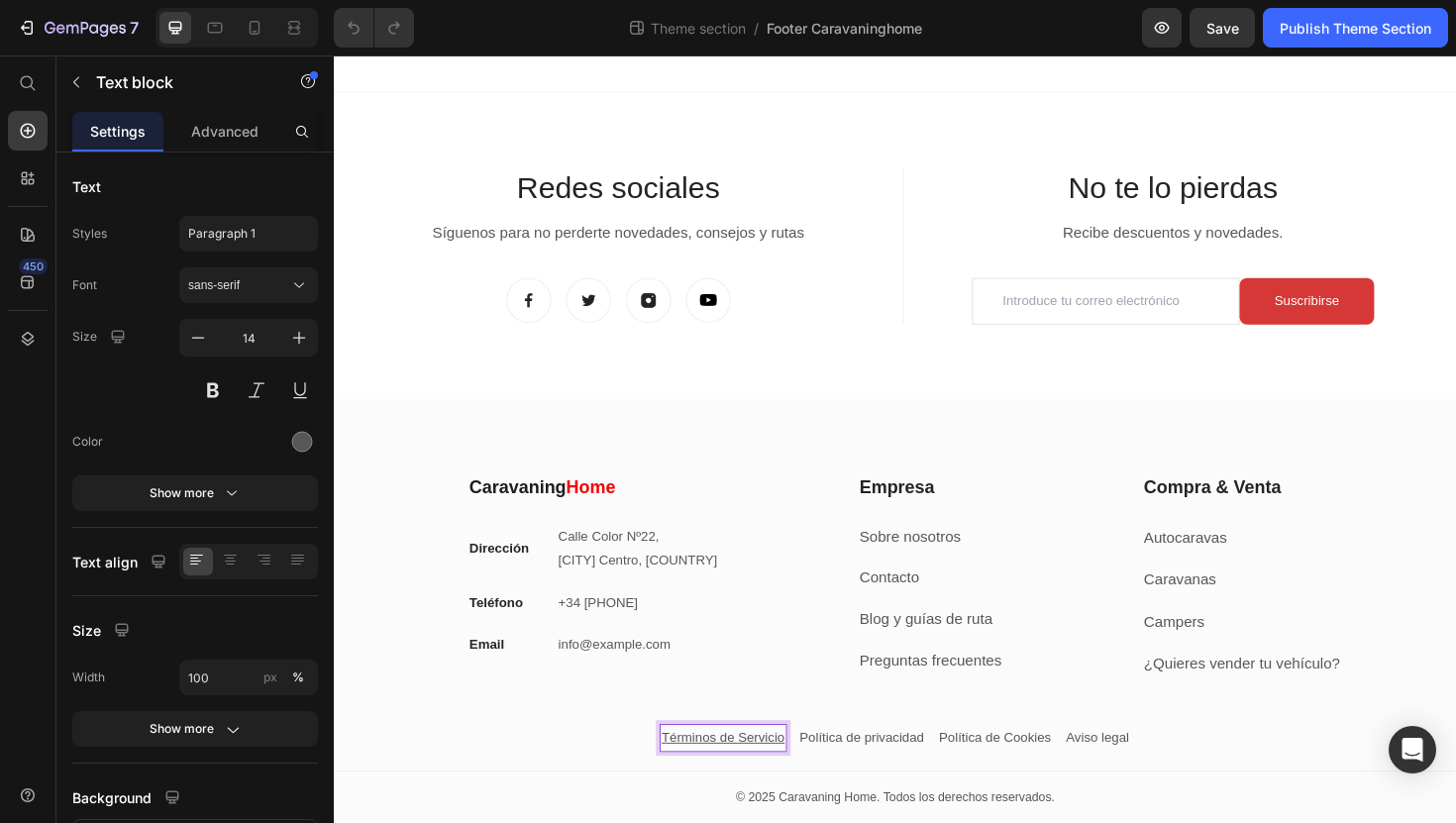 click on "Términos de Servicio" at bounding box center (746, 777) 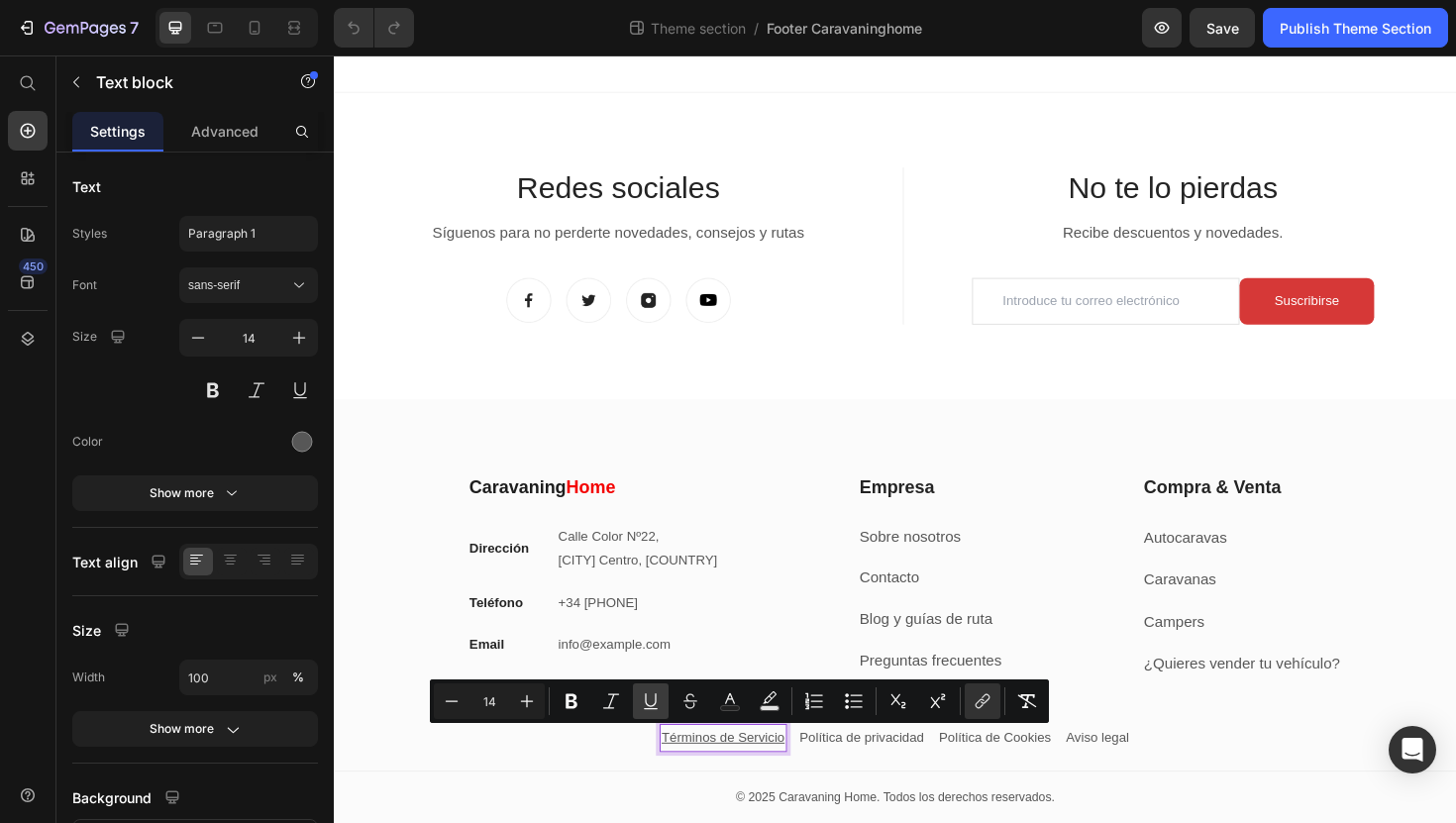 click 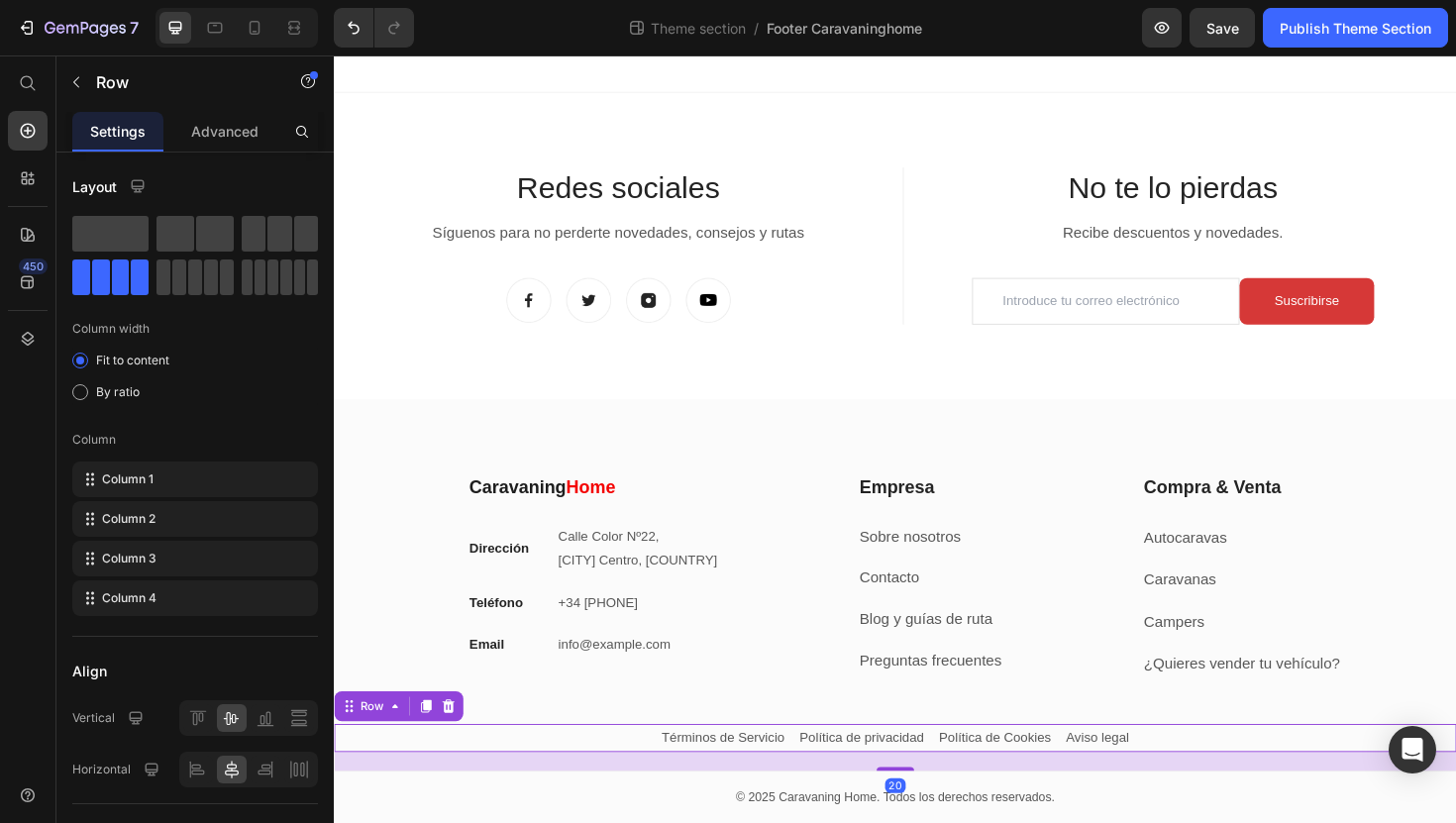 click on "Términos de Servicio Text block Política de privacidad Text block Política de Cookies Text block Aviso legal Text block Row   20" at bounding box center (928, 777) 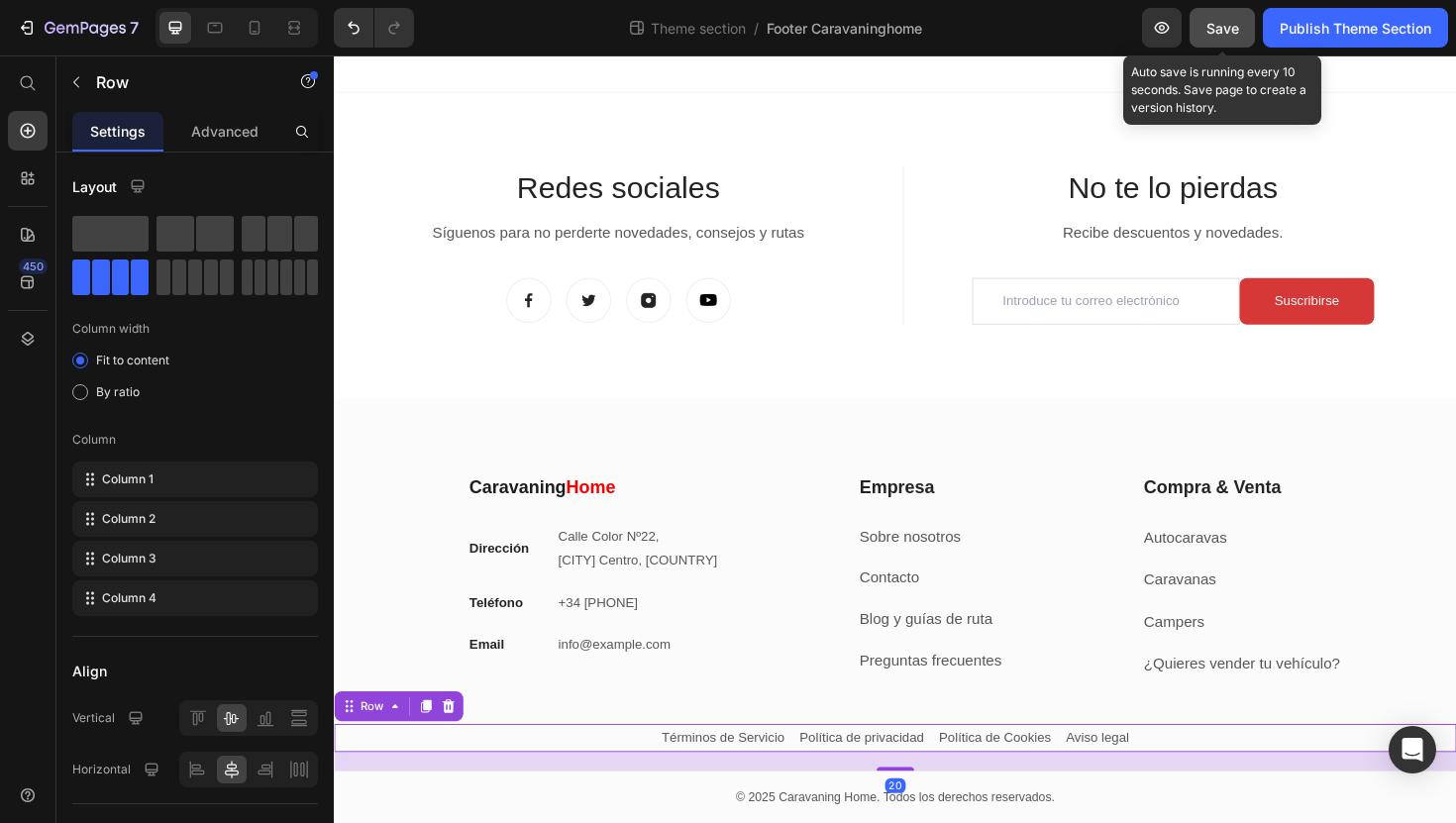 click on "Save" 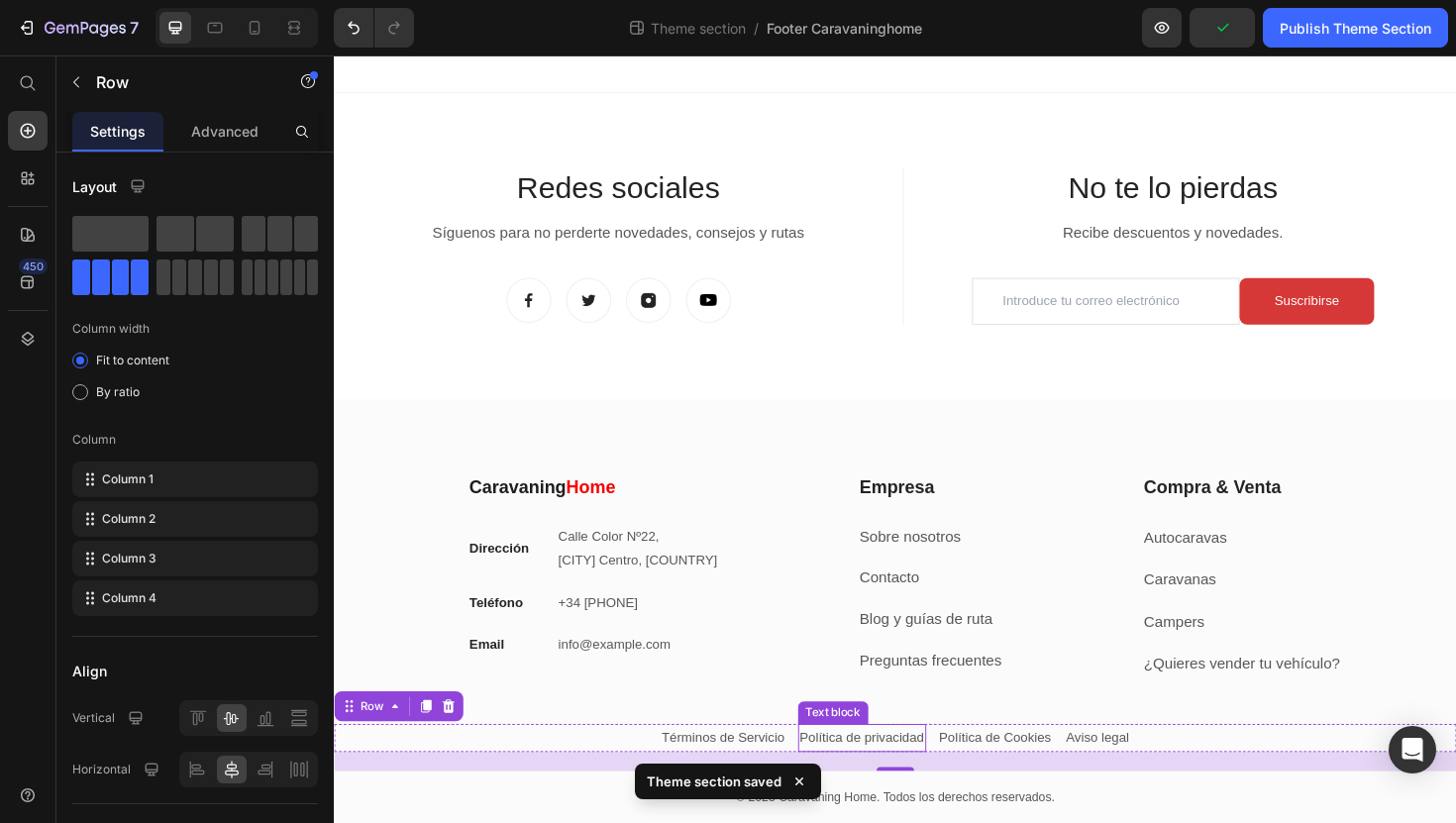 click on "Política de privacidad" at bounding box center [892, 777] 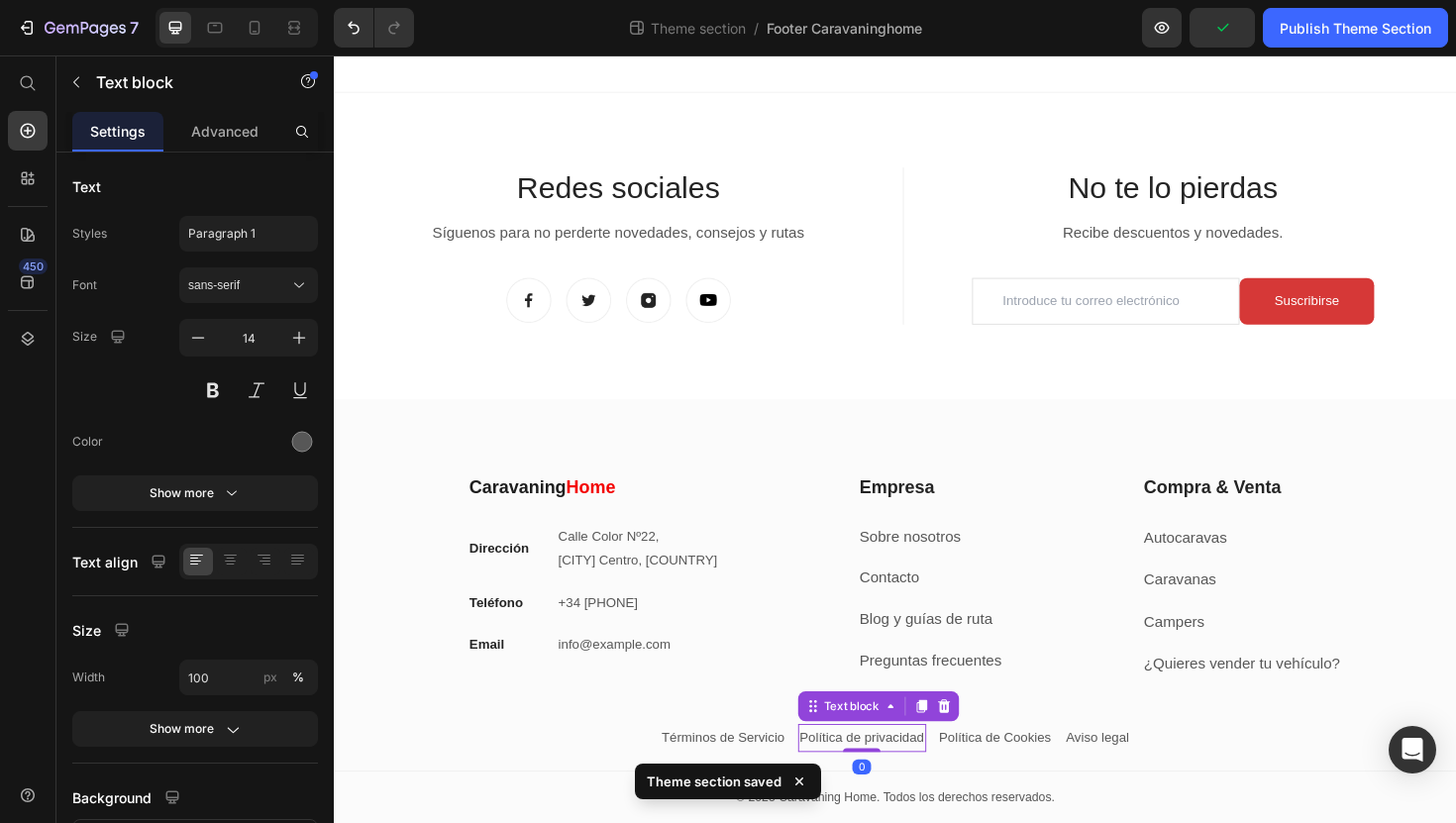 click on "Política de privacidad" at bounding box center (892, 777) 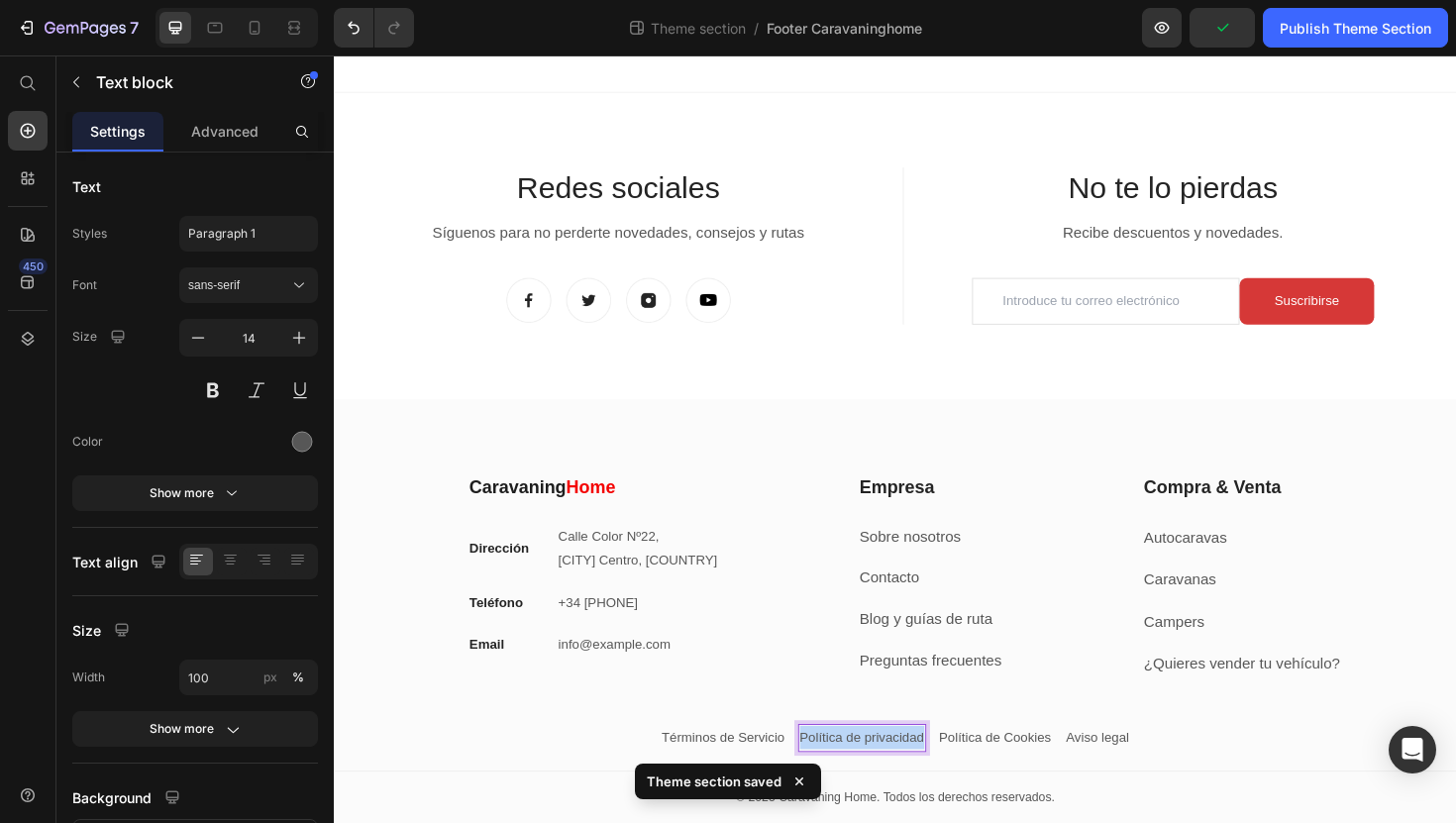 click on "Política de privacidad" at bounding box center [892, 777] 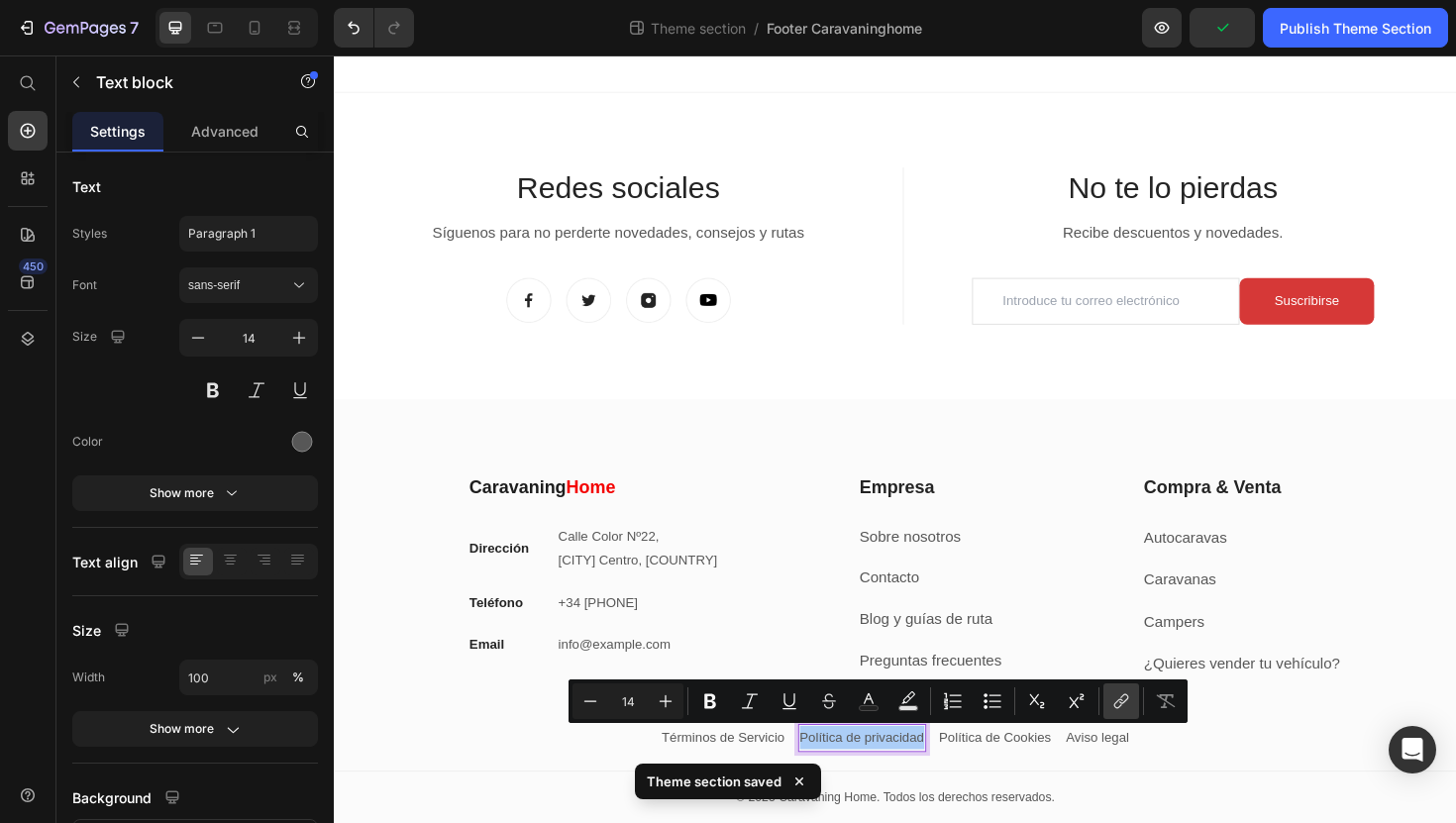 click 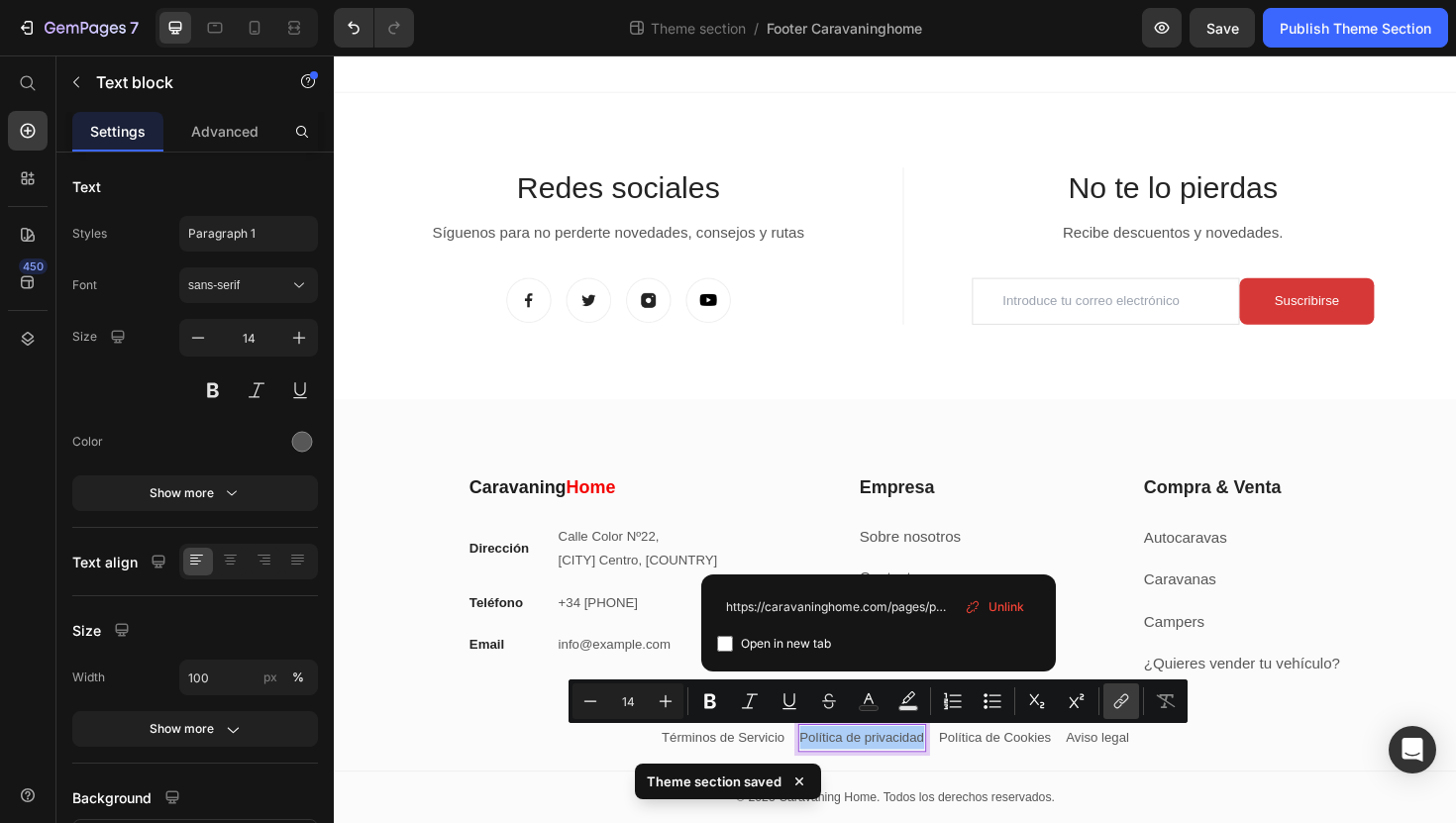 scroll, scrollTop: 0, scrollLeft: 107, axis: horizontal 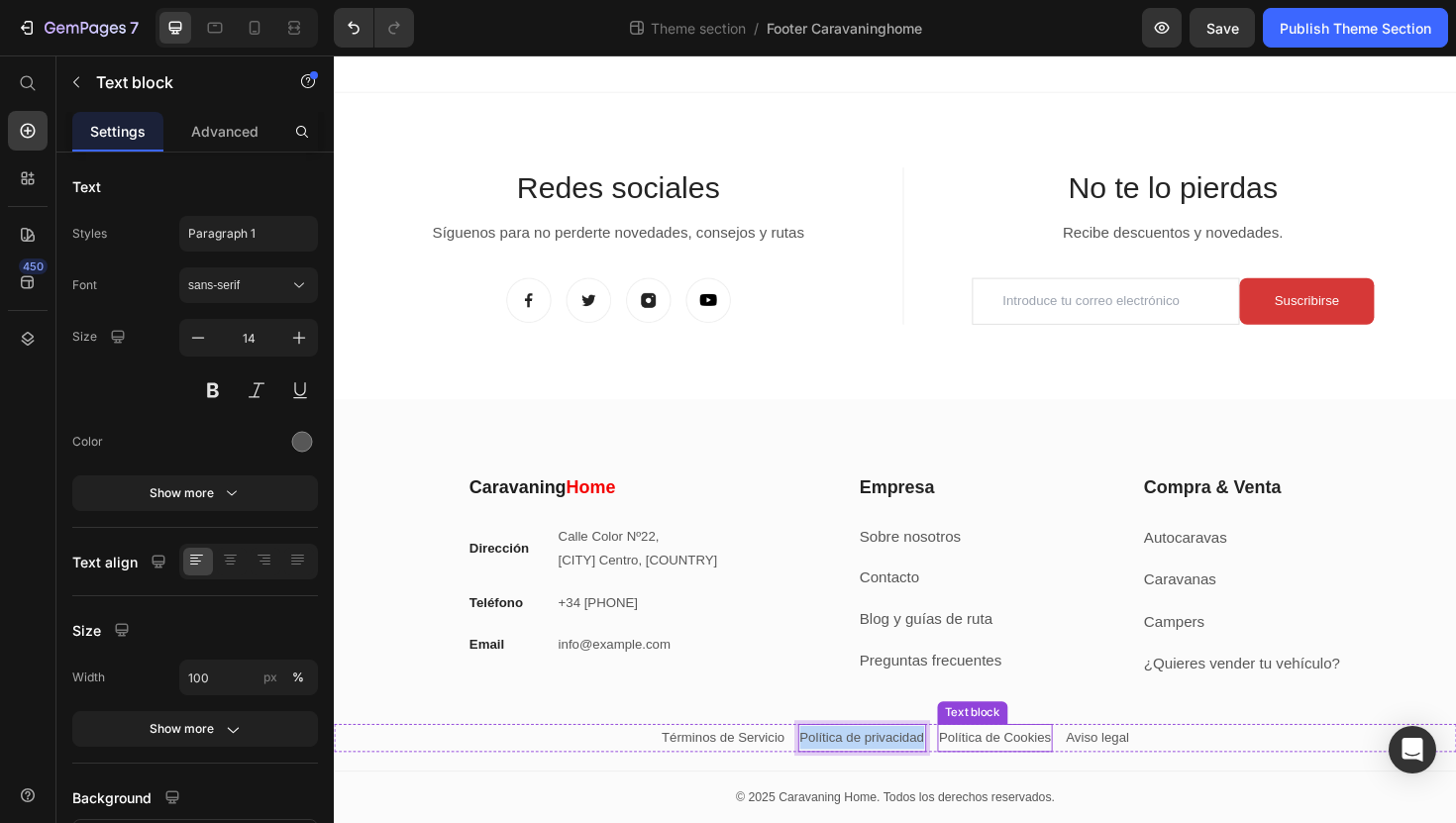 click on "Política de Cookies" at bounding box center [1034, 777] 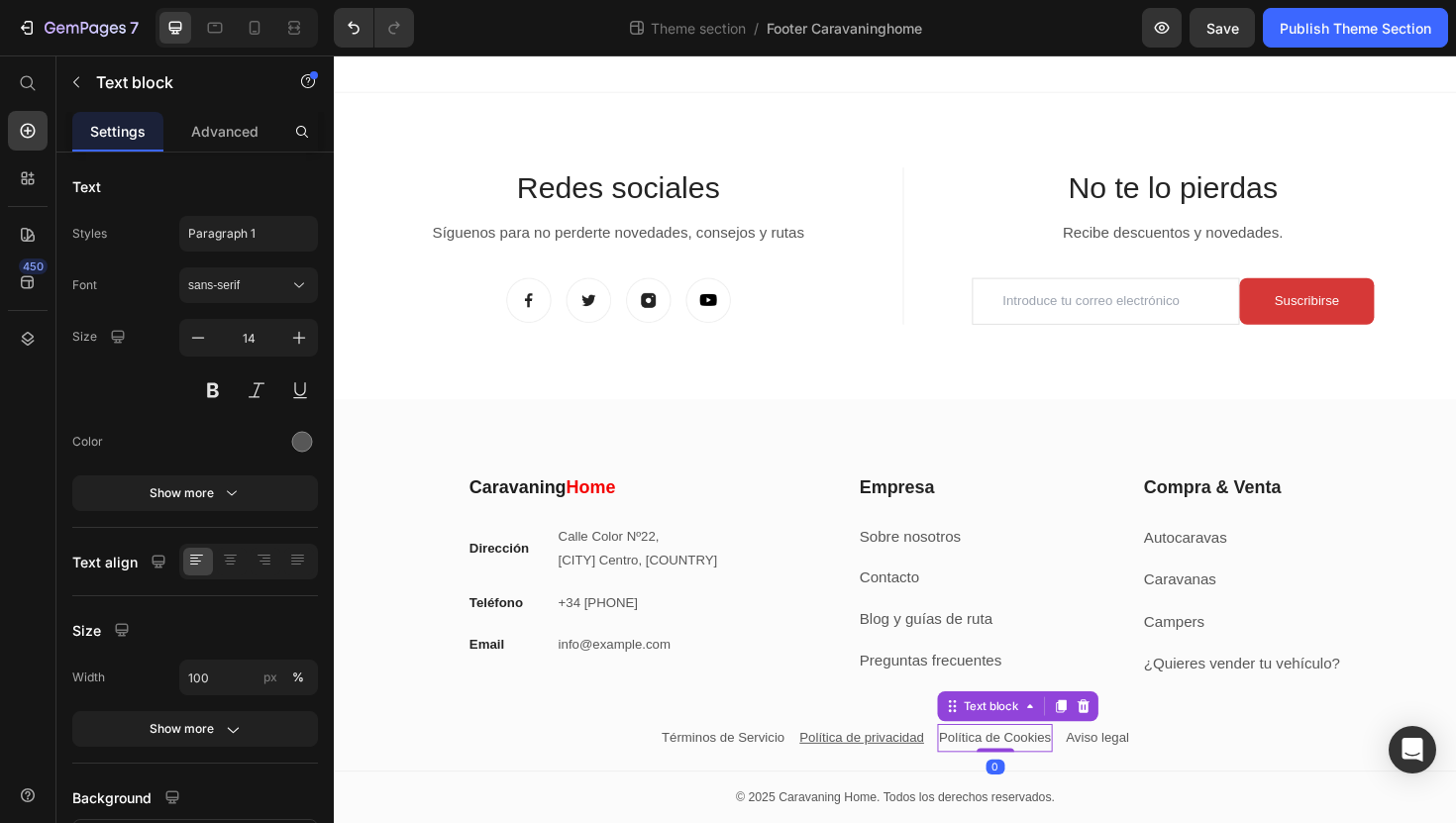 click on "Política de Cookies" at bounding box center [1034, 777] 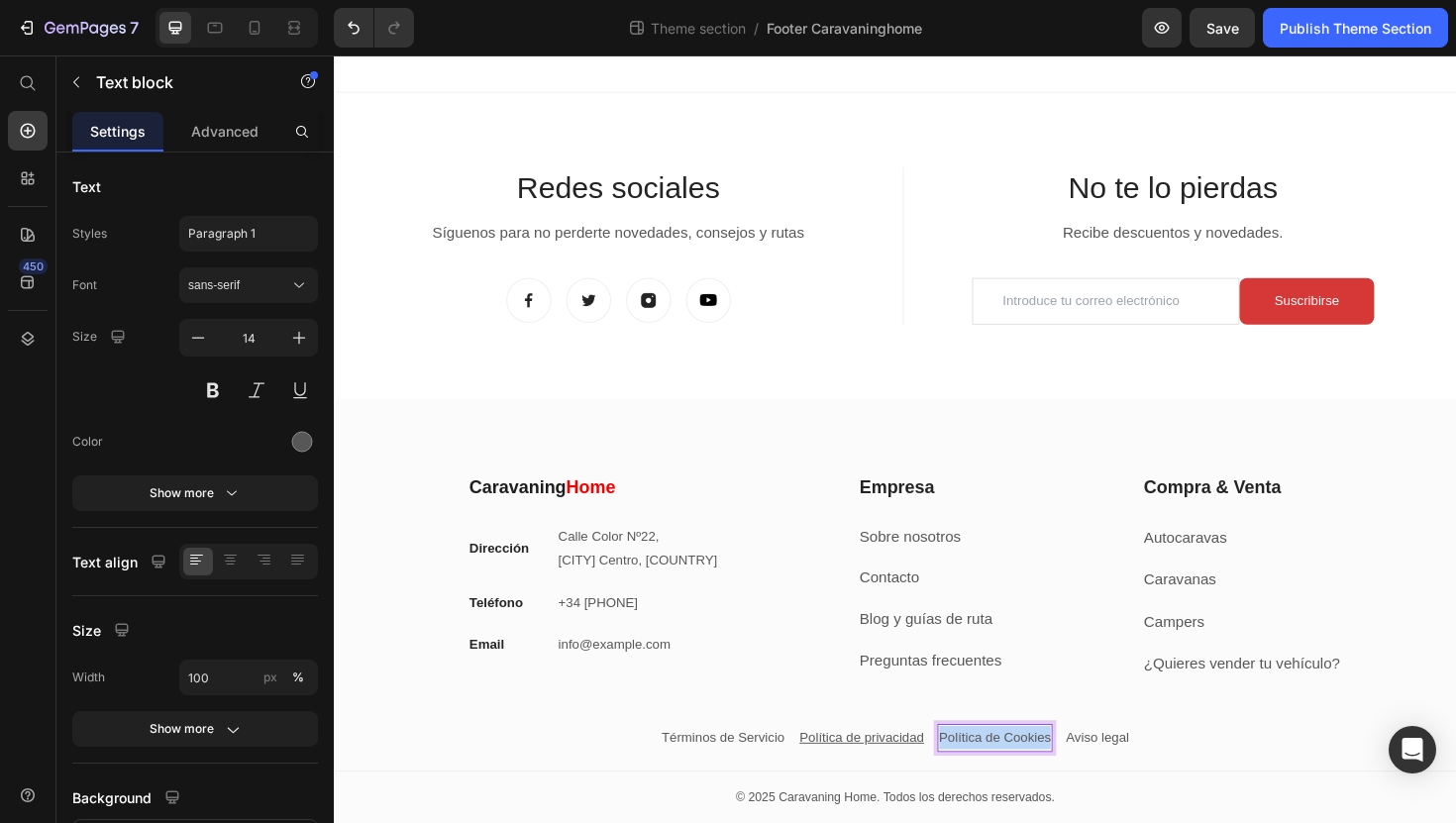 click on "Política de Cookies" at bounding box center (1034, 777) 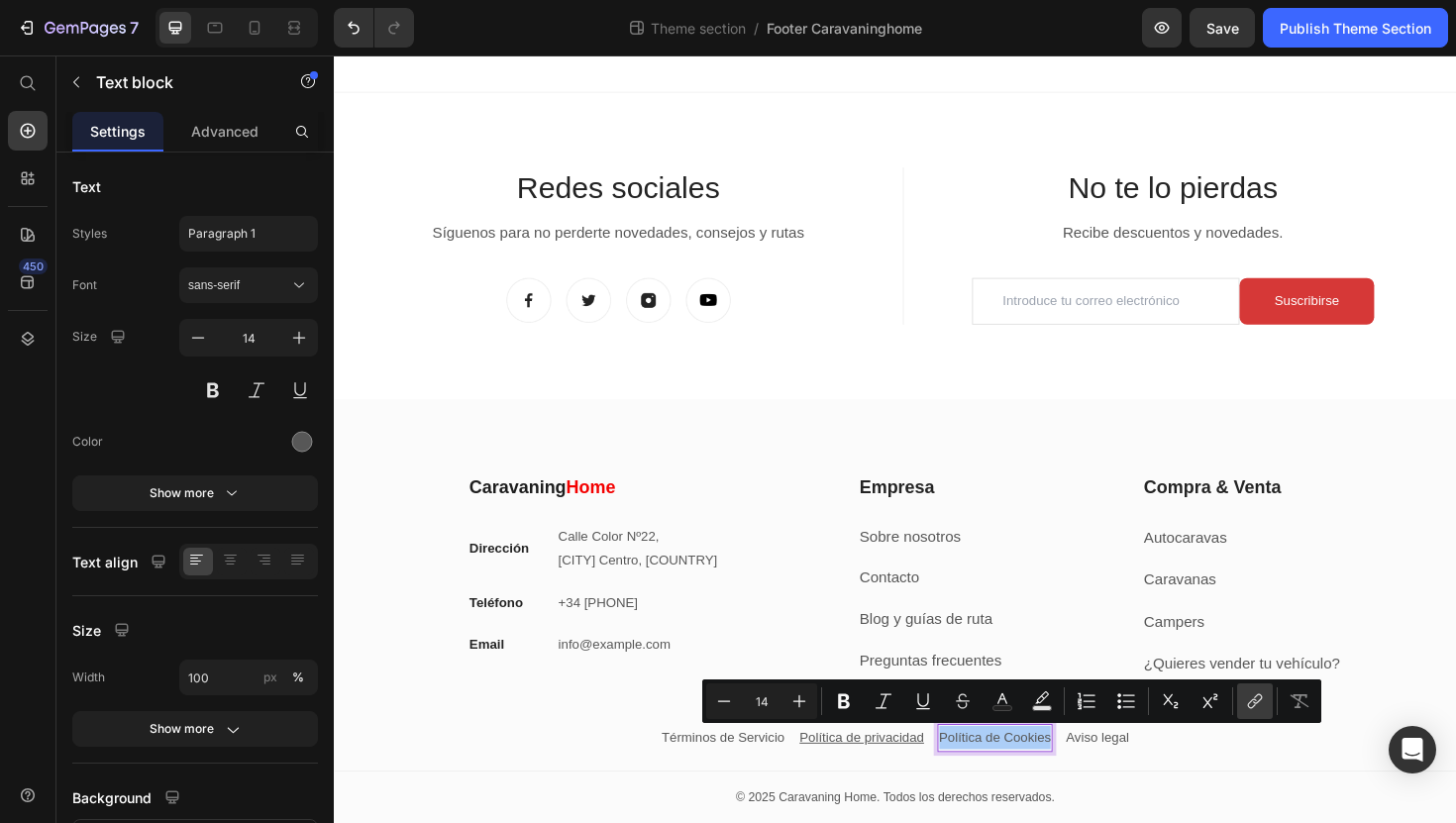 click on "link" at bounding box center [1255, 701] 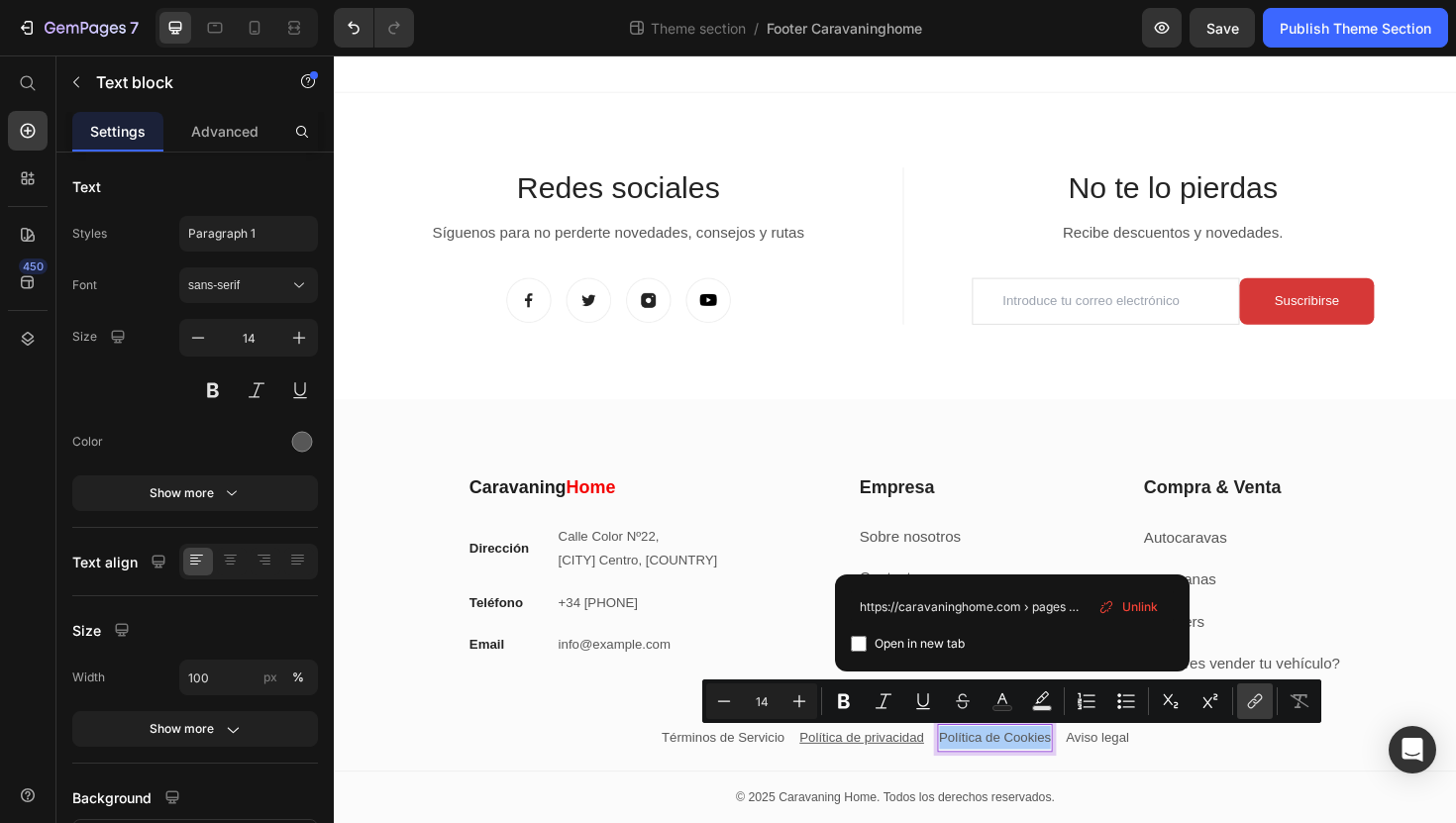 scroll, scrollTop: 0, scrollLeft: 106, axis: horizontal 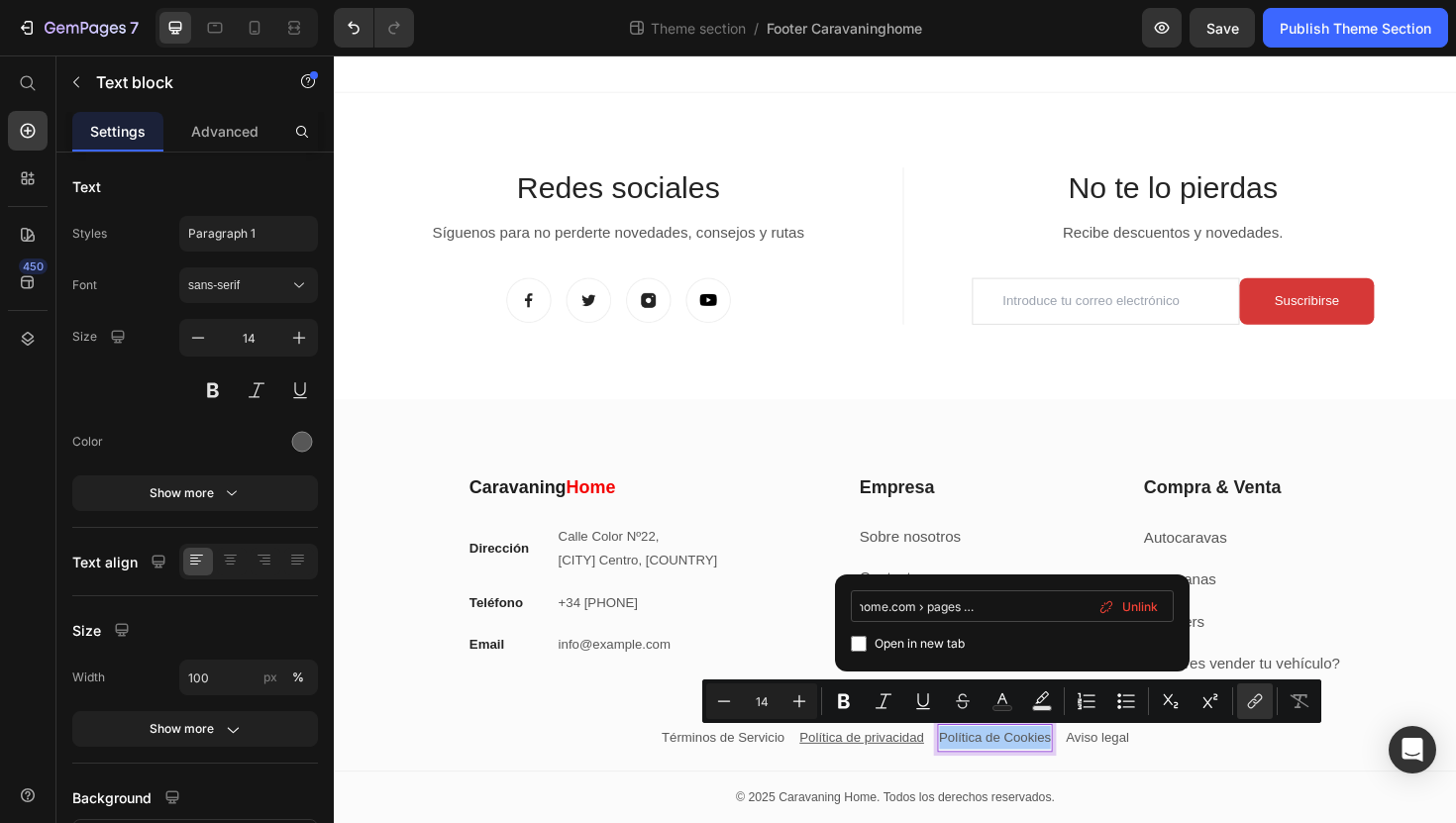 click on "https://caravaninghome.com › pages › politica-de-cookies" at bounding box center (1012, 606) 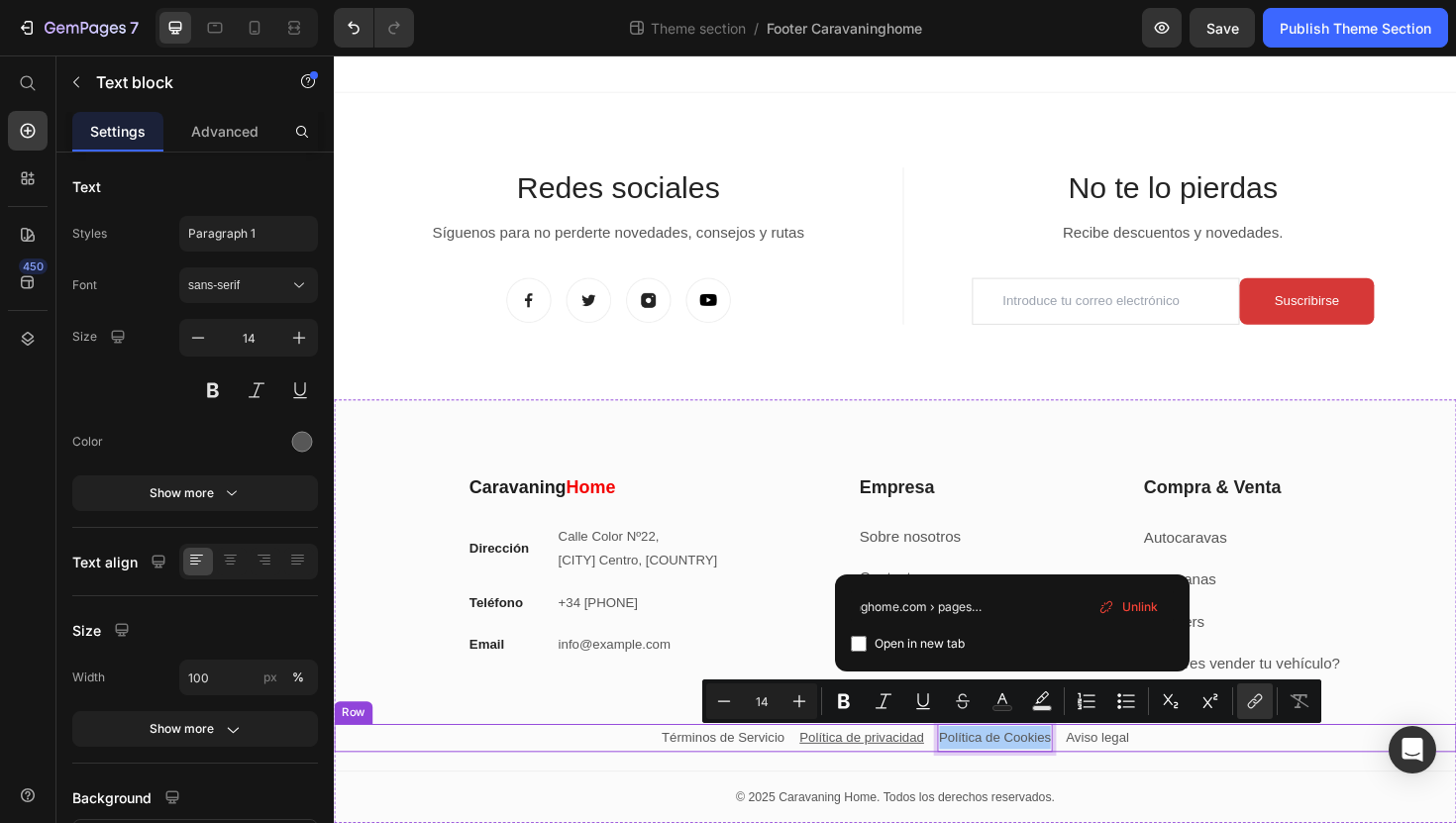 scroll, scrollTop: 0, scrollLeft: 95, axis: horizontal 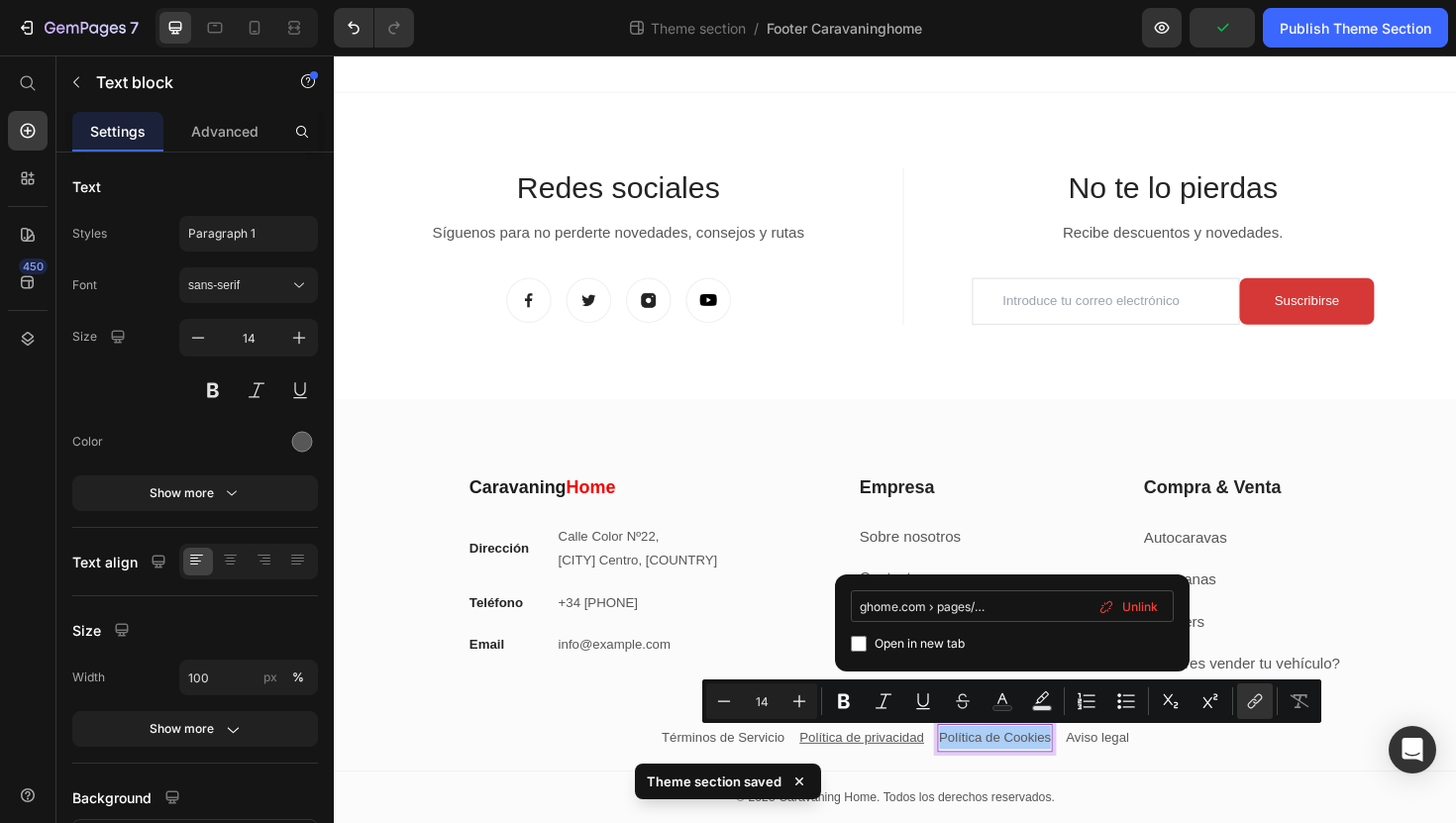click on "https://caravaninghome.com › pages/politica-de-cookies" at bounding box center (1012, 606) 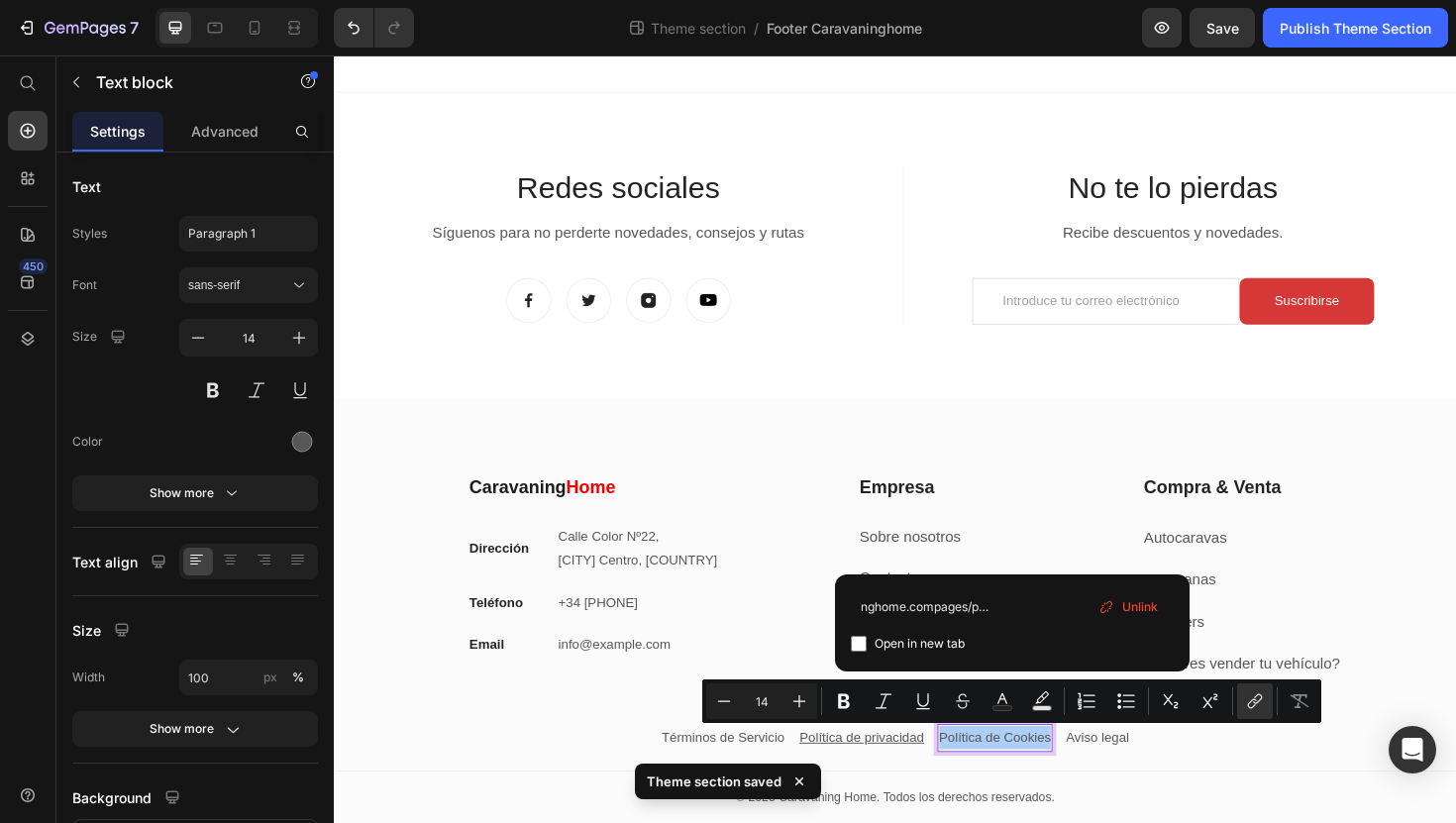 scroll, scrollTop: 0, scrollLeft: 88, axis: horizontal 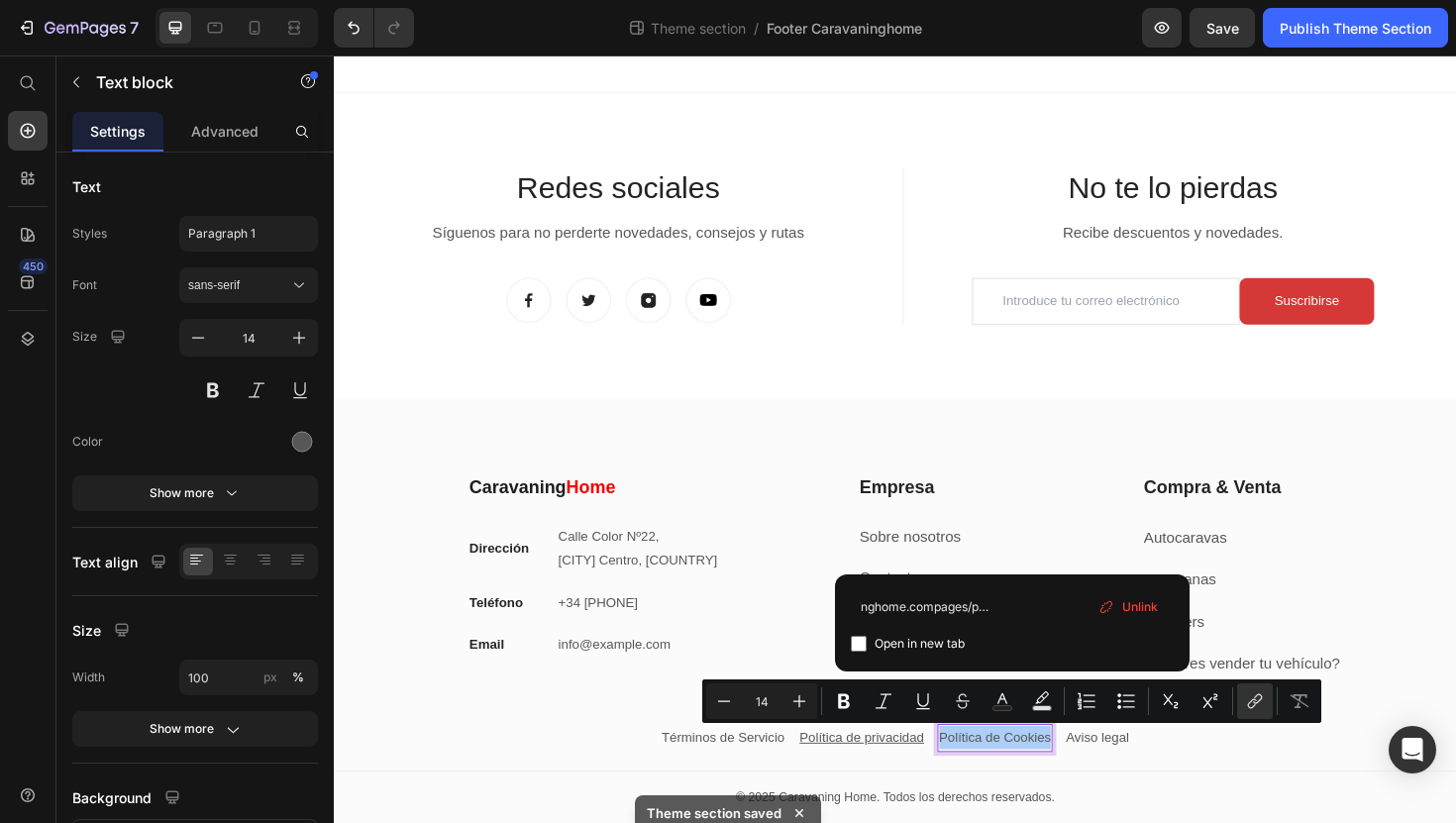 type on "https://caravaninghome.com/pages/politica-de-cookies" 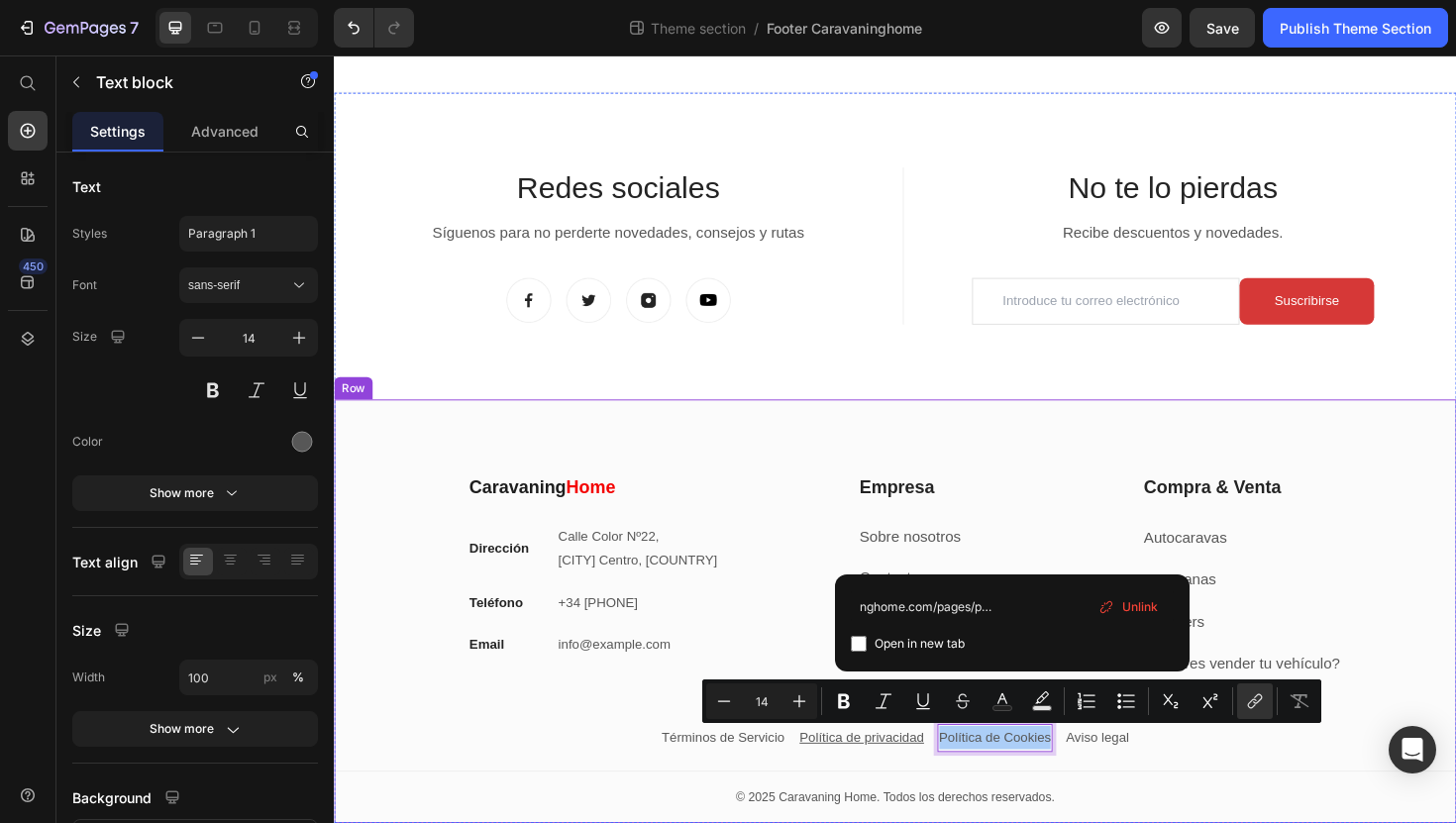 click on "Caravaning Home Heading Dirección Text block Calle Color Nº[NUMBER], [CITY] Centro, [COUNTRY] Text block Row Teléfono Text block +34 [PHONE] Text block Row Email Text block [EMAIL] Text block Row Empresa Heading Sobre nosotros Text block Contacto Text block Blog y guías de ruta Text block Preguntas frecuentes Text block Row Compra & Venta Heading Autocaravas Text block Caravanas Text block Campers Text block ¿Quieres vender tu vehículo? Text block Row Row
Contacto
Empresa
Compra & Venta Accordion Términos de Servicio Text block Política de privacidad Text block Política de Cookies Text block Aviso legal Text block Row                Title Line Row © [YEAR] Caravaning Home. Todos los derechos reservados. Text block Row Row" at bounding box center (928, 645) 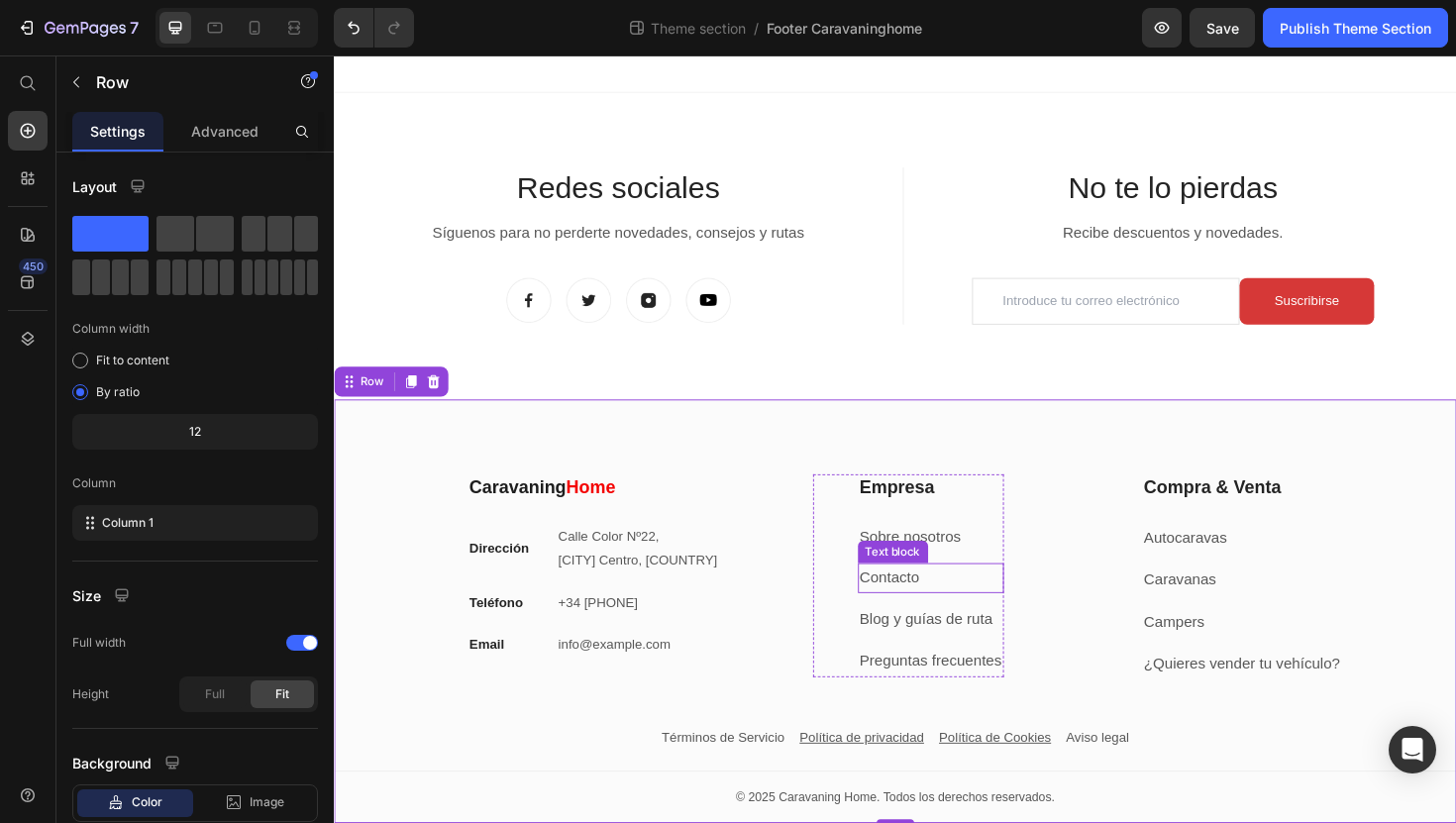 scroll, scrollTop: 24, scrollLeft: 0, axis: vertical 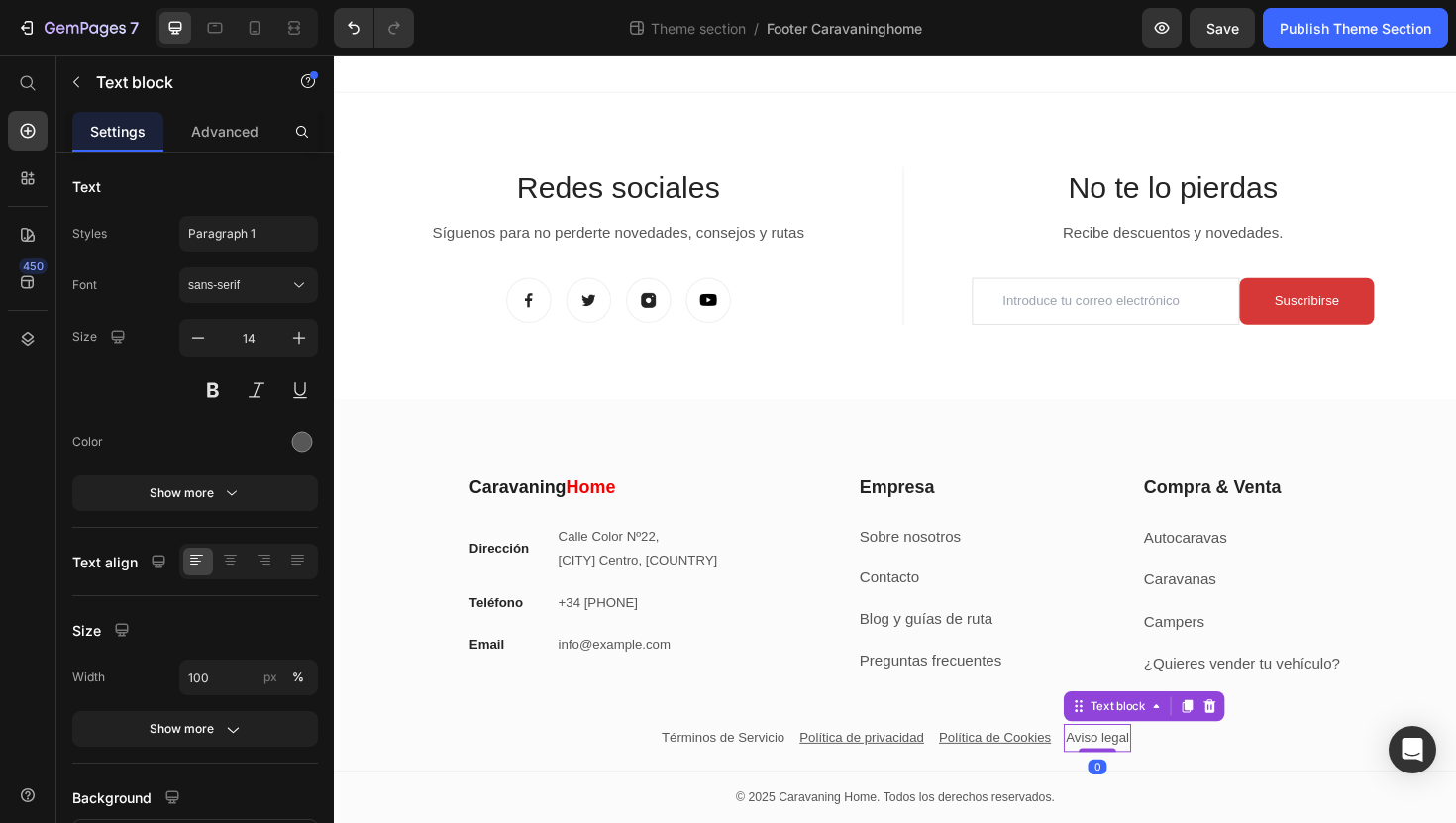 click on "Aviso legal Text block   0" at bounding box center [1141, 777] 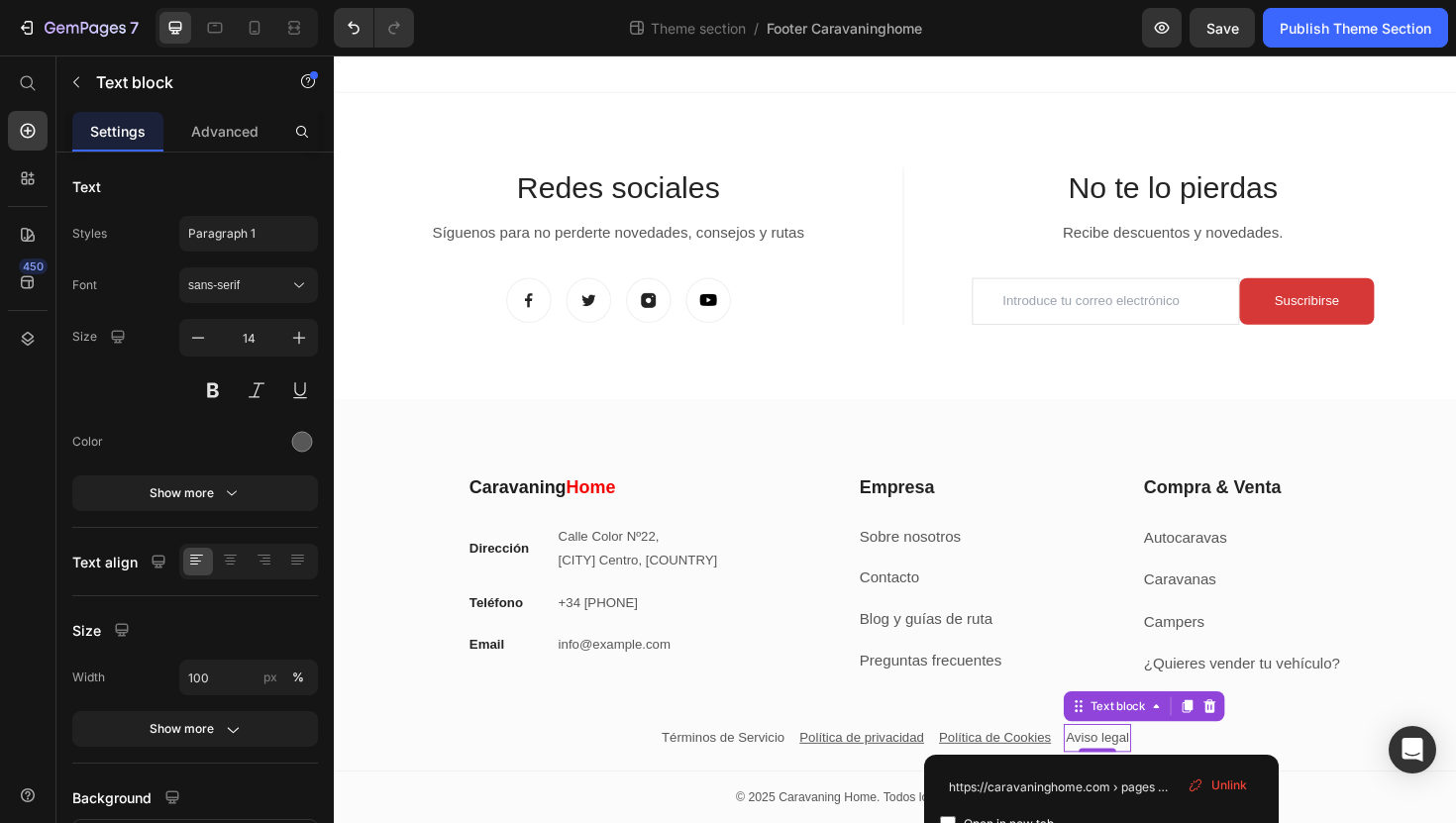 click on "Aviso legal" at bounding box center [1141, 777] 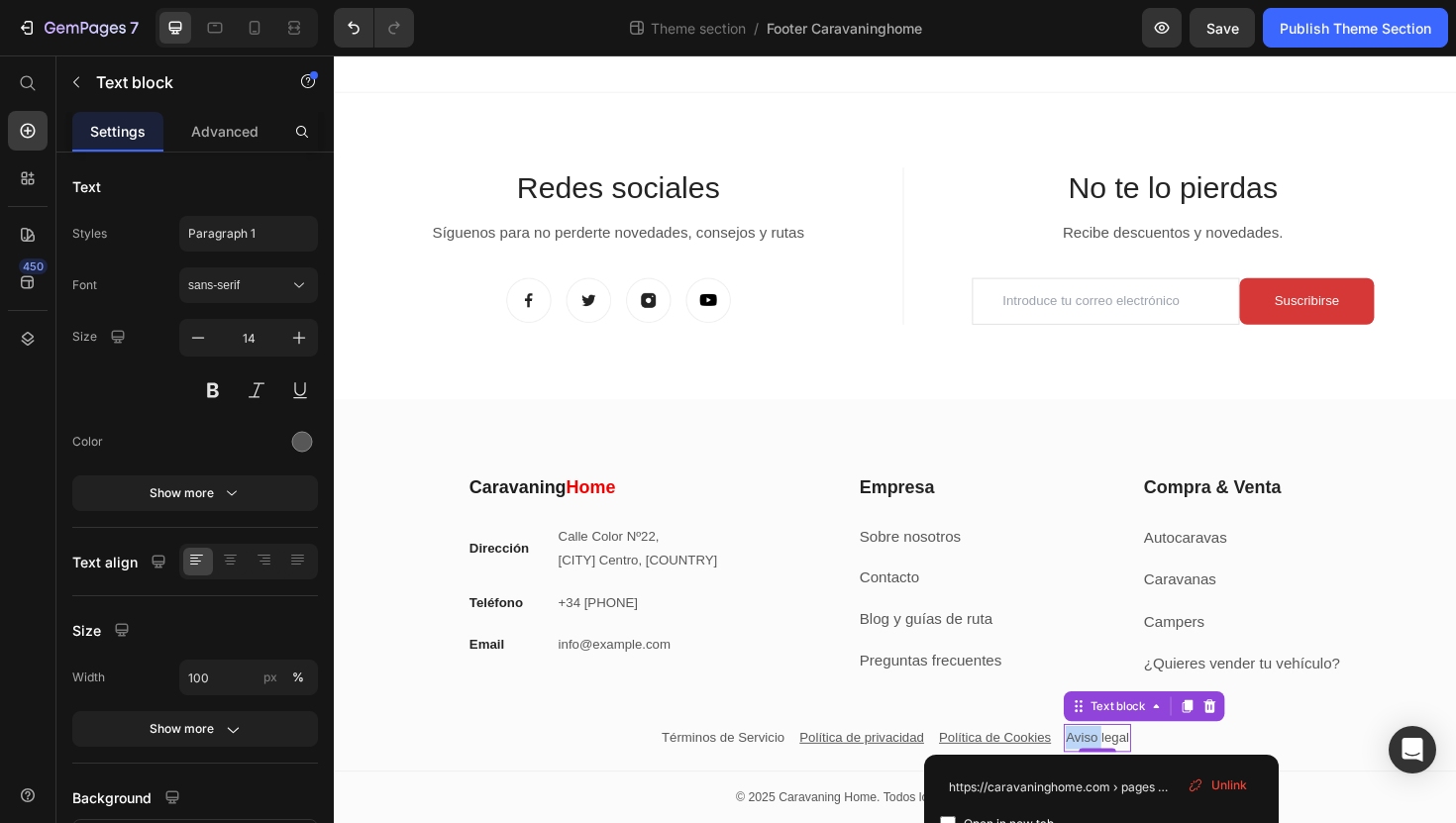 click on "Aviso legal" at bounding box center [1141, 777] 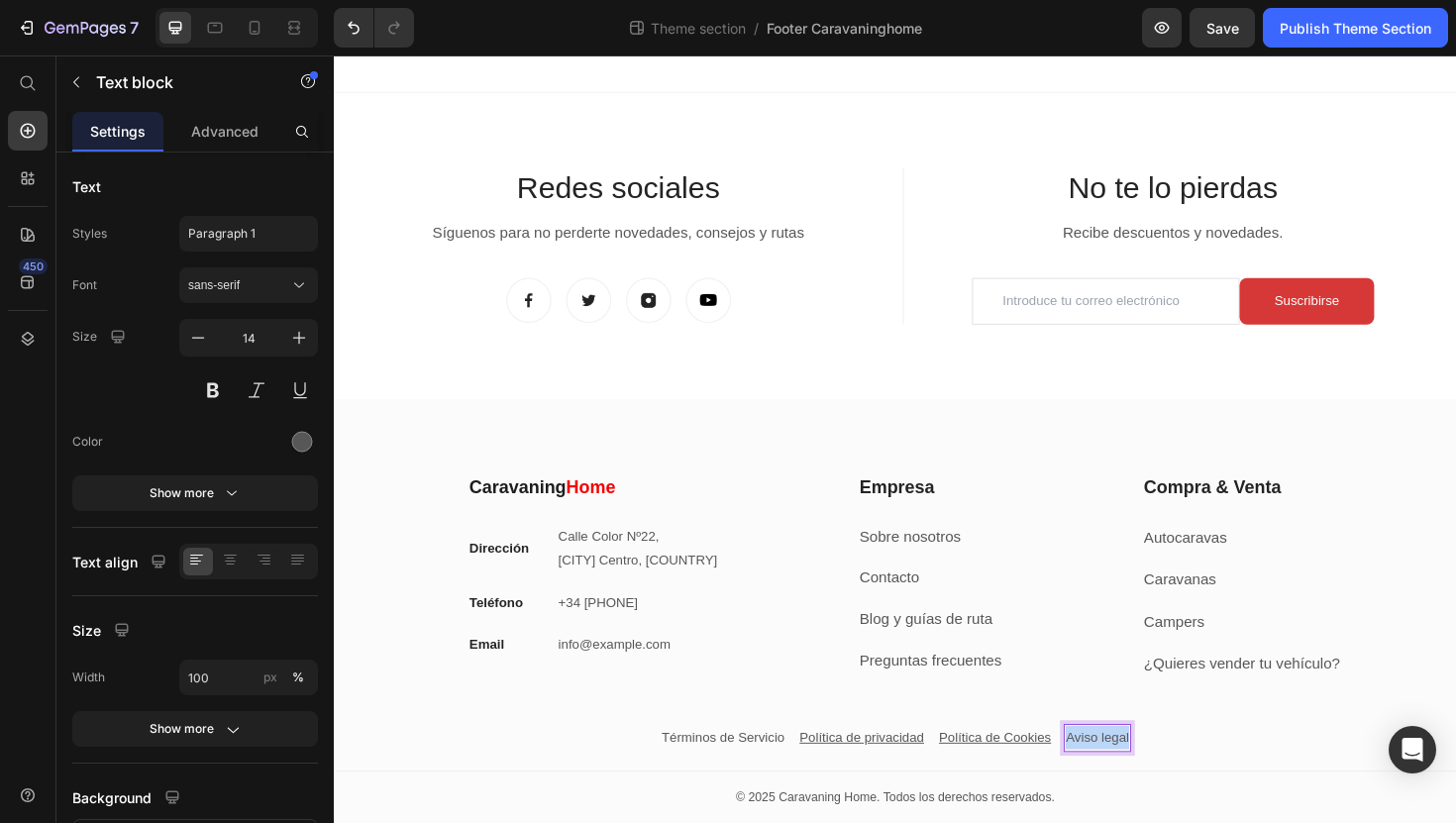 click on "Aviso legal" at bounding box center (1141, 777) 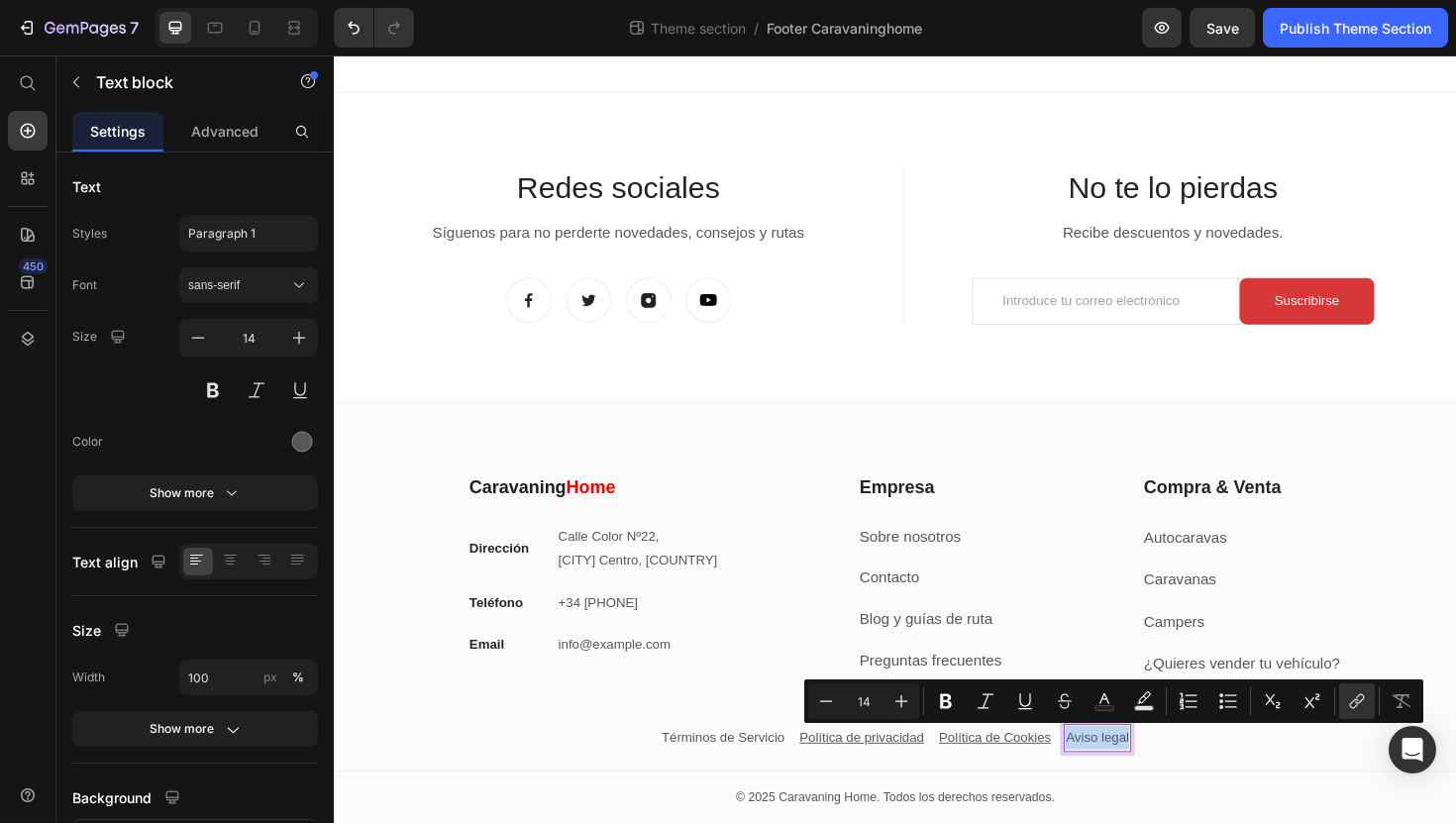 click on "Aviso legal" at bounding box center [1141, 777] 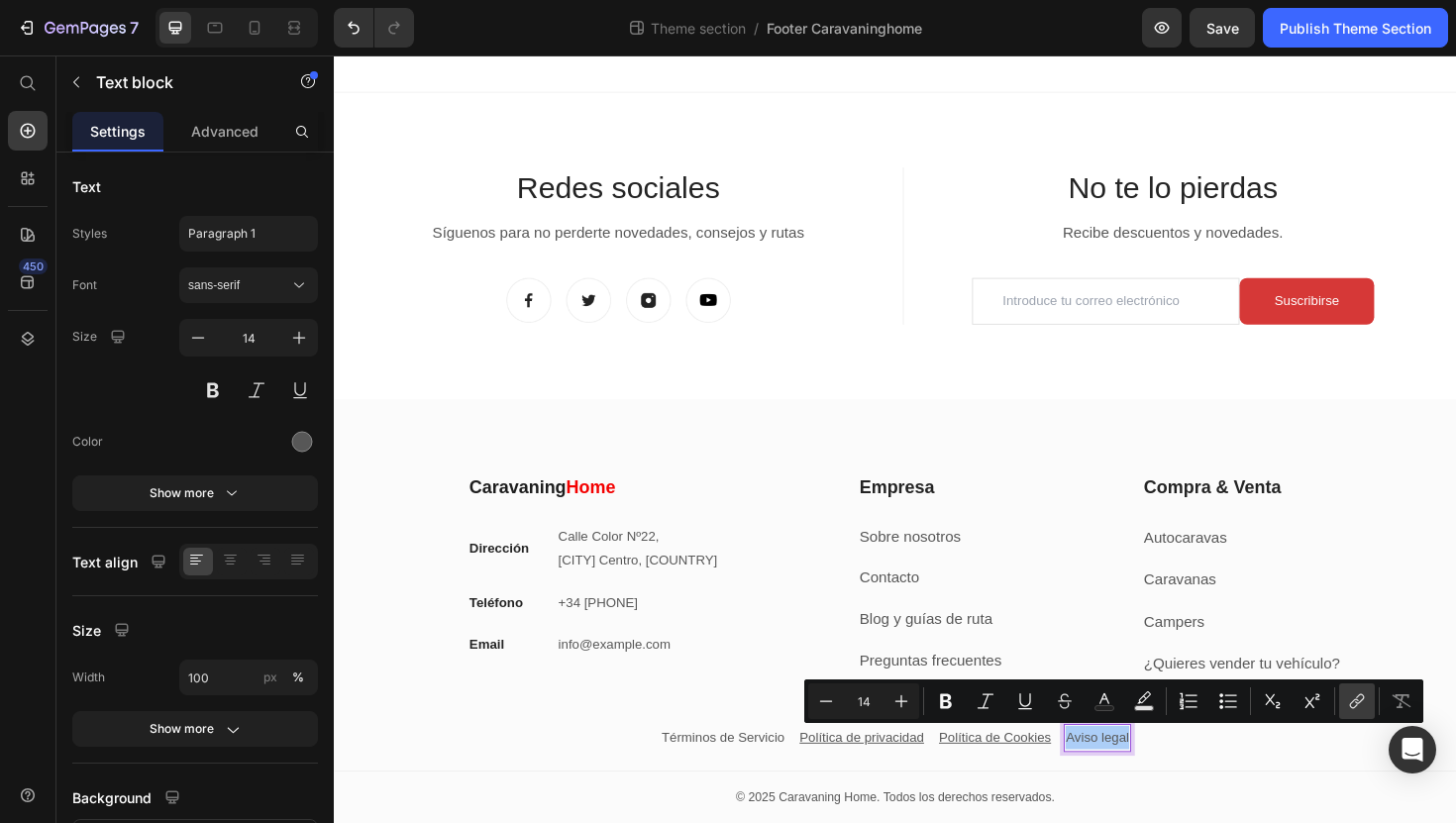 click 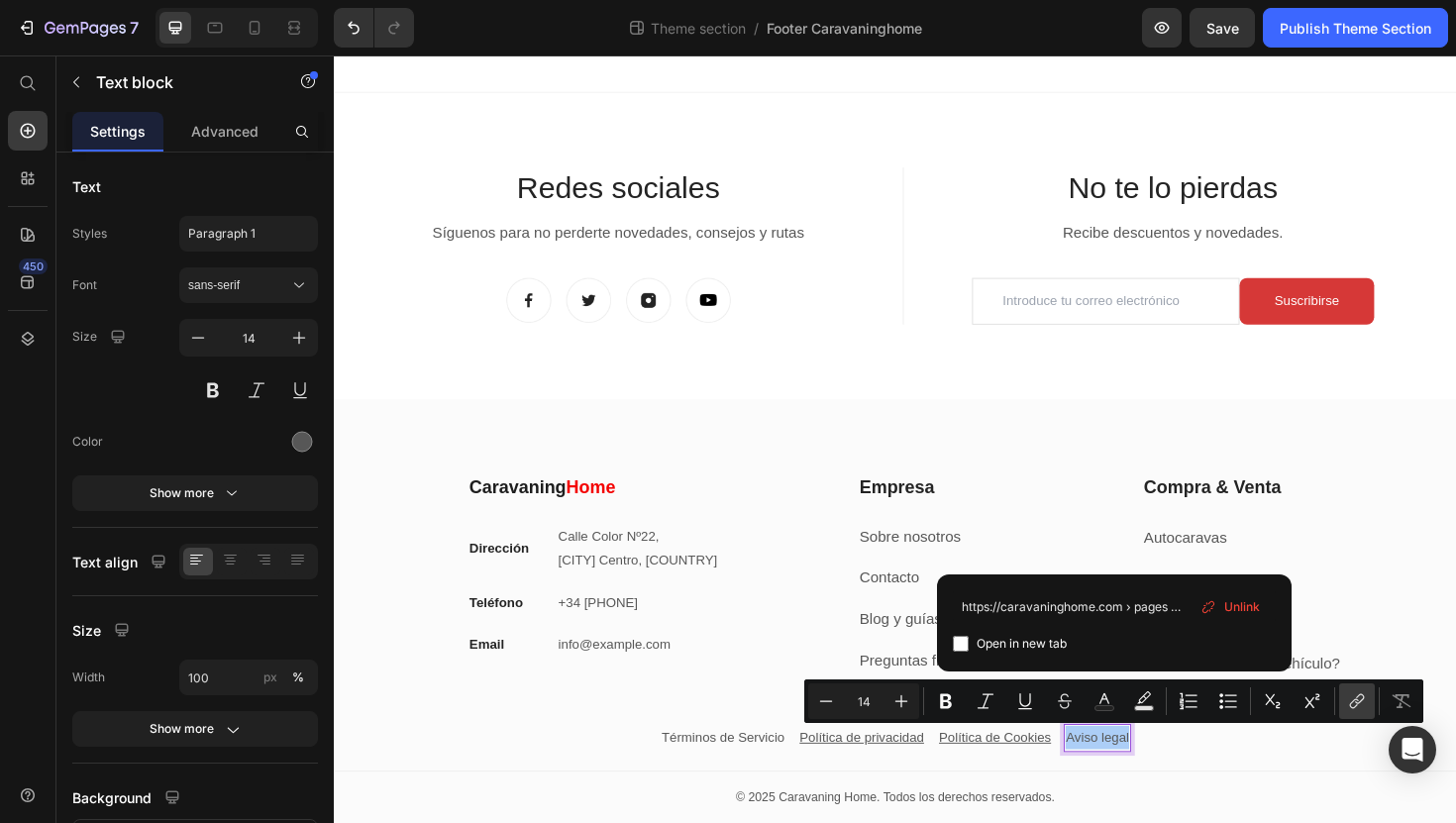 scroll, scrollTop: 0, scrollLeft: 58, axis: horizontal 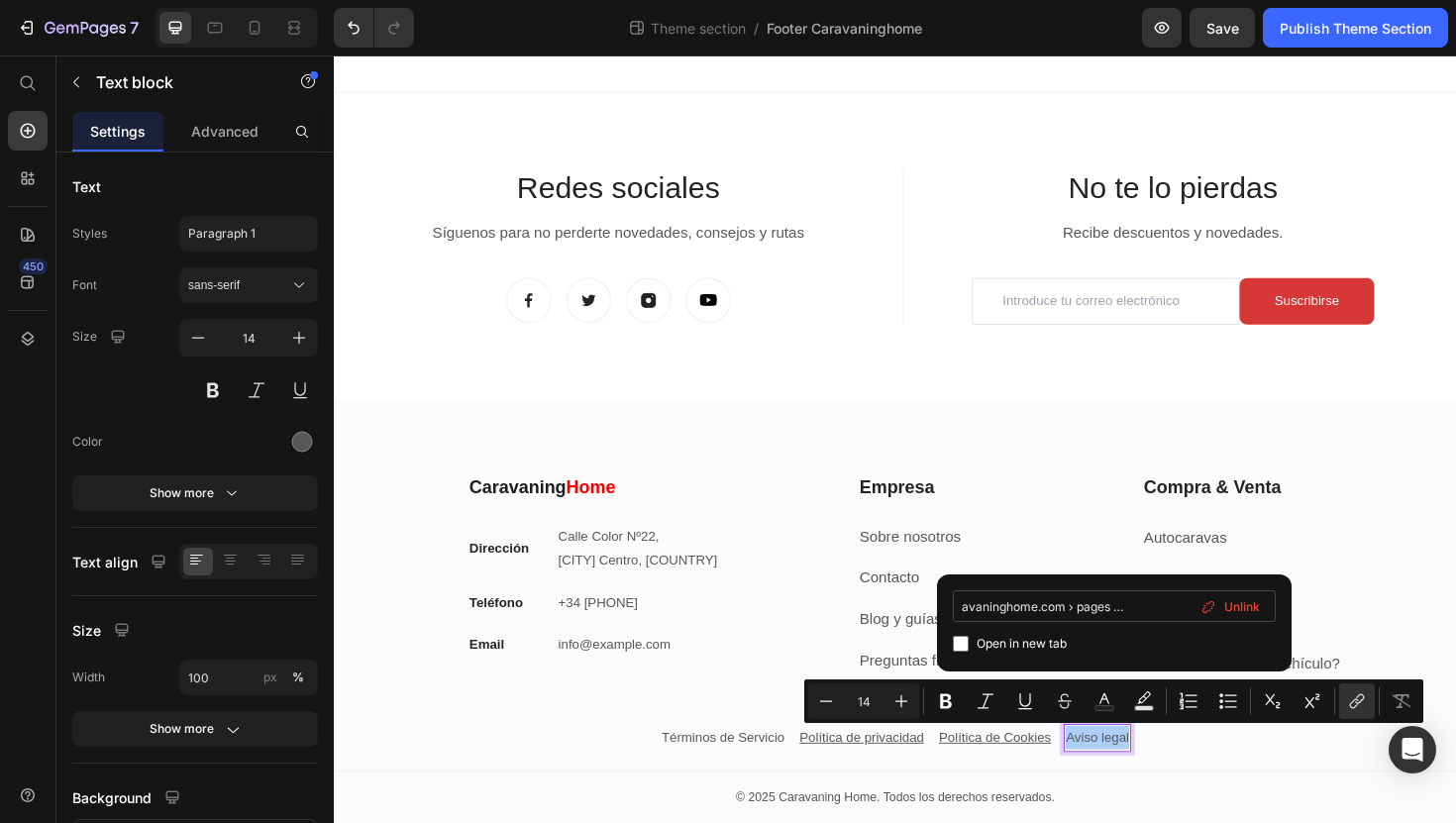 click on "https://caravaninghome.com › pages › aviso-legal" at bounding box center (1114, 606) 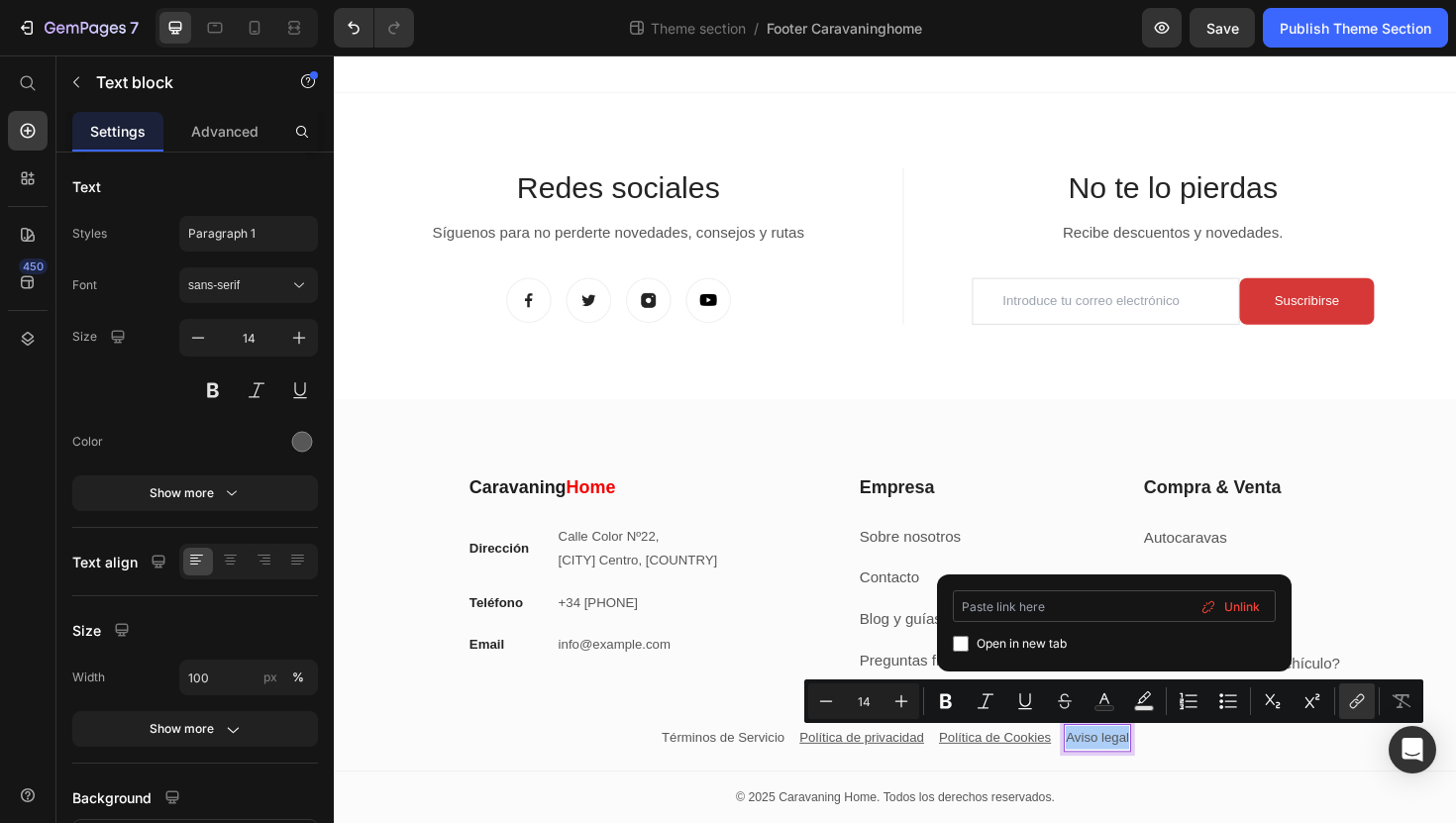 scroll, scrollTop: 0, scrollLeft: 0, axis: both 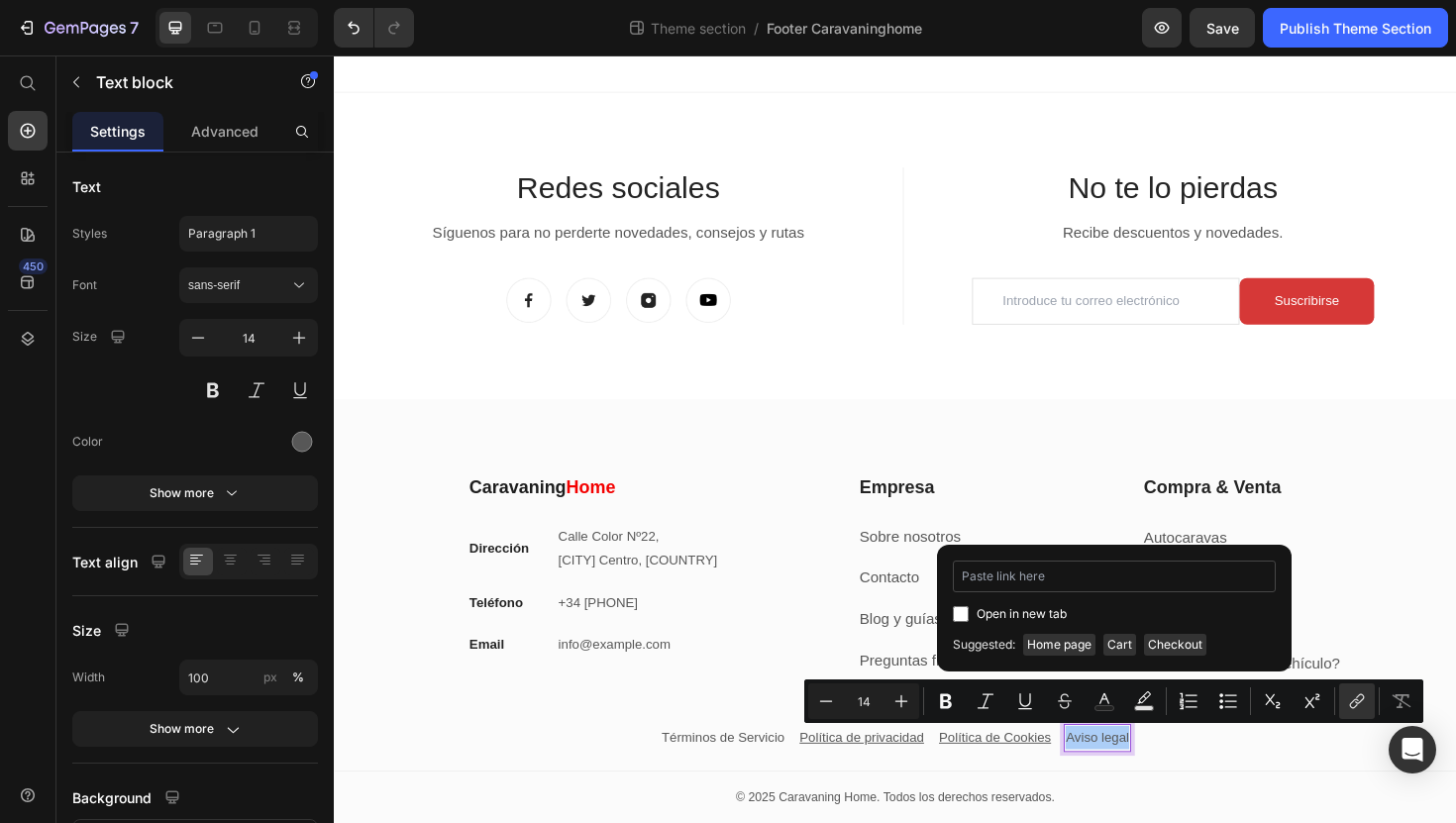 type on "https://caravaninghome.com/pages/aviso-legal" 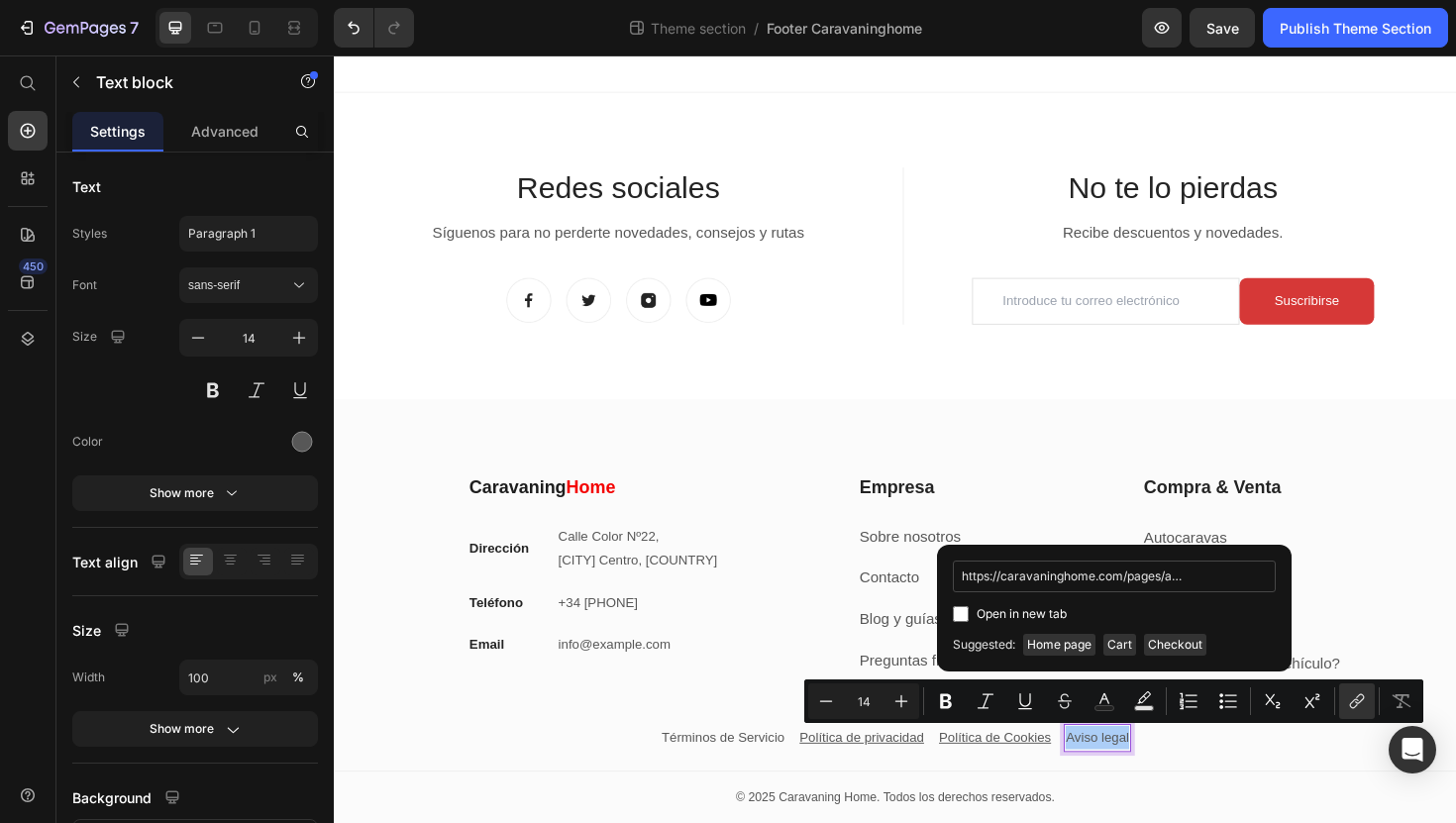 scroll, scrollTop: 0, scrollLeft: 44, axis: horizontal 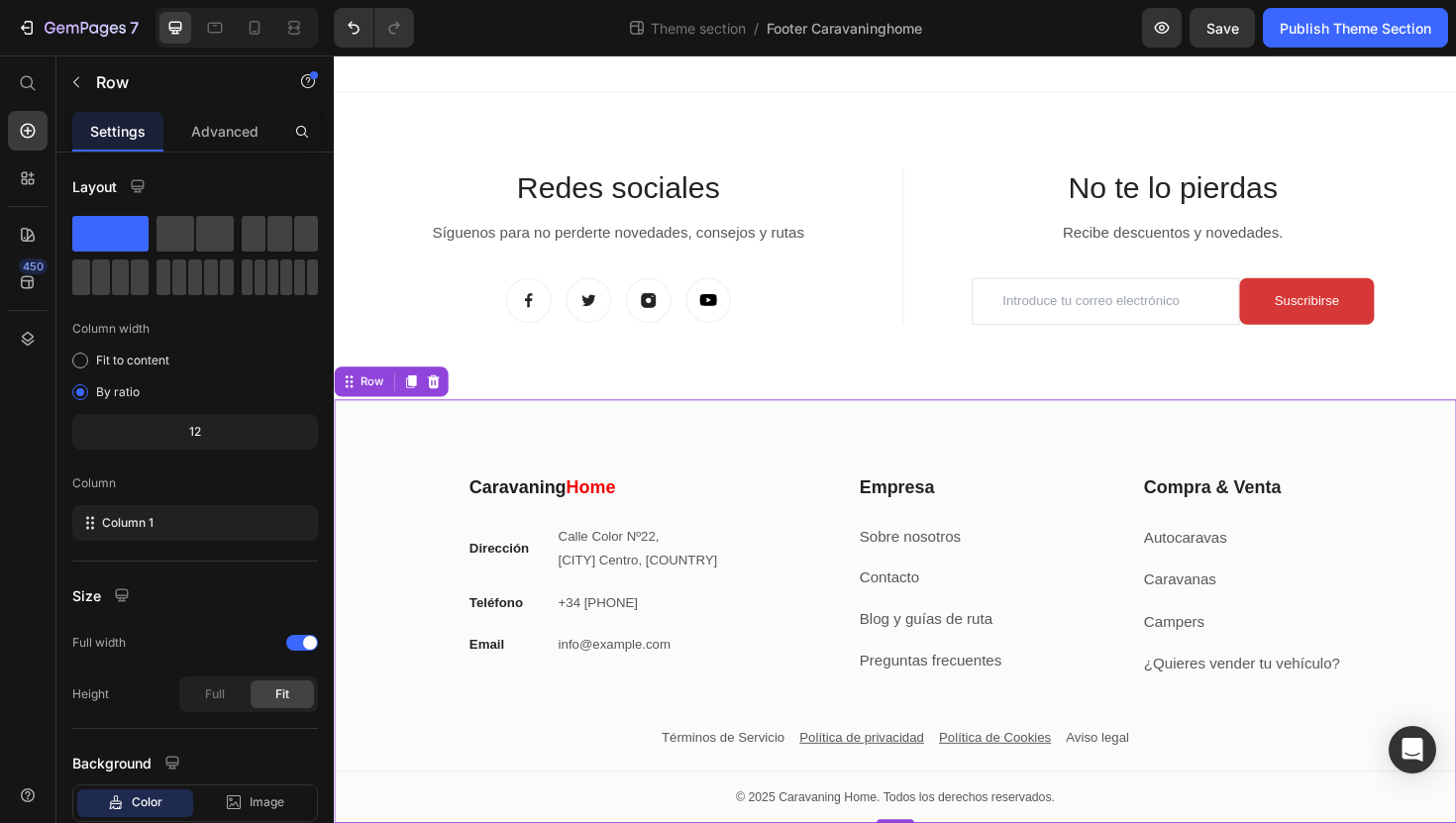 click on "Caravaning Home Heading Dirección Text block Calle Color Nº[NUMBER], [CITY] Centro, [COUNTRY] Text block Row Teléfono Text block +34 [PHONE] Text block Row Email Text block [EMAIL] Text block Row Empresa Heading Sobre nosotros Text block Contacto Text block Blog y guías de ruta Text block Preguntas frecuentes Text block Row Compra & Venta Heading Autocaravas Text block Caravanas Text block Campers Text block ¿Quieres vender tu vehículo? Text block Row Row
Contacto
Empresa
Compra & Venta Accordion Términos de Servicio Text block Política de privacidad Text block Política de Cookies Text block Aviso legal Text block Row                Title Line Row © [YEAR] Caravaning Home. Todos los derechos reservados. Text block Row" at bounding box center [928, 645] 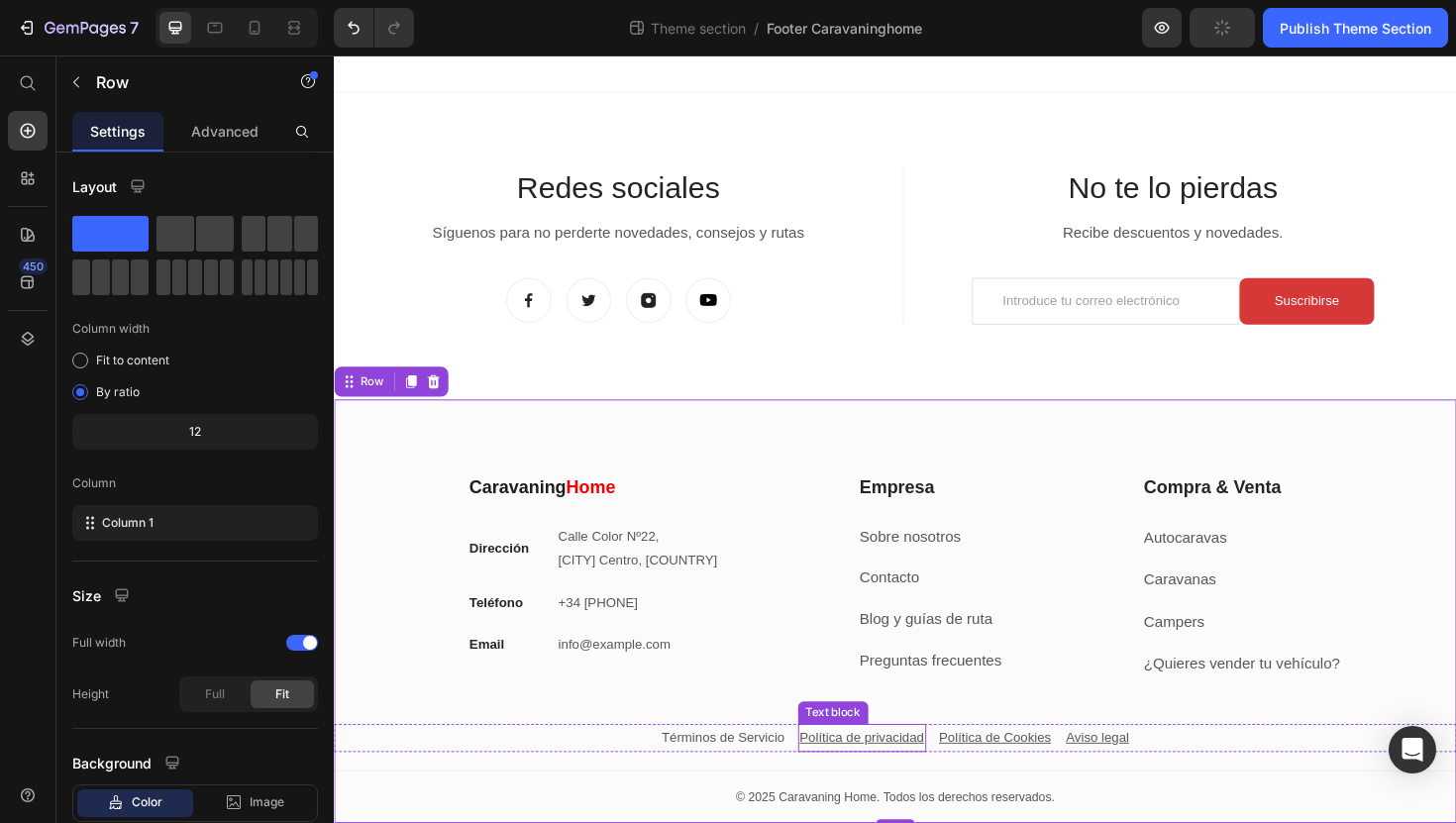click on "Política de privacidad" at bounding box center (892, 777) 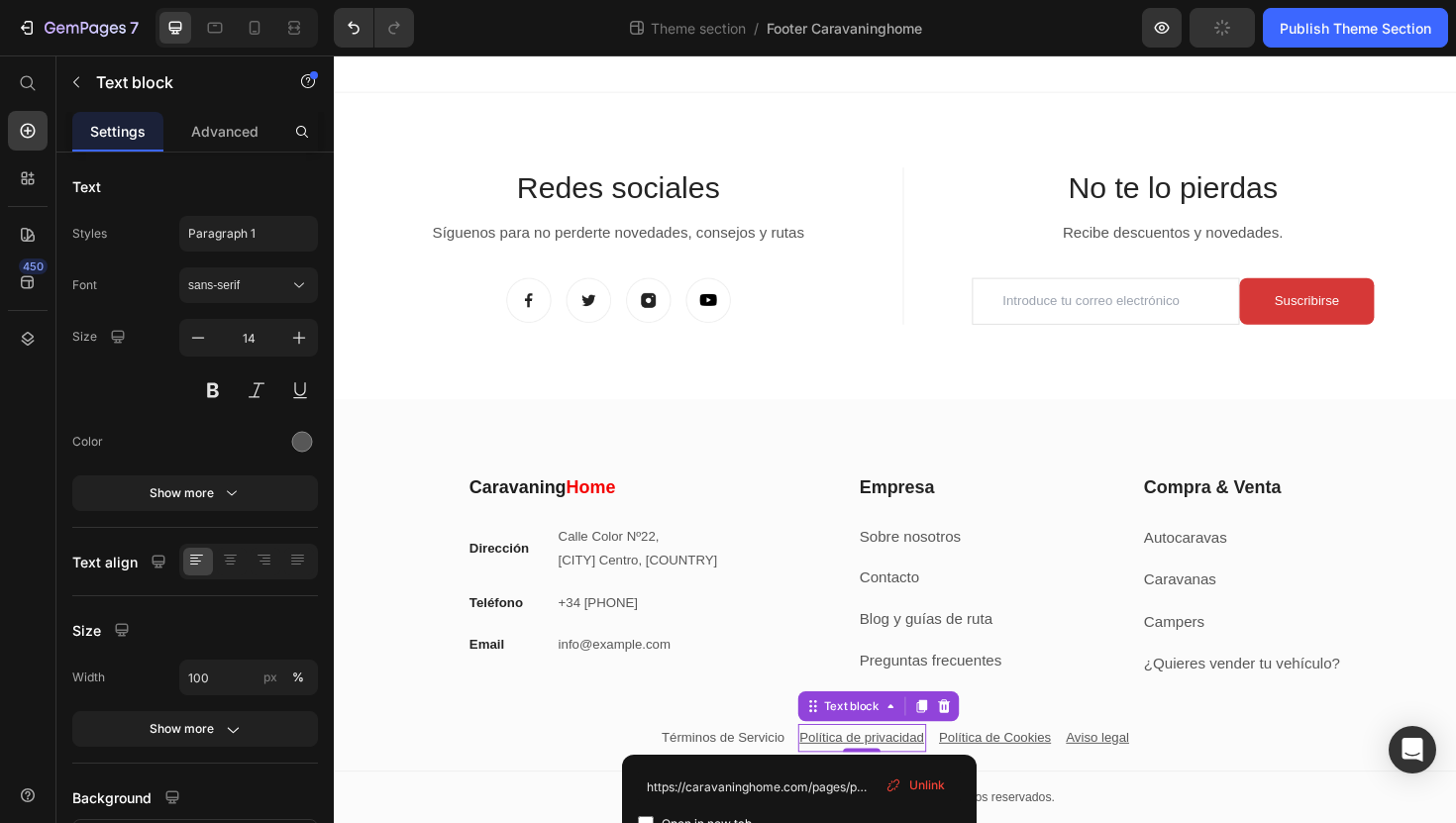click on "Política de privacidad" at bounding box center [892, 777] 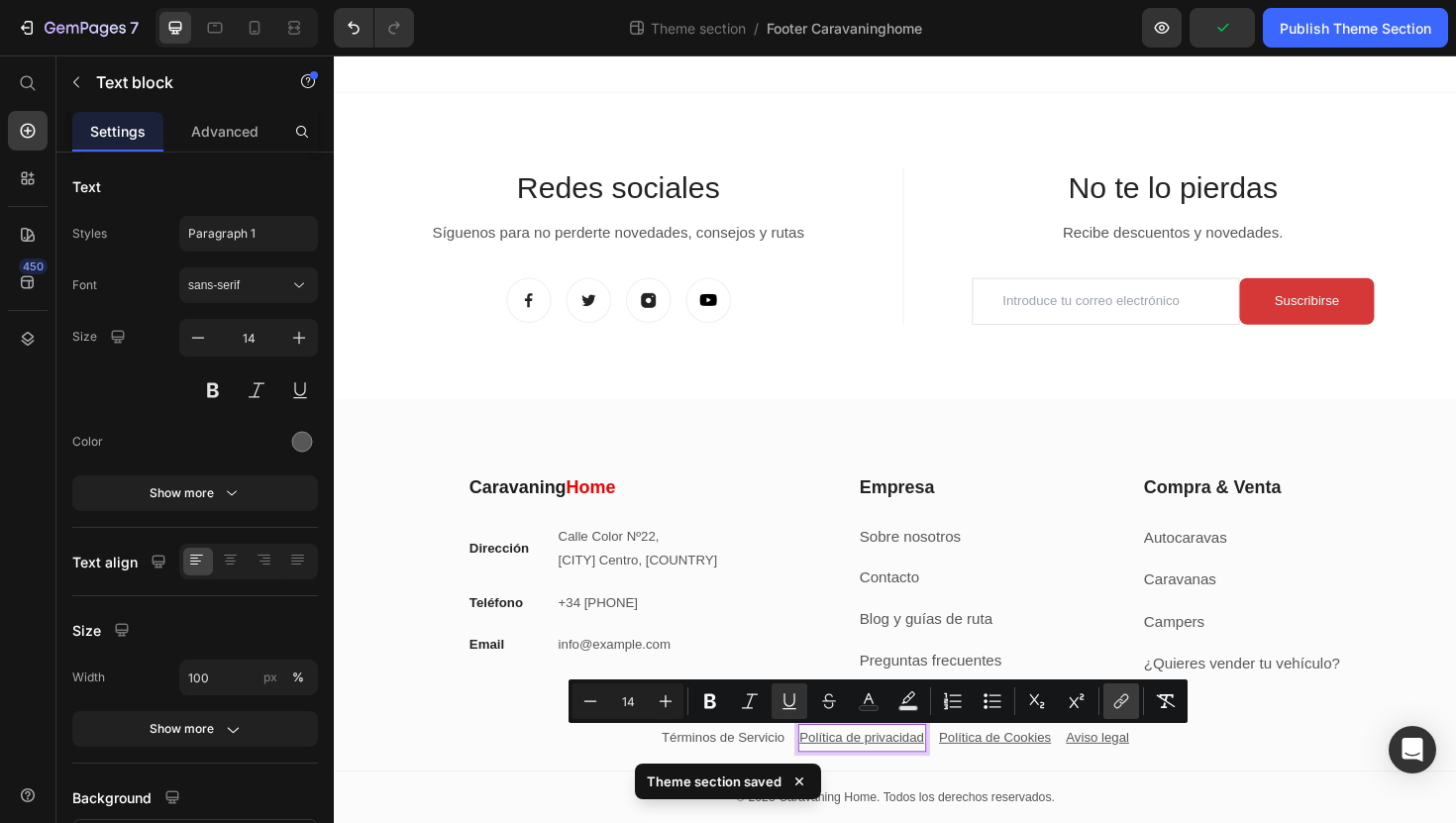 click on "link" at bounding box center (1121, 701) 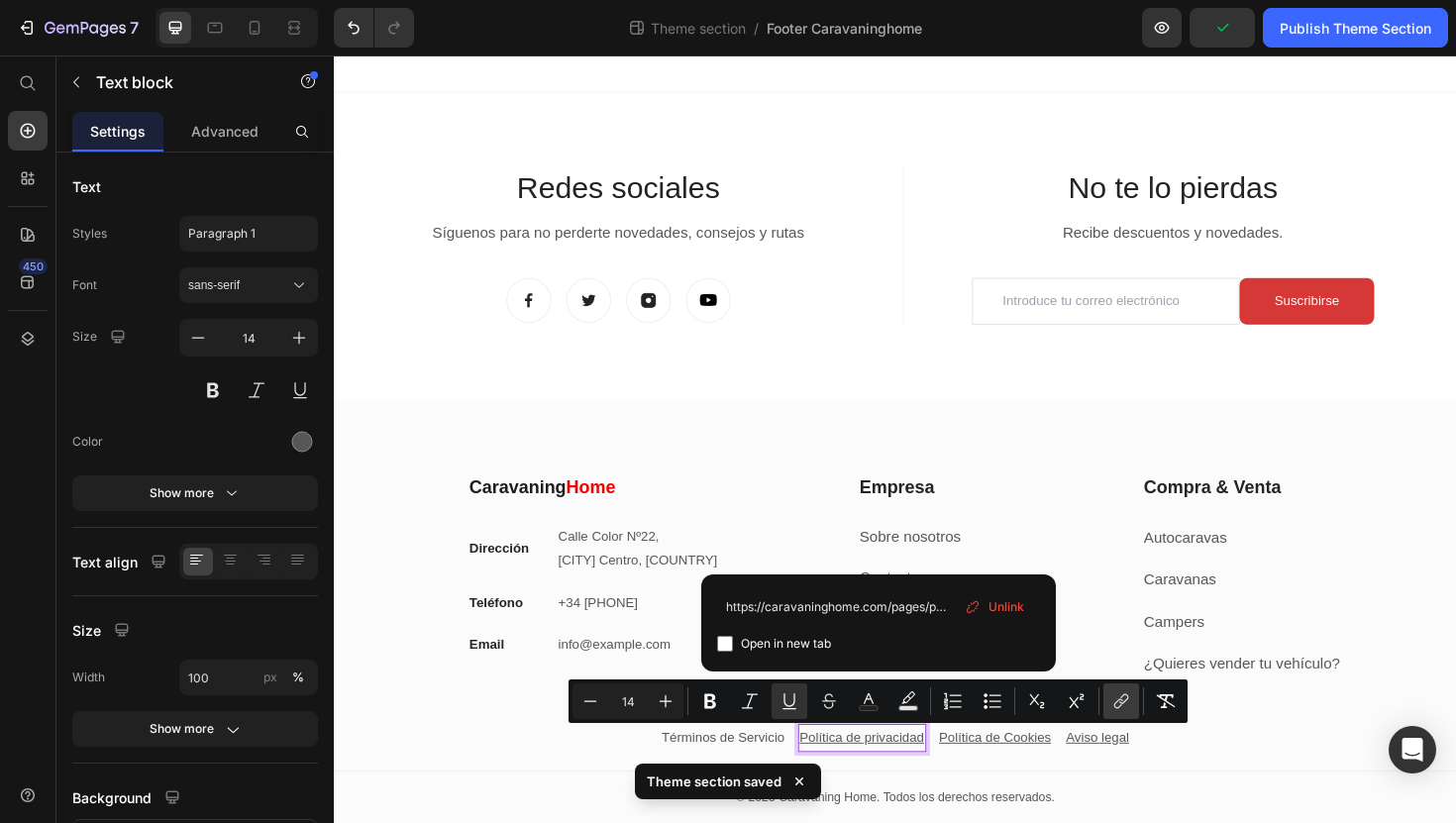 scroll, scrollTop: 0, scrollLeft: 107, axis: horizontal 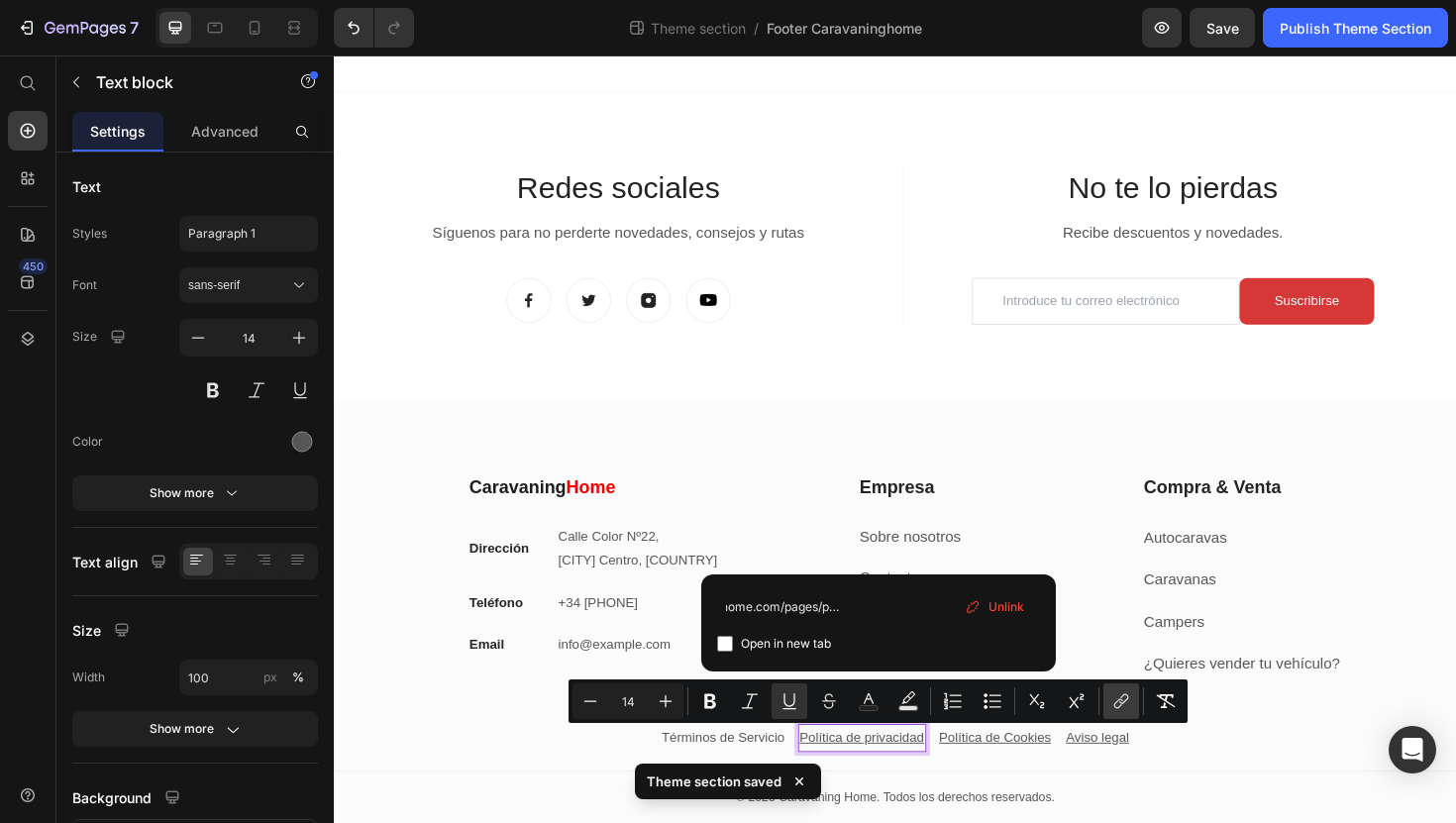 click on "link" at bounding box center [1121, 701] 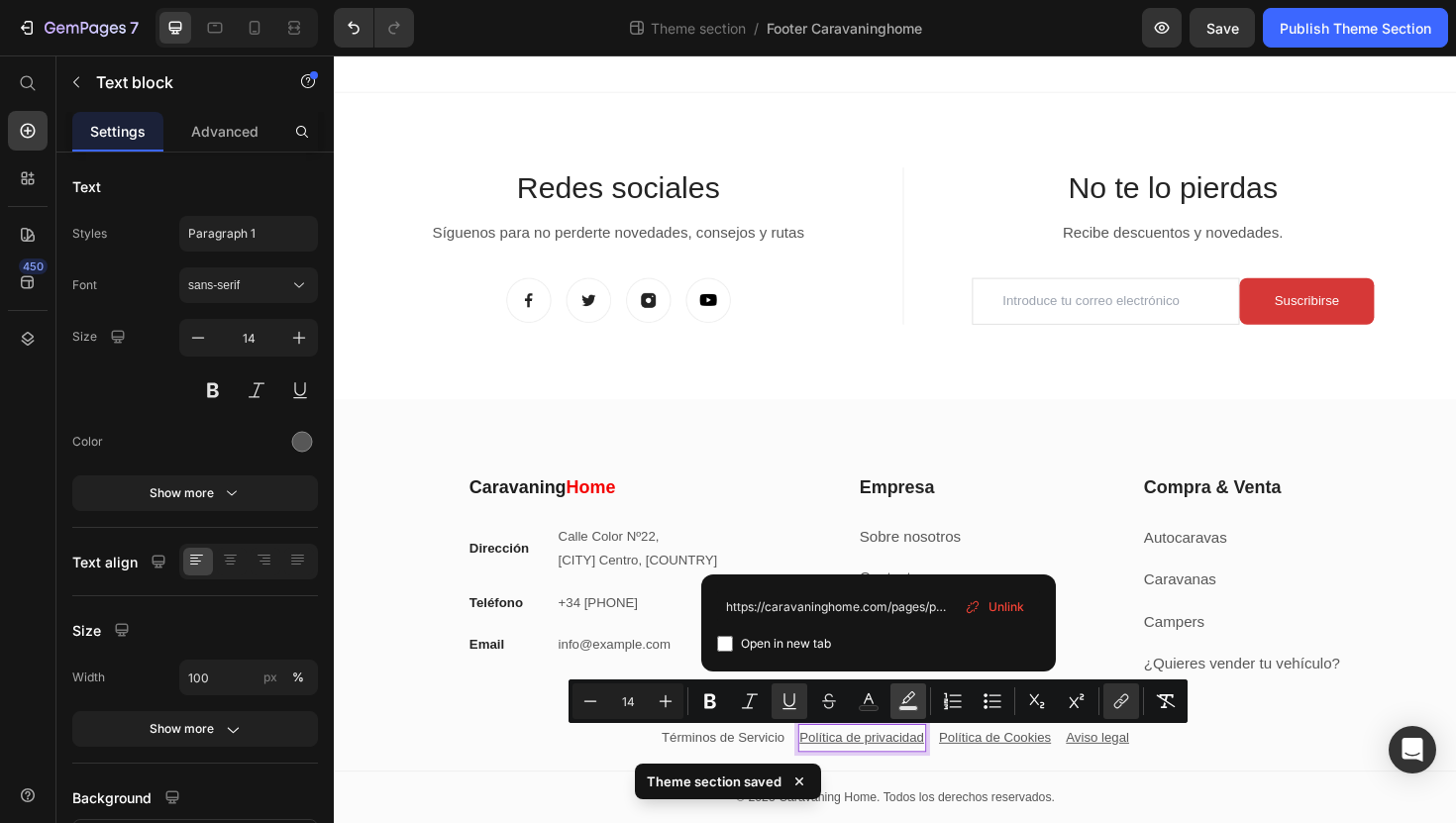 scroll, scrollTop: 0, scrollLeft: 107, axis: horizontal 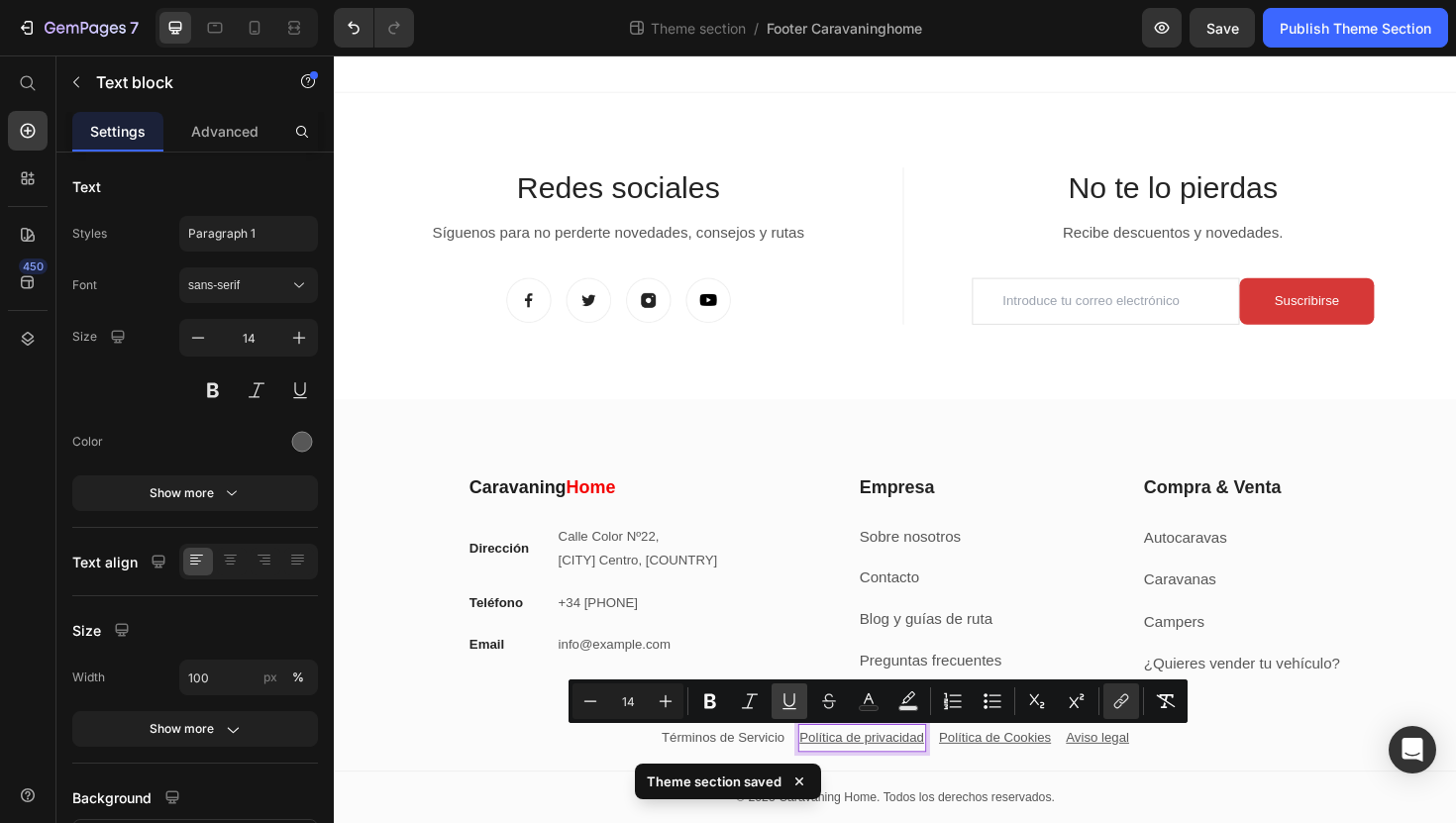 click on "Underline" at bounding box center (789, 701) 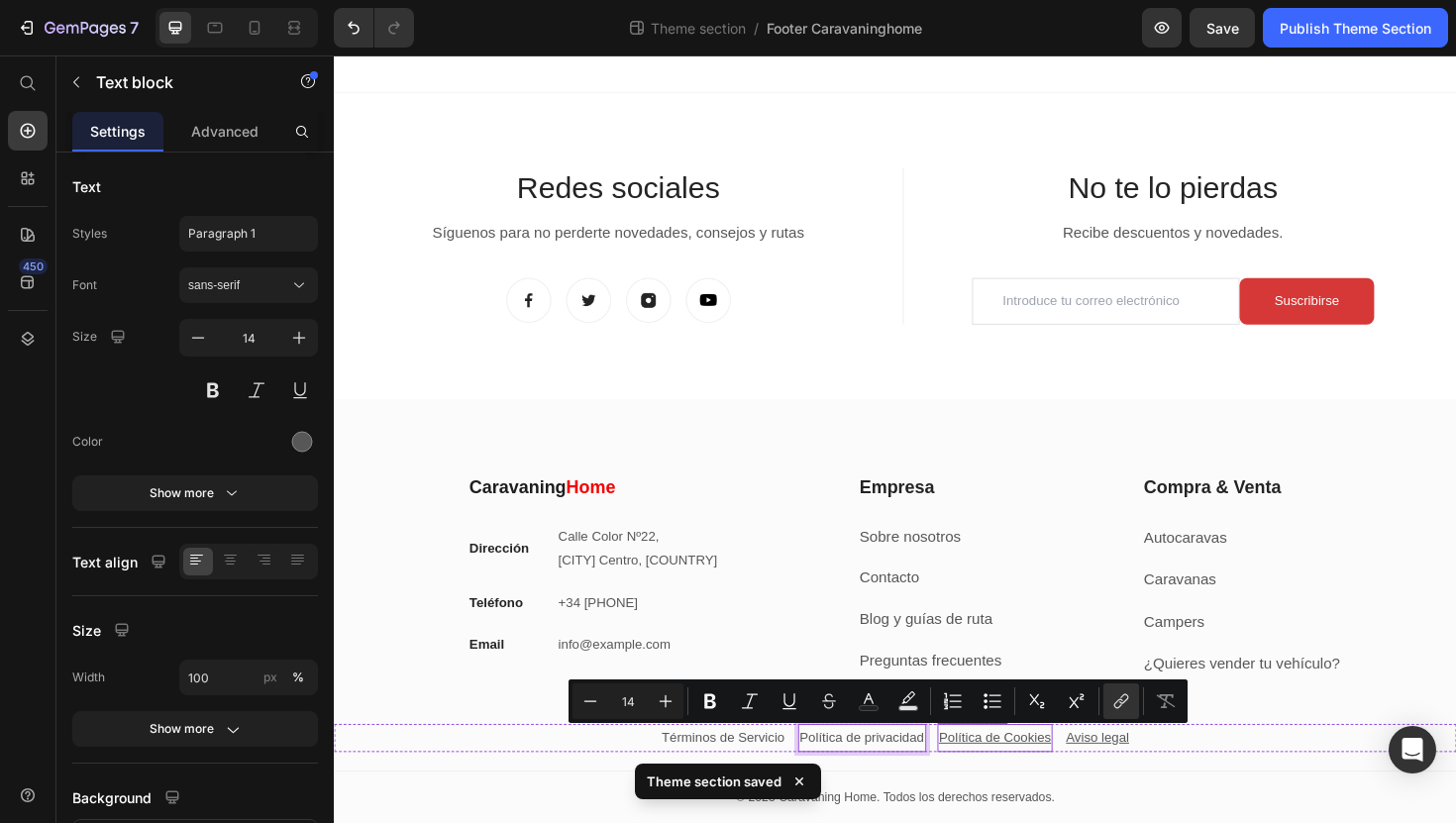 click on "Política de Cookies" at bounding box center [1034, 777] 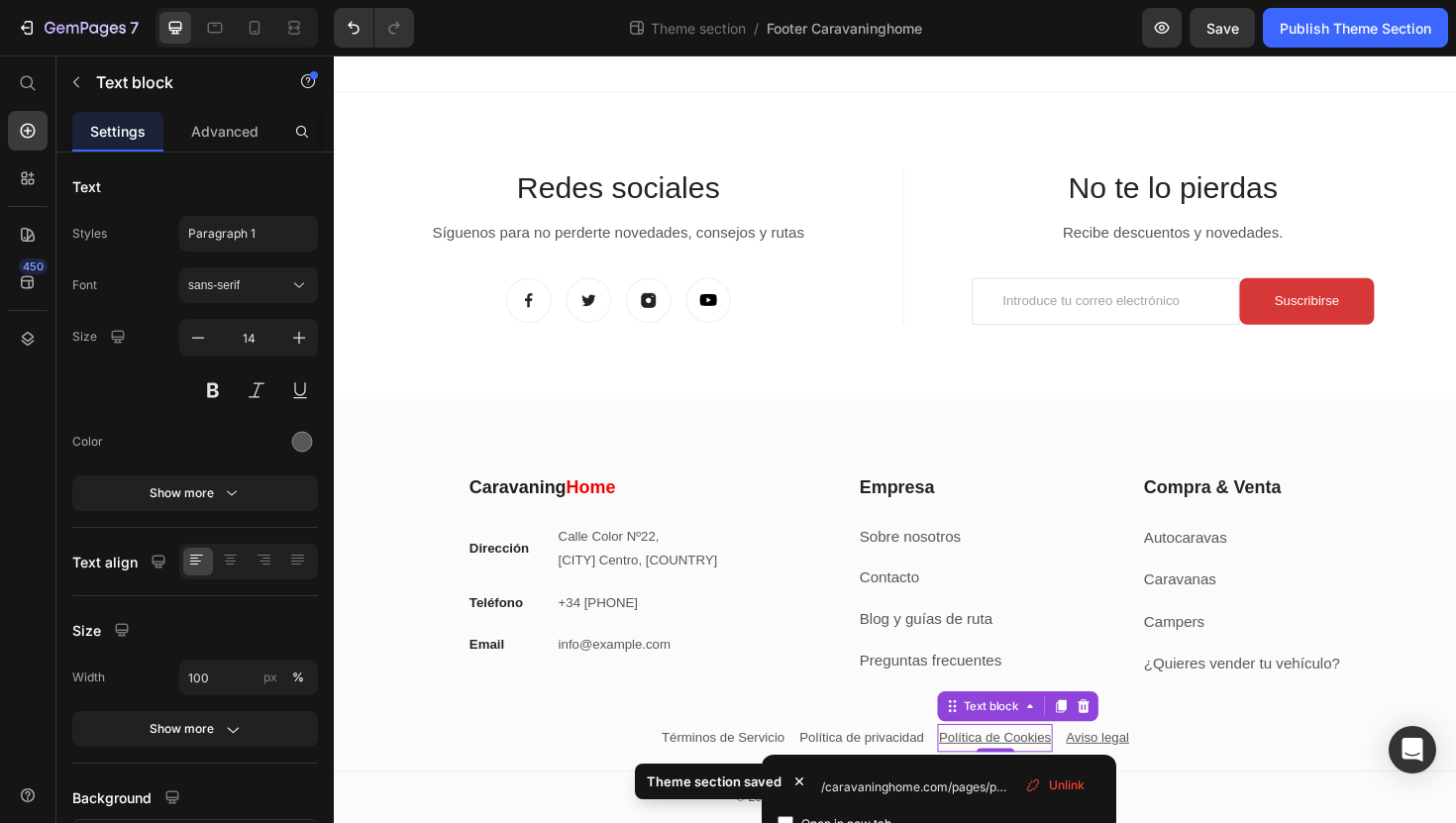 click on "Política de Cookies" at bounding box center [1034, 777] 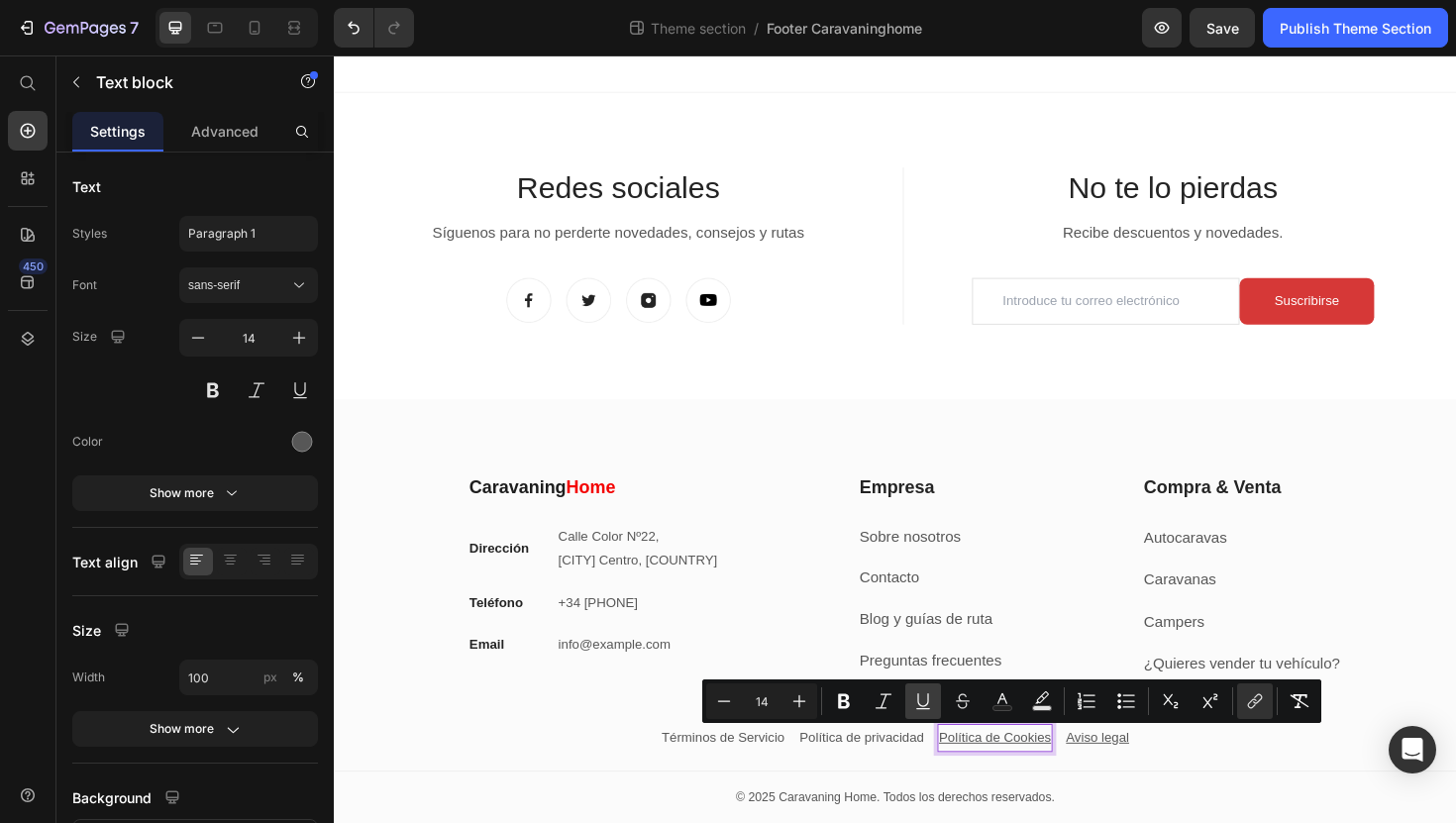 click 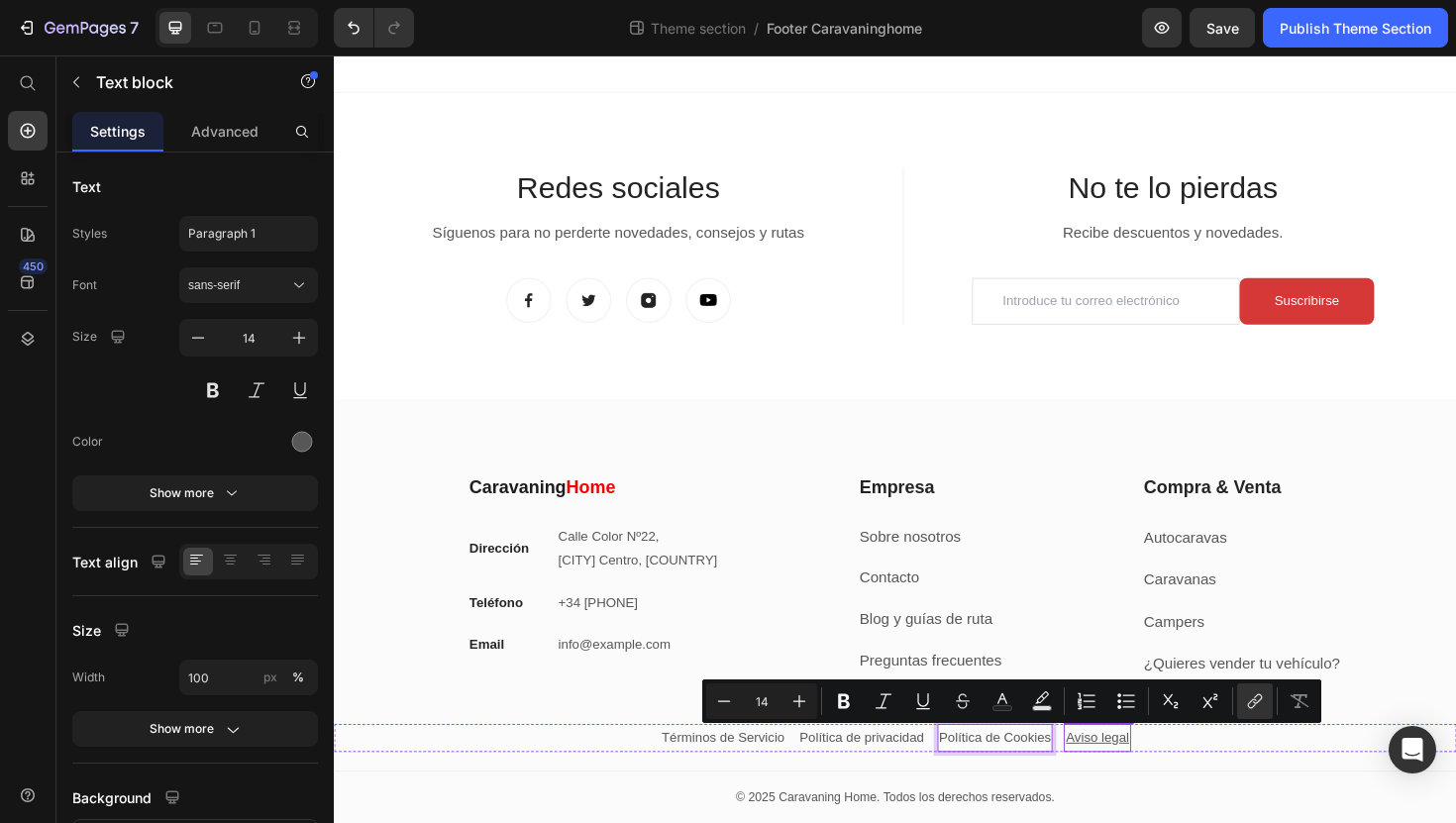 click on "Aviso legal" at bounding box center [1141, 777] 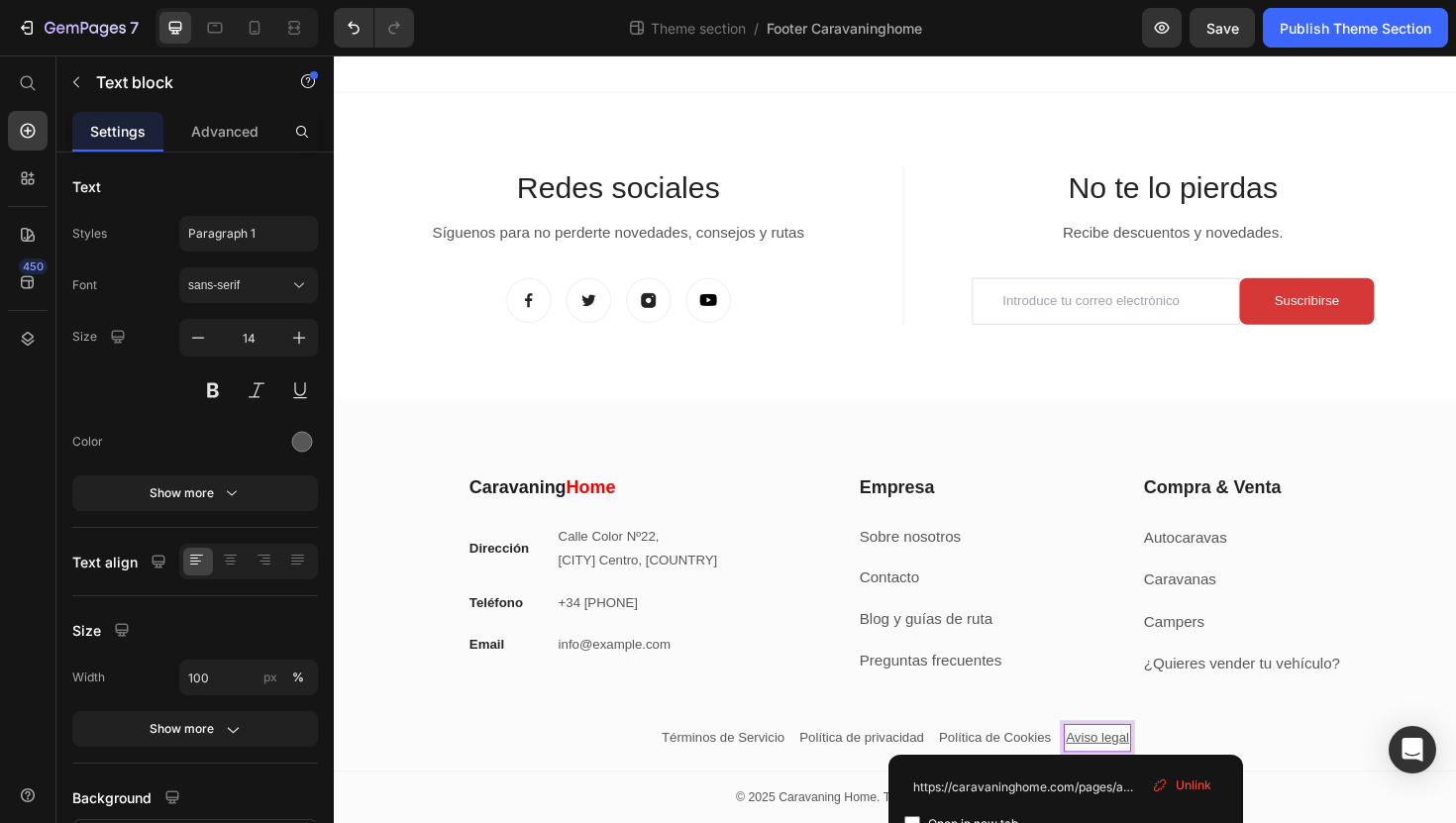 click on "Aviso legal" at bounding box center [1141, 777] 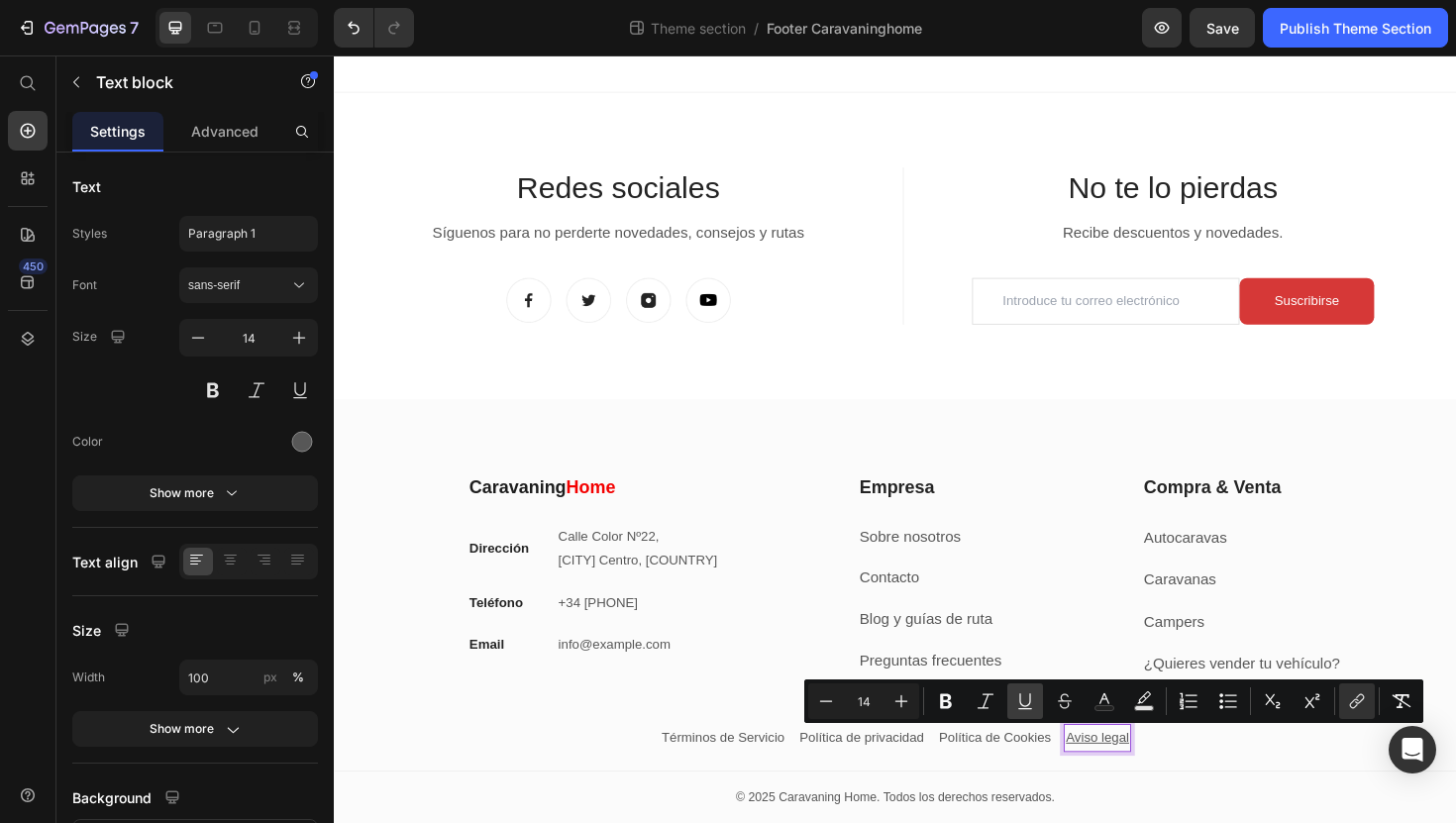 click 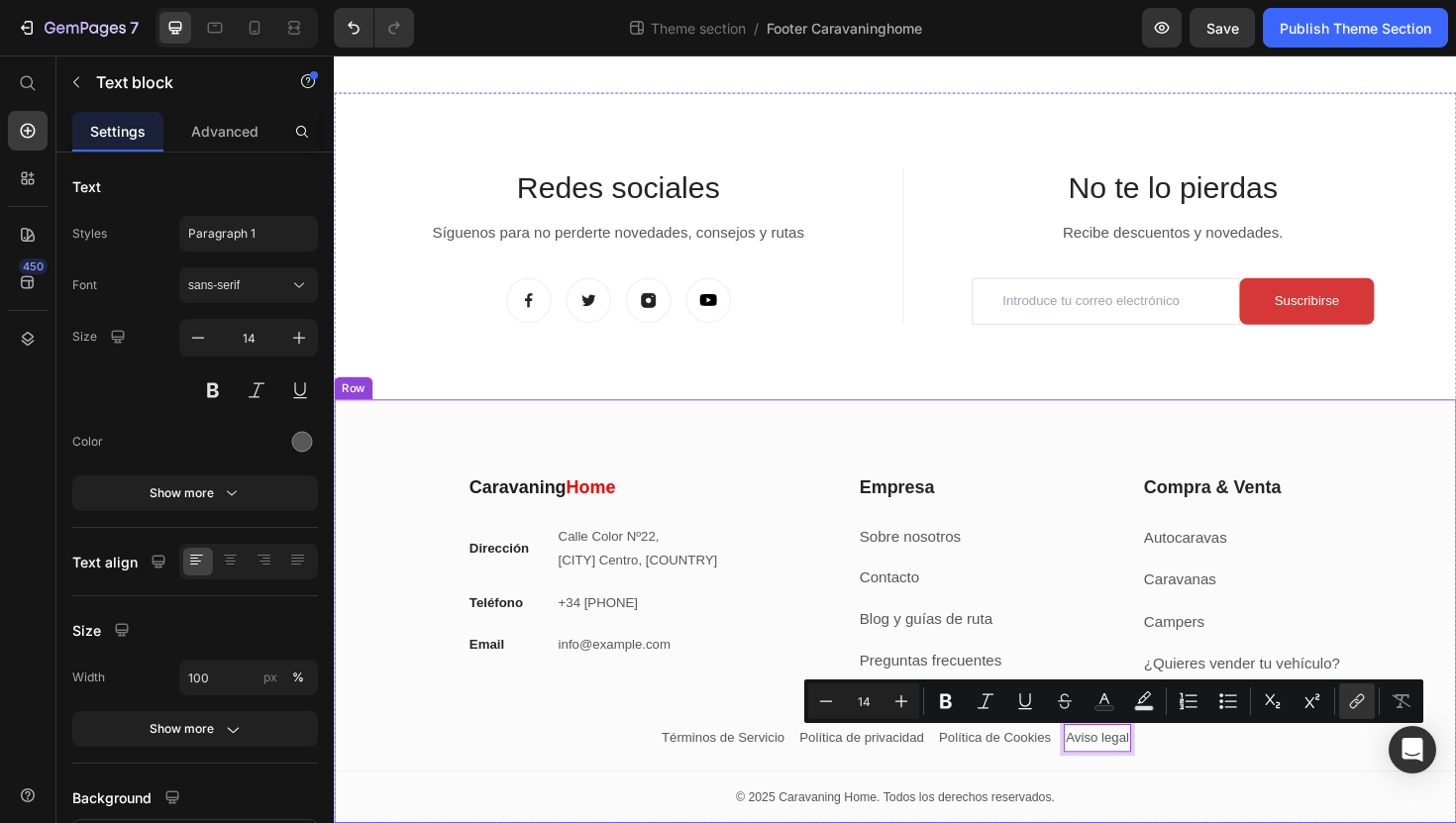 click on "Caravaning Home Heading Dirección Text block Calle Color Nº[NUMBER], [CITY] Centro, [COUNTRY] Text block Row Teléfono Text block +34 [PHONE] Text block Row Email Text block [EMAIL] Text block Row Empresa Heading Sobre nosotros Text block Contacto Text block Blog y guías de ruta Text block Preguntas frecuentes Text block Row Compra & Venta Heading Autocaravas Text block Caravanas Text block Campers Text block ¿Quieres vender tu vehículo? Text block Row Row
Contacto
Empresa
Compra & Venta Accordion Términos de Servicio Text block Política de privacidad Text block Política de Cookies Text block Aviso legal Text block   0 Row                Title Line Row © [YEAR] Caravaning Home. Todos los derechos reservados. Text block Row" at bounding box center (928, 684) 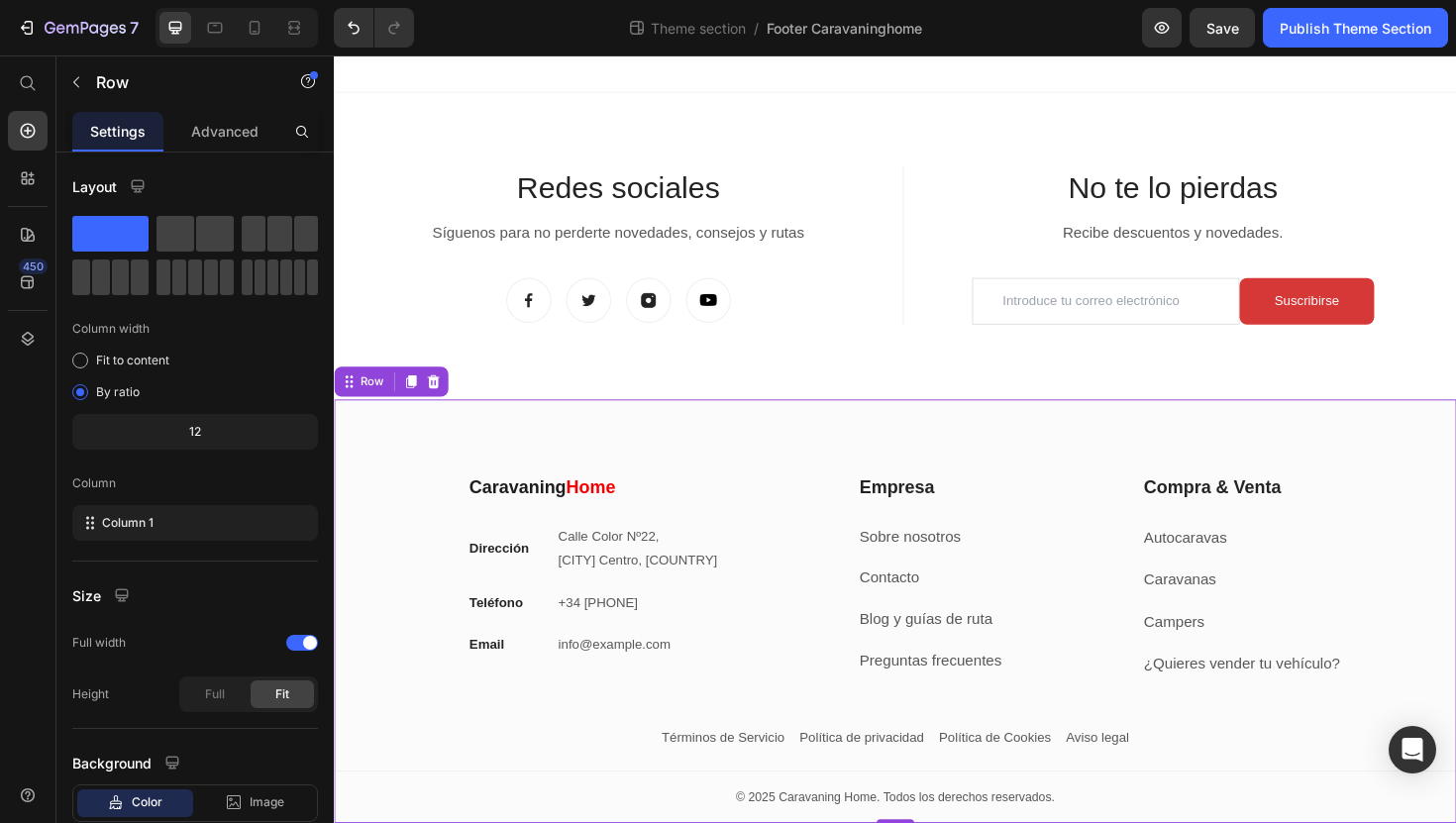 click on "Caravaning Home Heading Dirección Text block Calle Color Nº[NUMBER], [CITY] Centro, [COUNTRY] Text block Row Teléfono Text block +34 [PHONE] Text block Row Email Text block [EMAIL] Text block Row Empresa Heading Sobre nosotros Text block Contacto Text block Blog y guías de ruta Text block Preguntas frecuentes Text block Row Compra & Venta Heading Autocaravas Text block Caravanas Text block Campers Text block ¿Quieres vender tu vehículo? Text block Row Row
Contacto
Empresa
Compra & Venta Accordion Términos de Servicio Text block Política de privacidad Text block Política de Cookies Text block Aviso legal Text block Row                Title Line Row © [YEAR] Caravaning Home. Todos los derechos reservados. Text block Row" at bounding box center (928, 684) 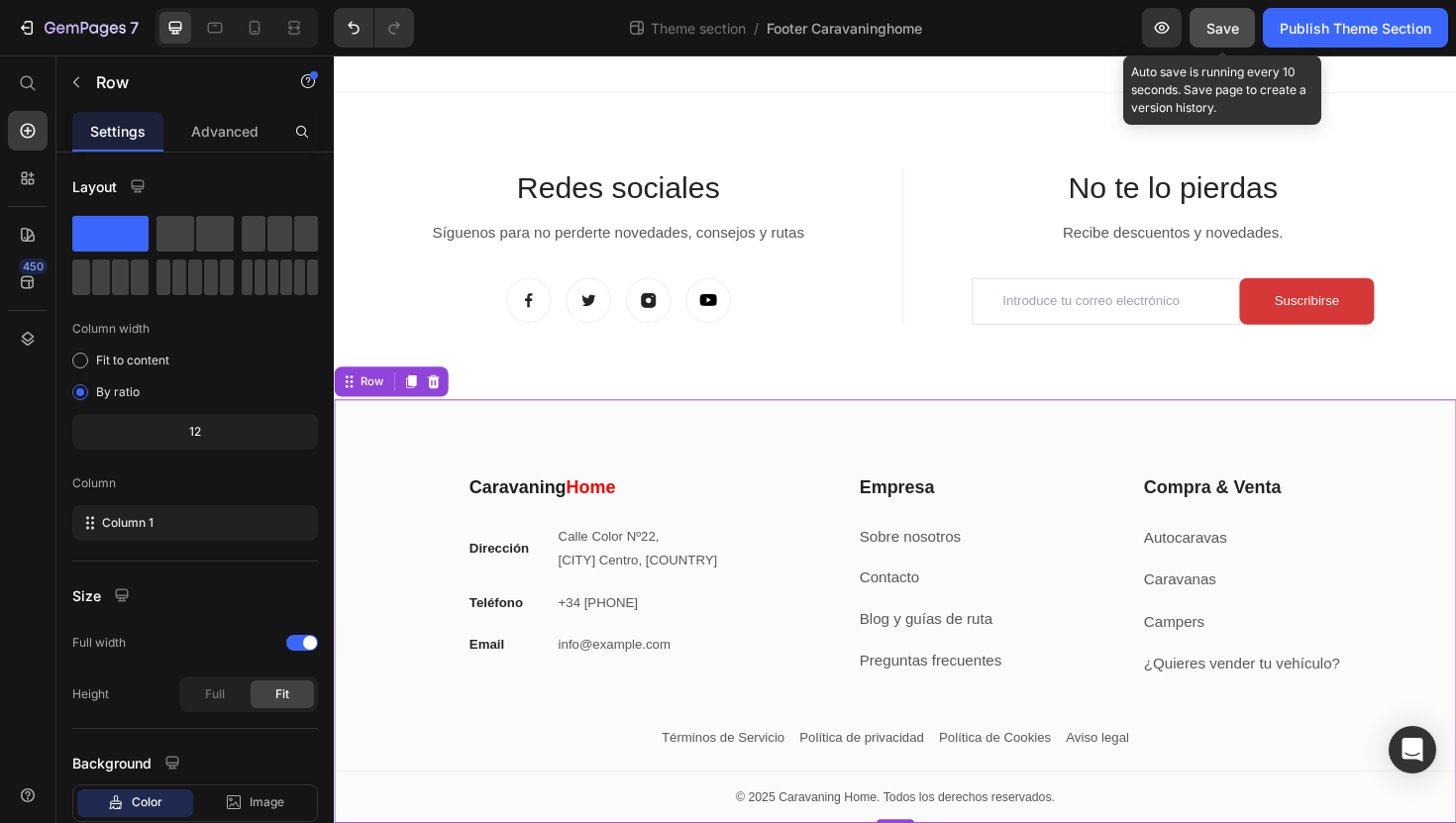 click on "Save" at bounding box center (1222, 28) 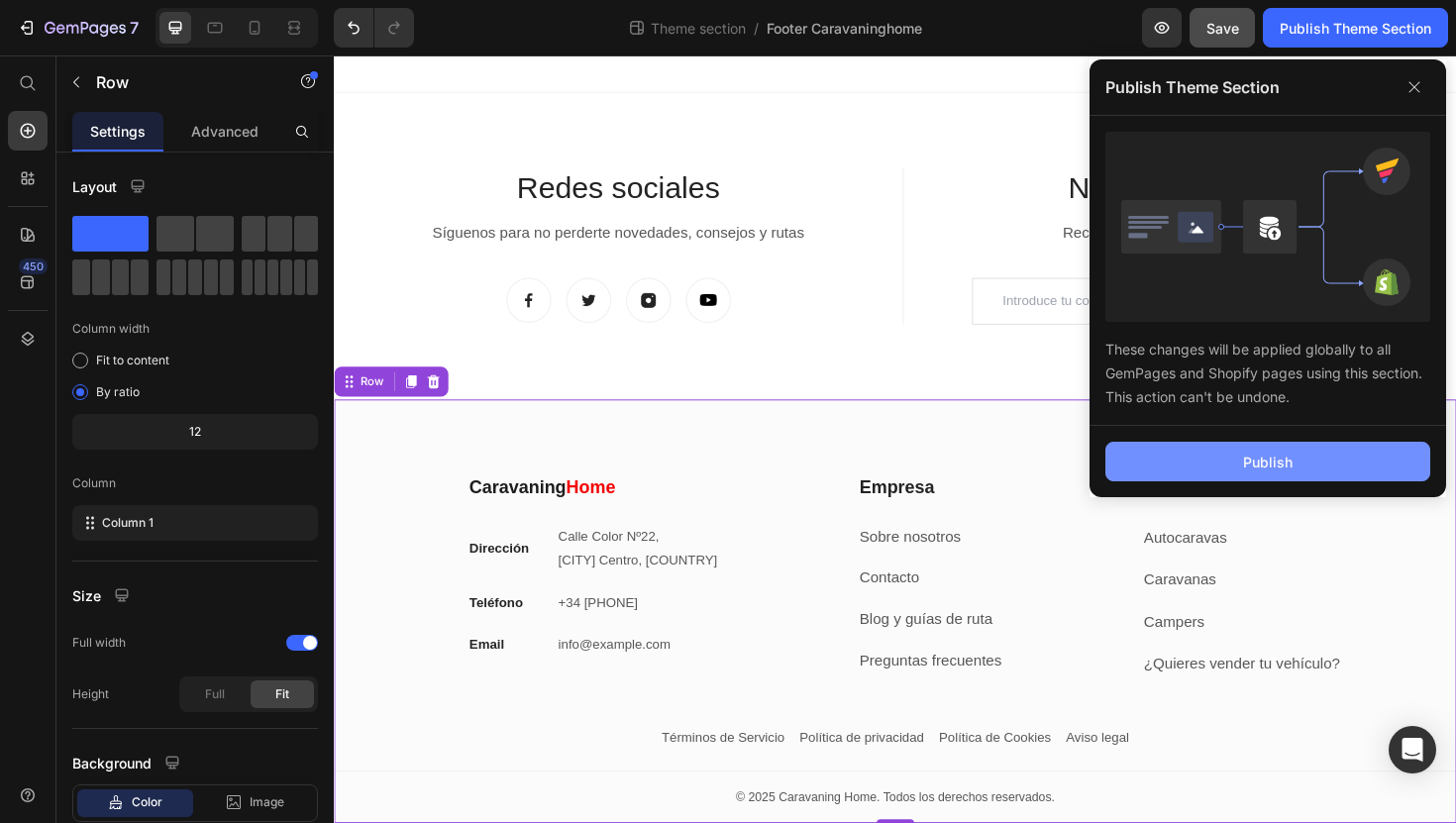 click on "Publish" at bounding box center [1268, 462] 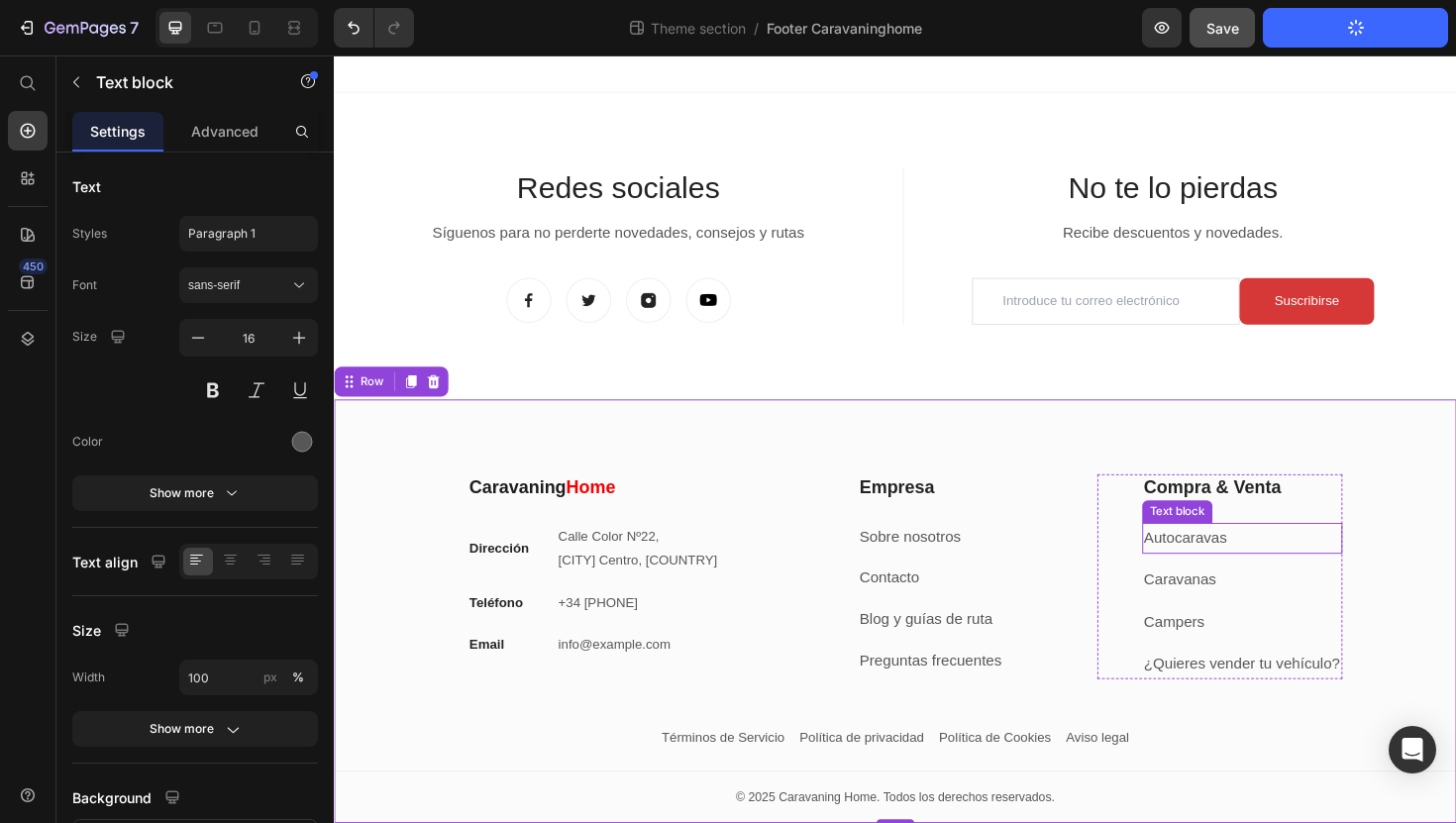 click on "Autocaravas" at bounding box center [1235, 566] 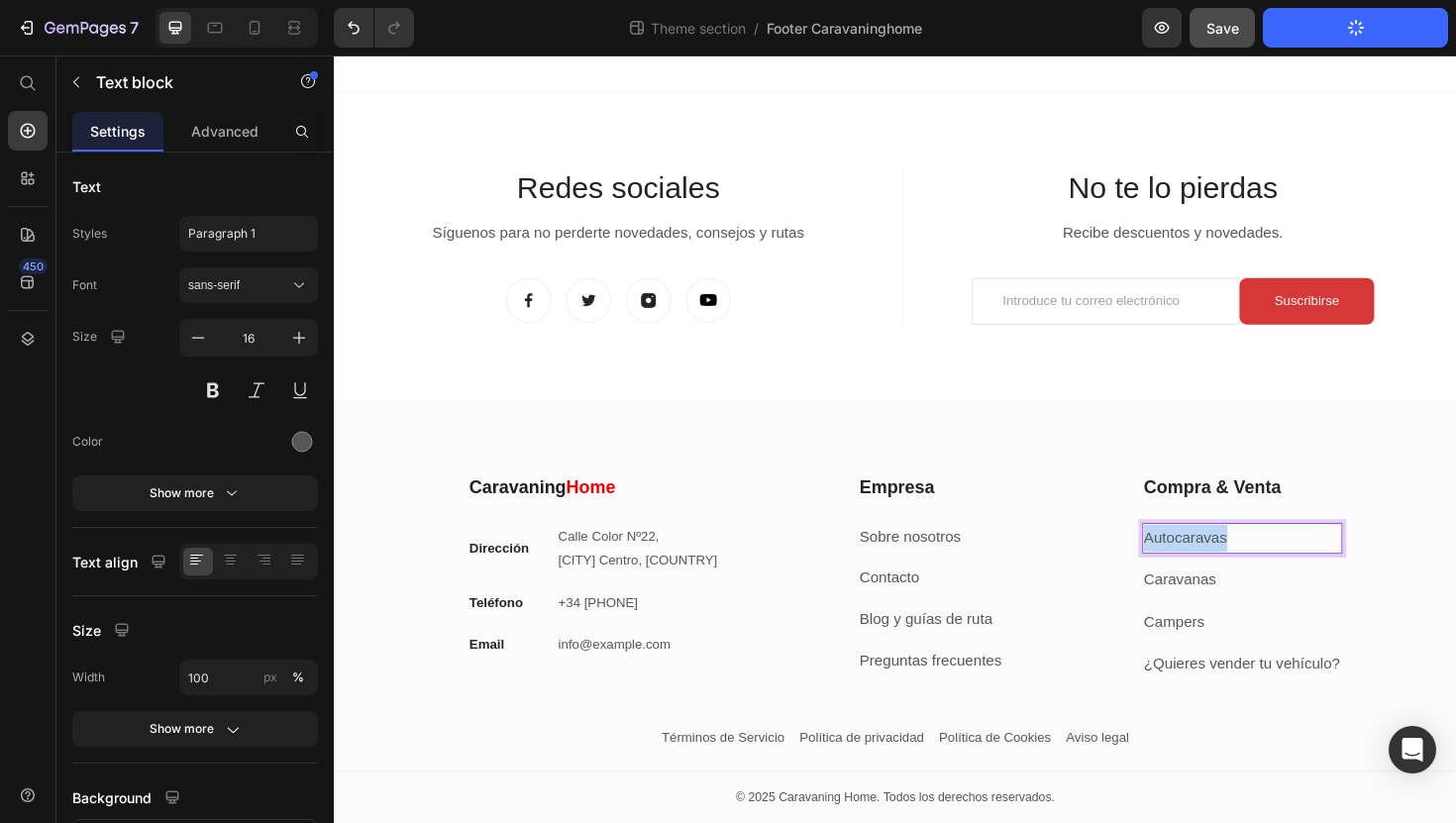click on "Autocaravas" at bounding box center [1235, 566] 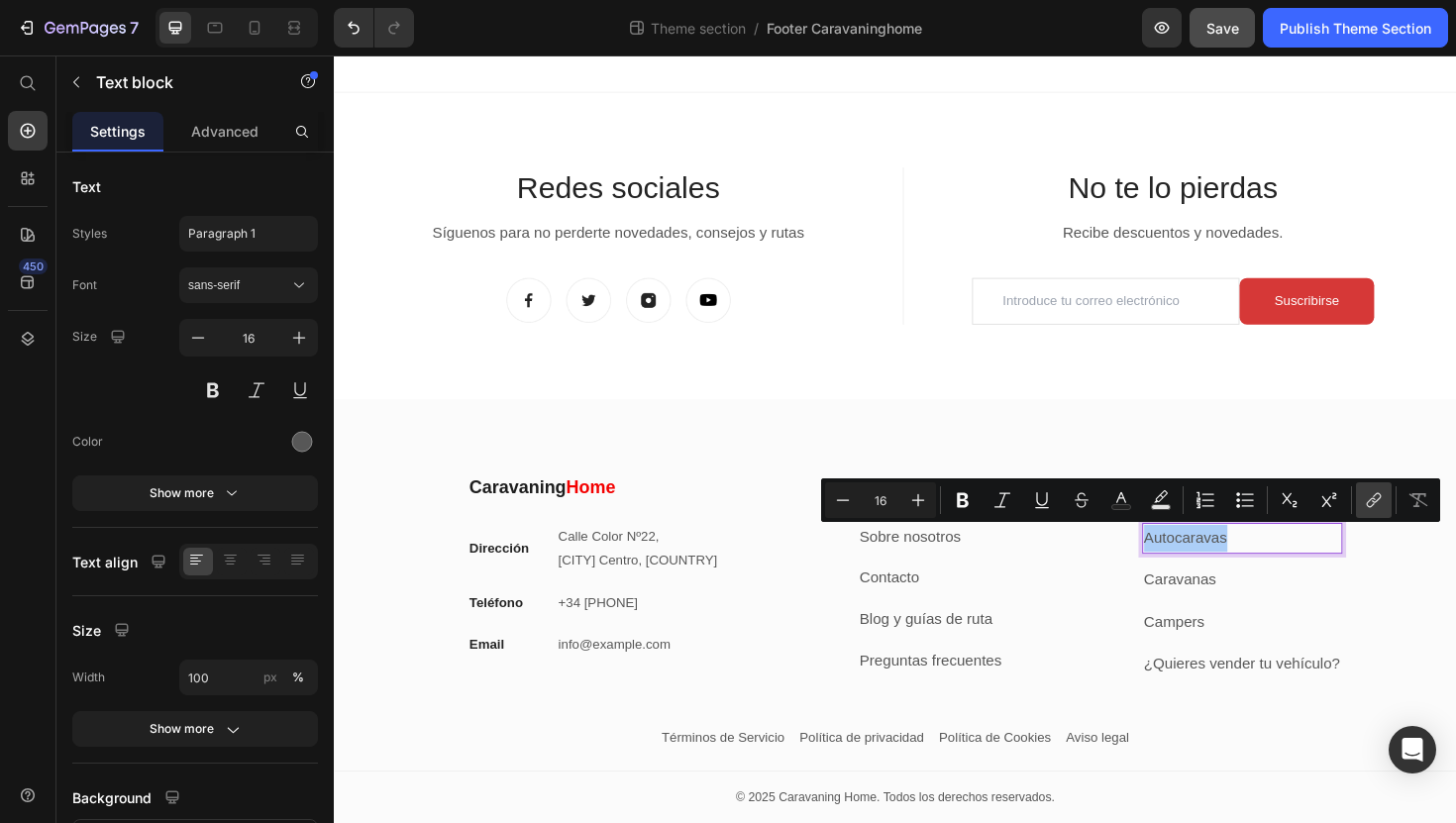 click on "link" at bounding box center [1374, 500] 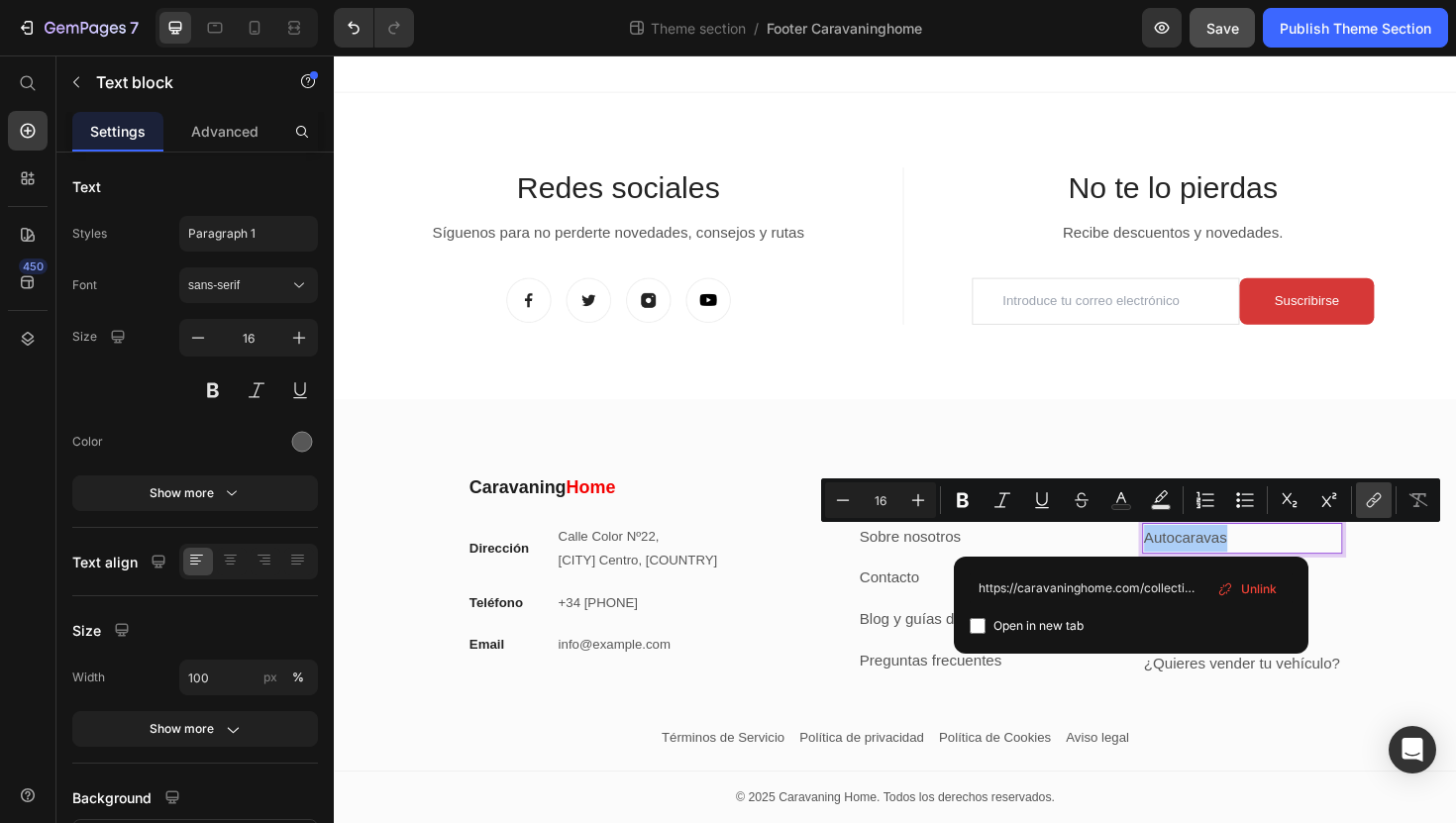scroll, scrollTop: 0, scrollLeft: 91, axis: horizontal 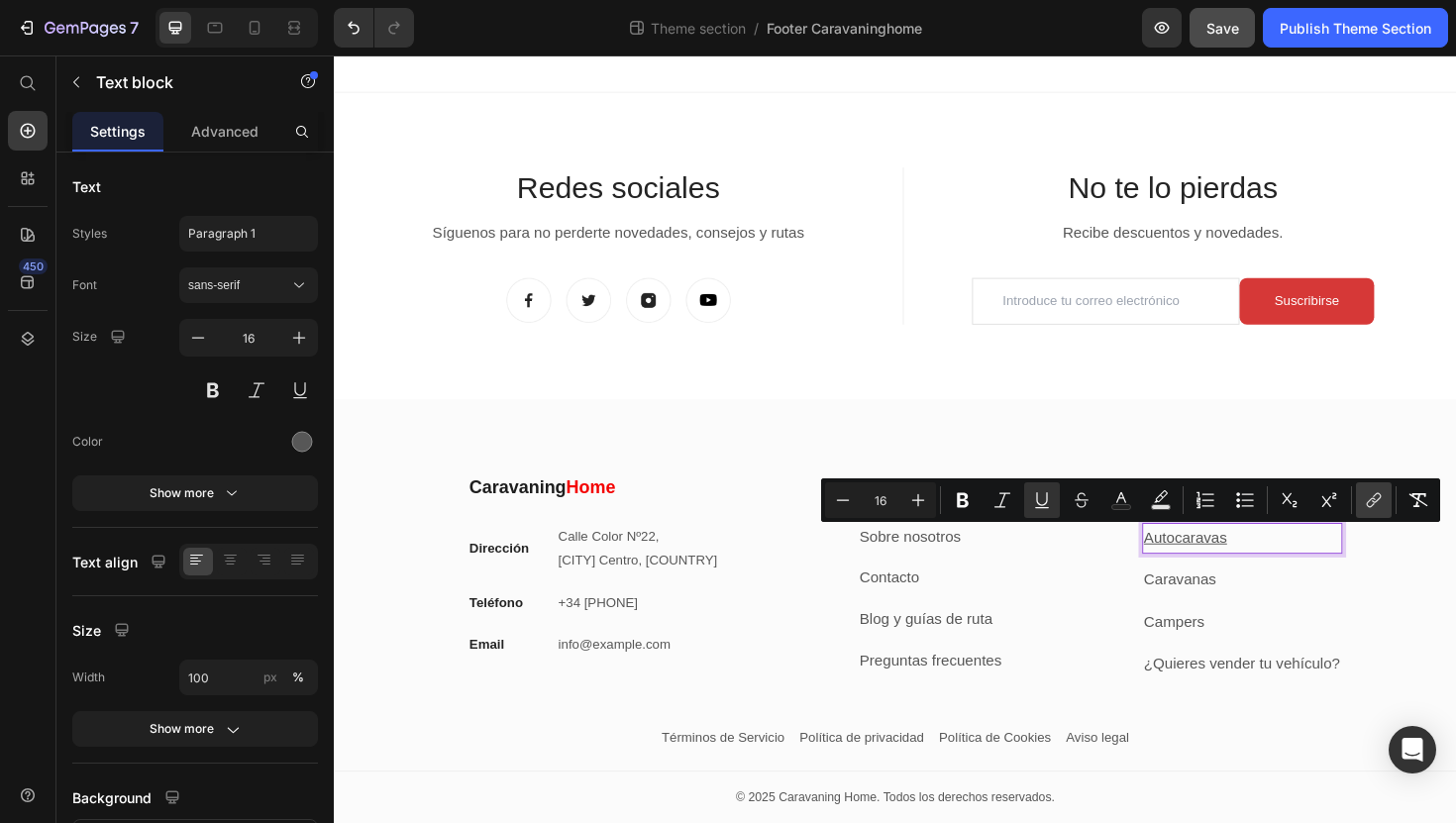 click on "link" at bounding box center (1374, 500) 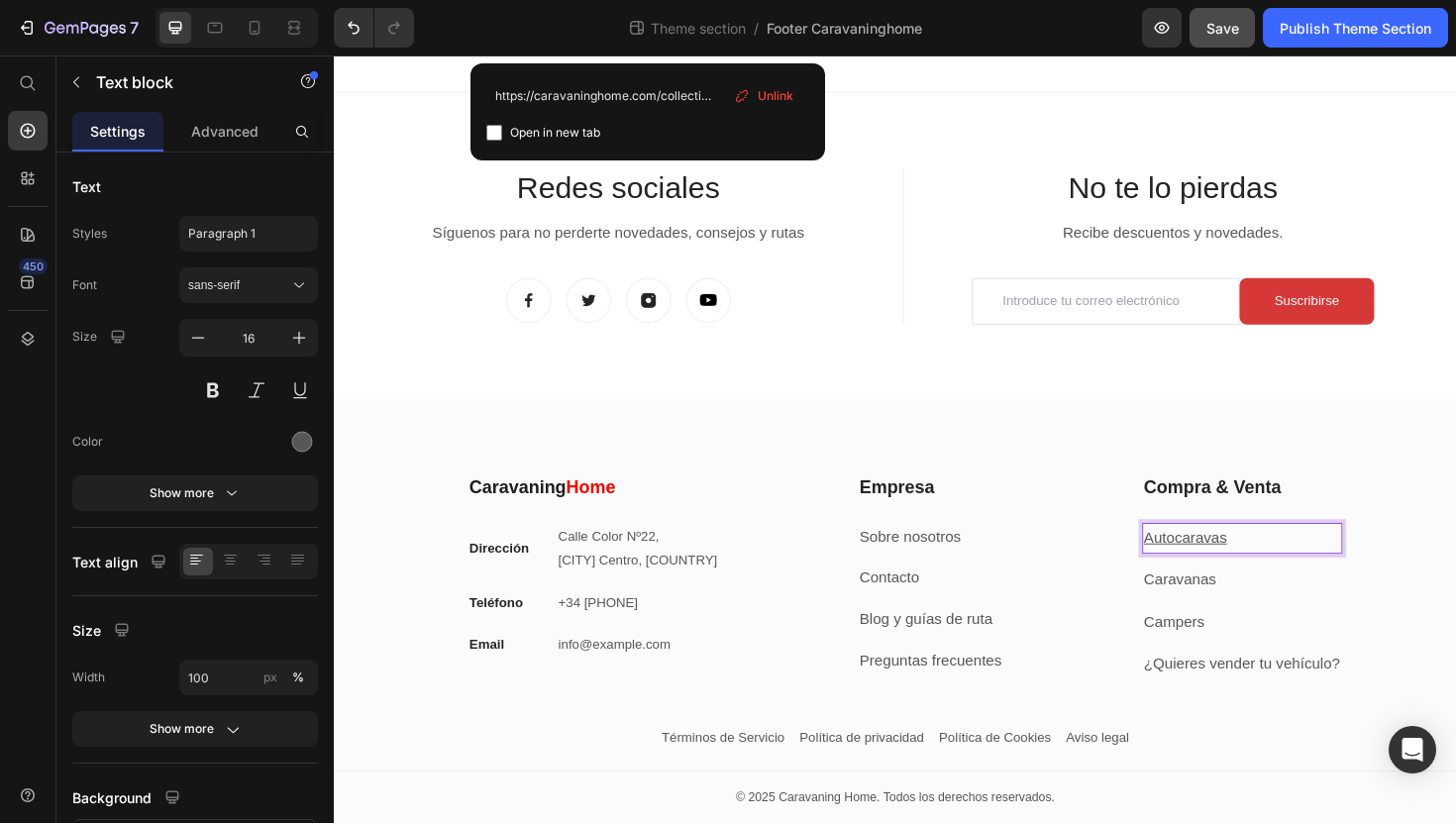 scroll, scrollTop: 0, scrollLeft: 91, axis: horizontal 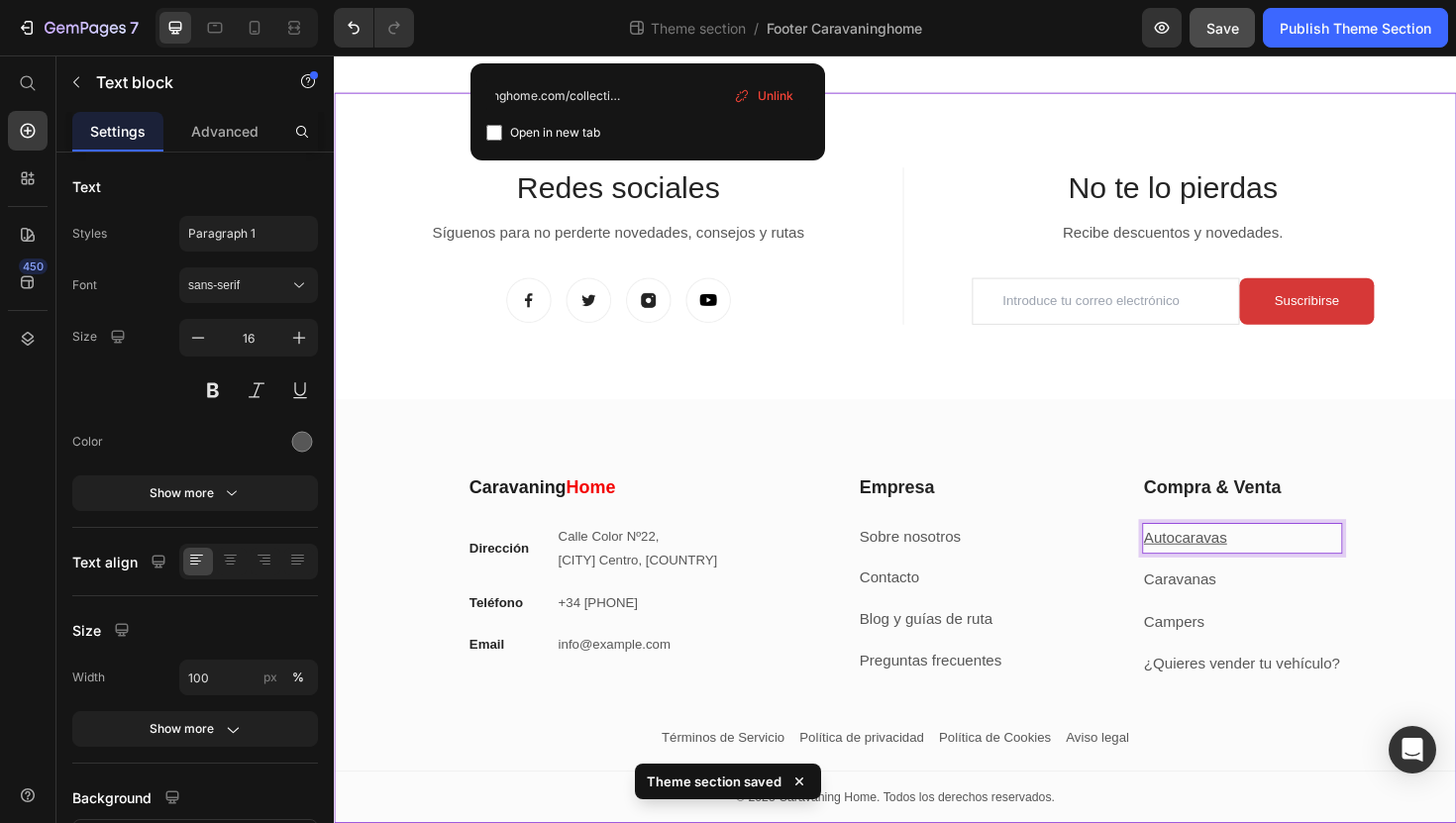 click on "Redes sociales Heading Síguenos para no perderte novedades, consejos y rutas Text block Image Image Image Image Row                Title Line No te lo pierdas Heading Recibe descuentos y novedades. Text block Email Field Suscribirse Submit Button Row Newsletter Row No te lo pierdas Heading Recibe descuentos y novedades. Text block Email Field Suscribirse Submit Button Row Newsletter Row Row Caravaning Home Heading Dirección Text block Calle Color Nº[NUMBER], [CITY] Centro, [COUNTRY] Text block Row Teléfono Text block +34 [PHONE] Text block Row Email Text block [EMAIL] Text block Row Empresa Heading Sobre nosotros Text block Contacto Text block Blog y guías de ruta Text block Preguntas frecuentes Text block Row Compra & Venta Heading Autocaravas Text block 12 Caravanas Text block Campers Text block ¿Quieres vender tu vehículo? Text block Row Row
Contacto
Empresa
Row Row" at bounding box center [928, 481] 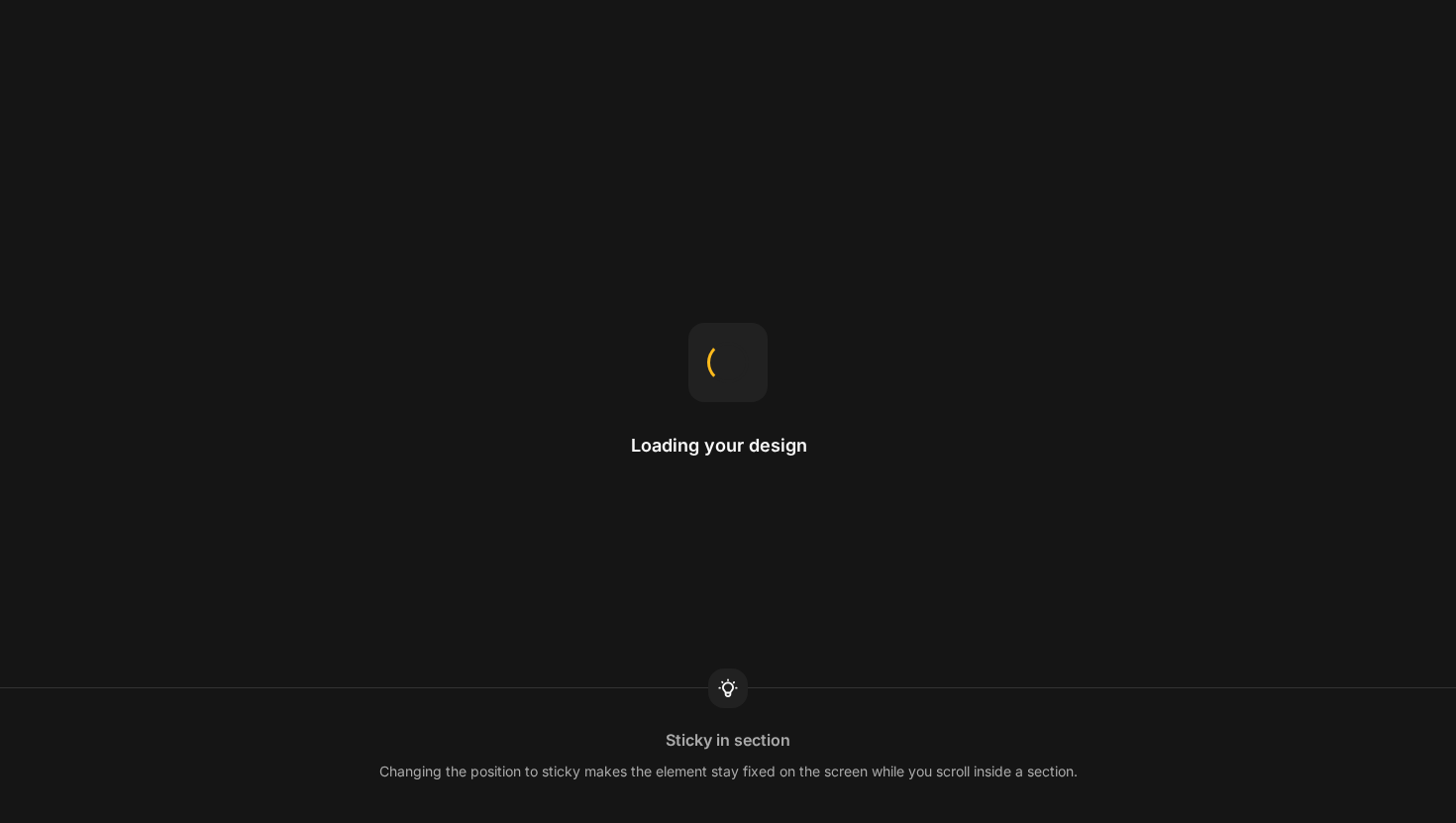 scroll, scrollTop: 0, scrollLeft: 0, axis: both 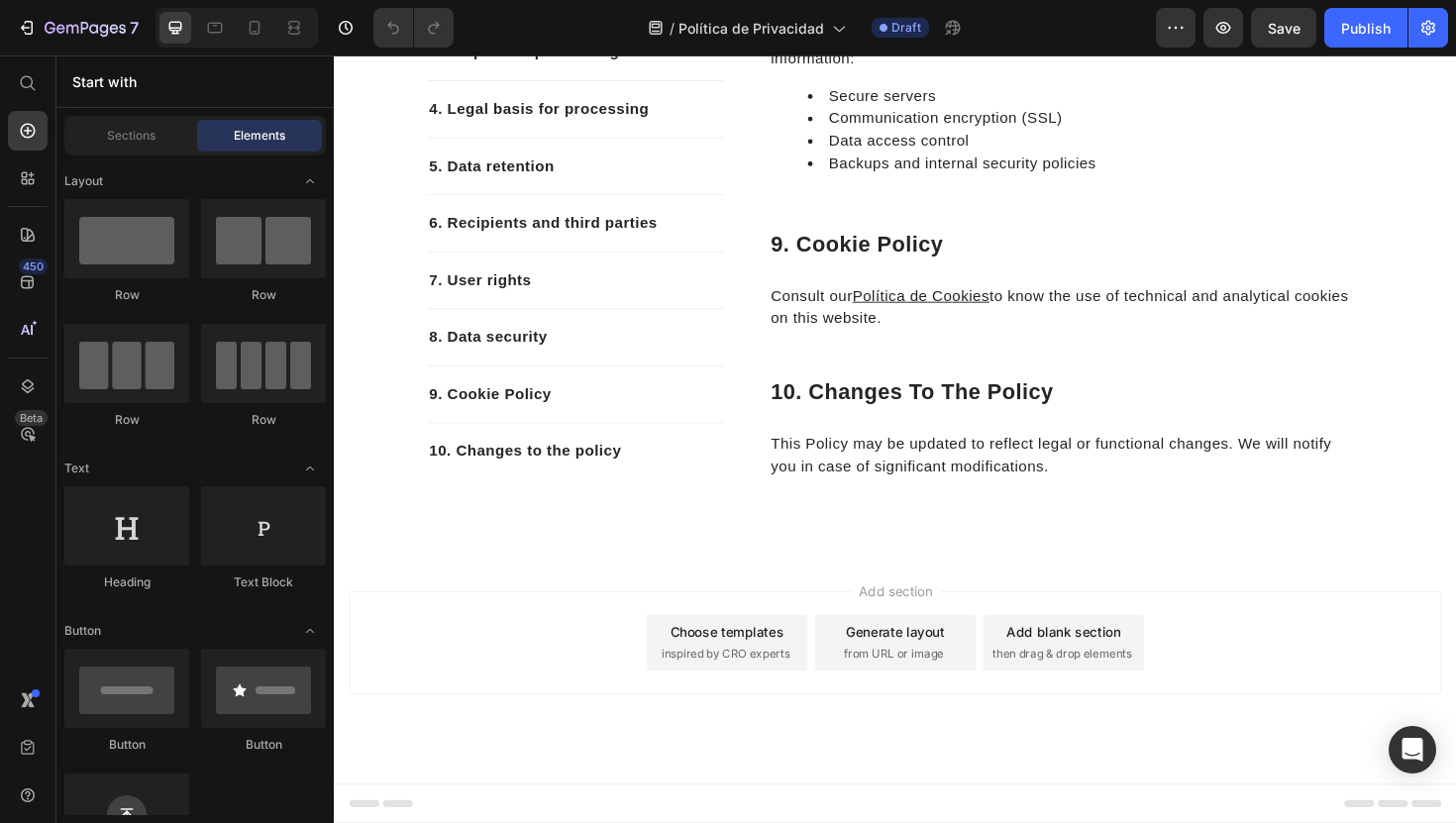 click on "inspired by CRO experts" at bounding box center (748, 689) 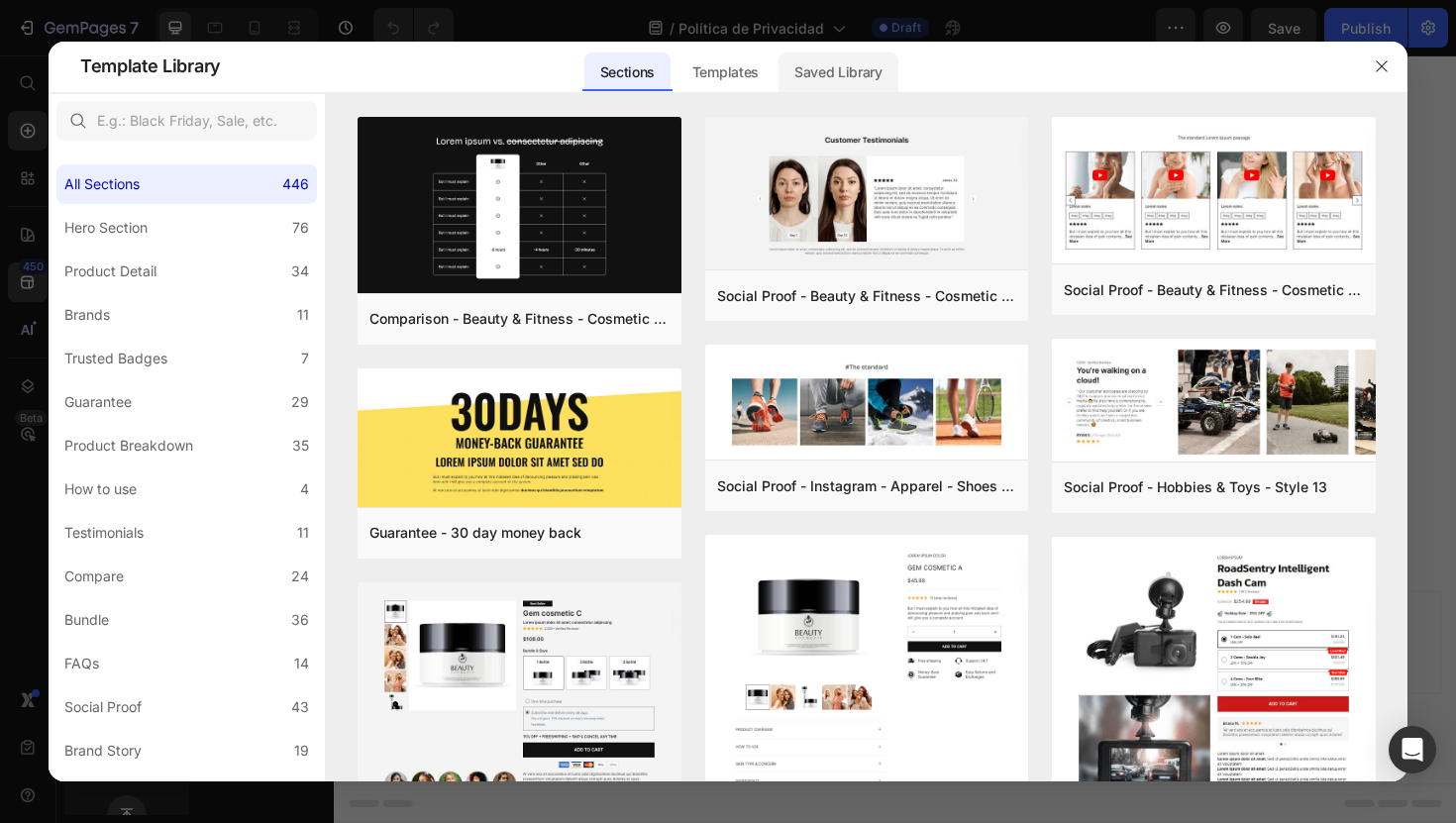 click on "Saved Library" 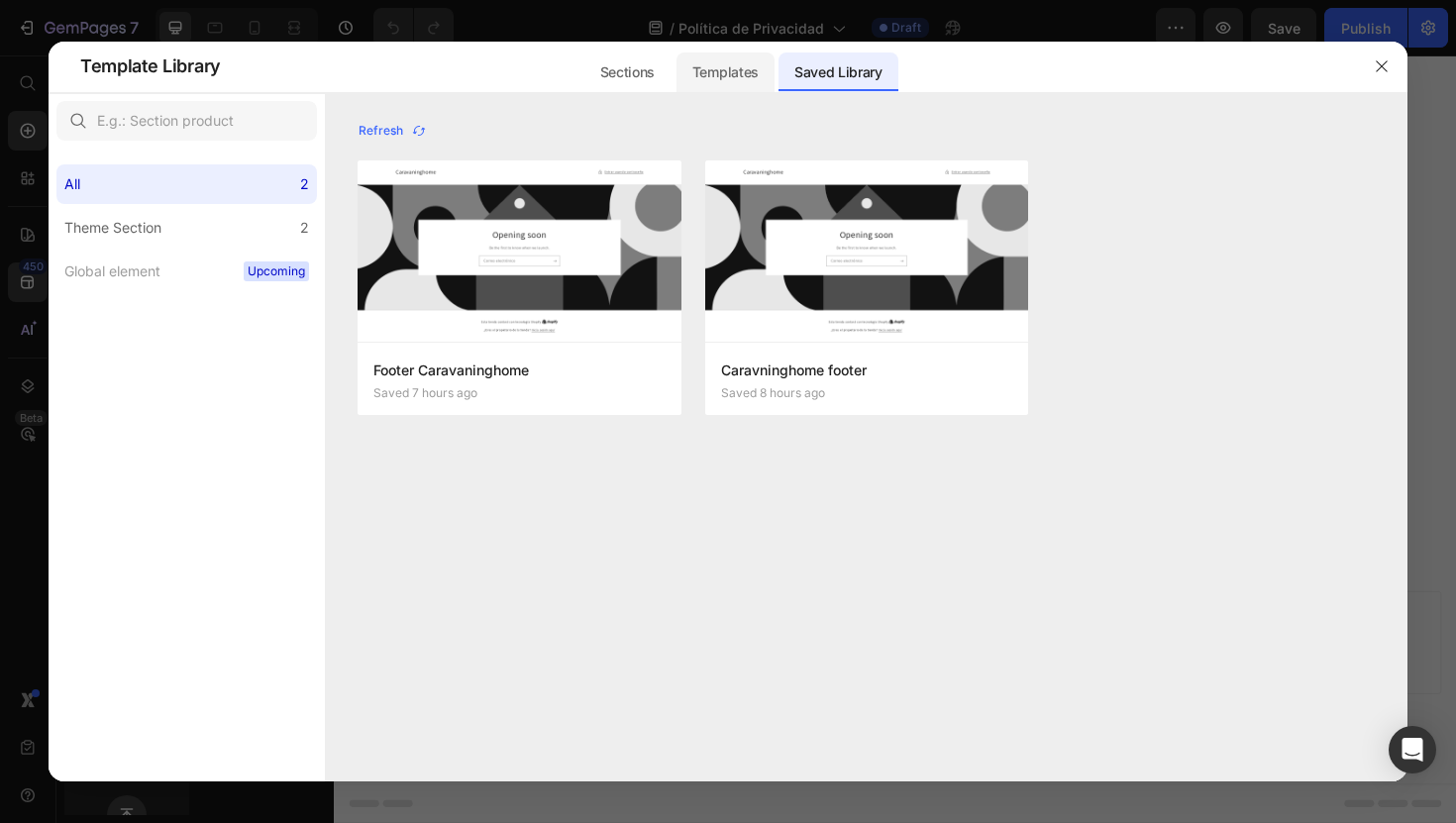 click on "Templates" 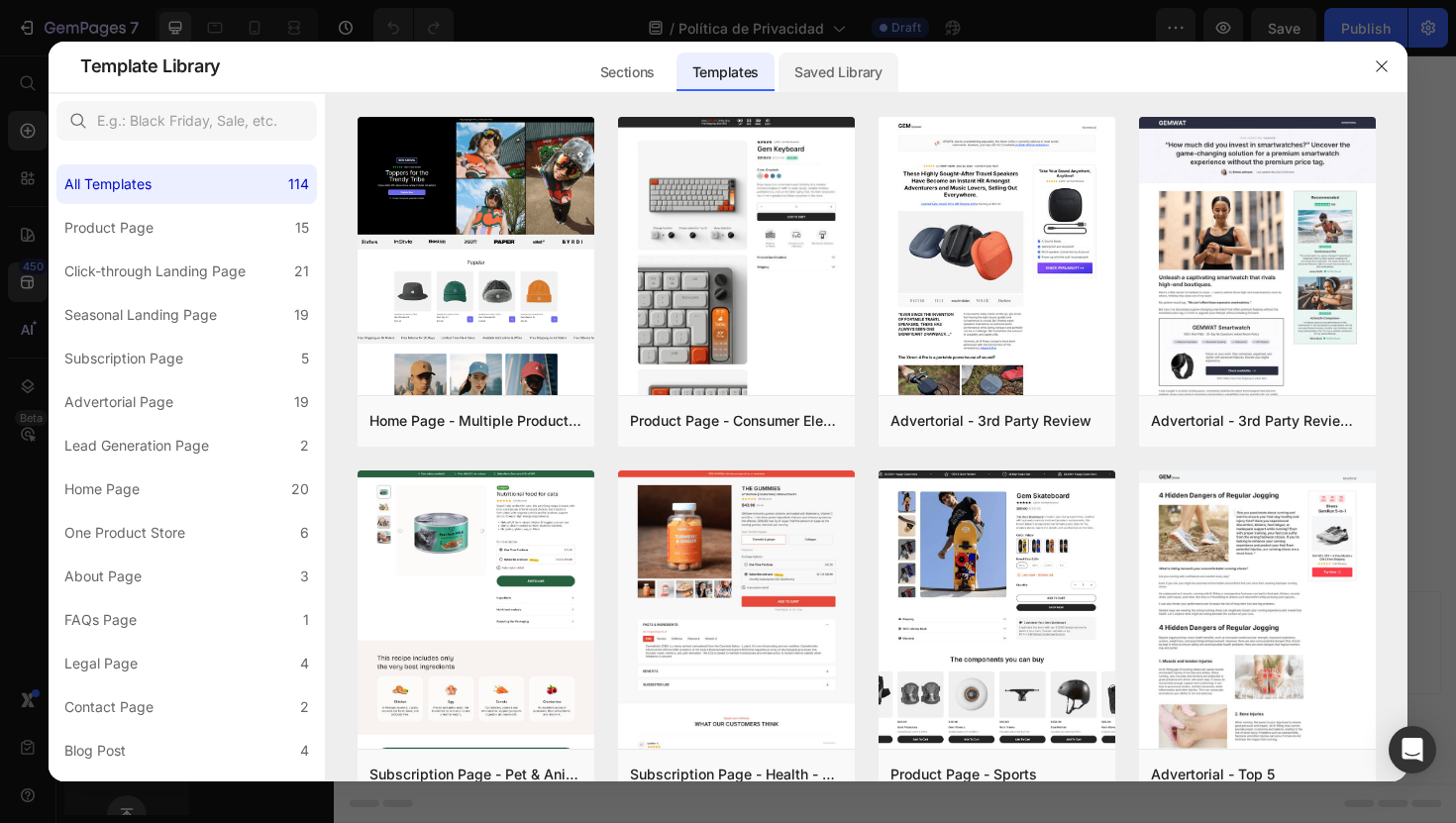 click on "Saved Library" 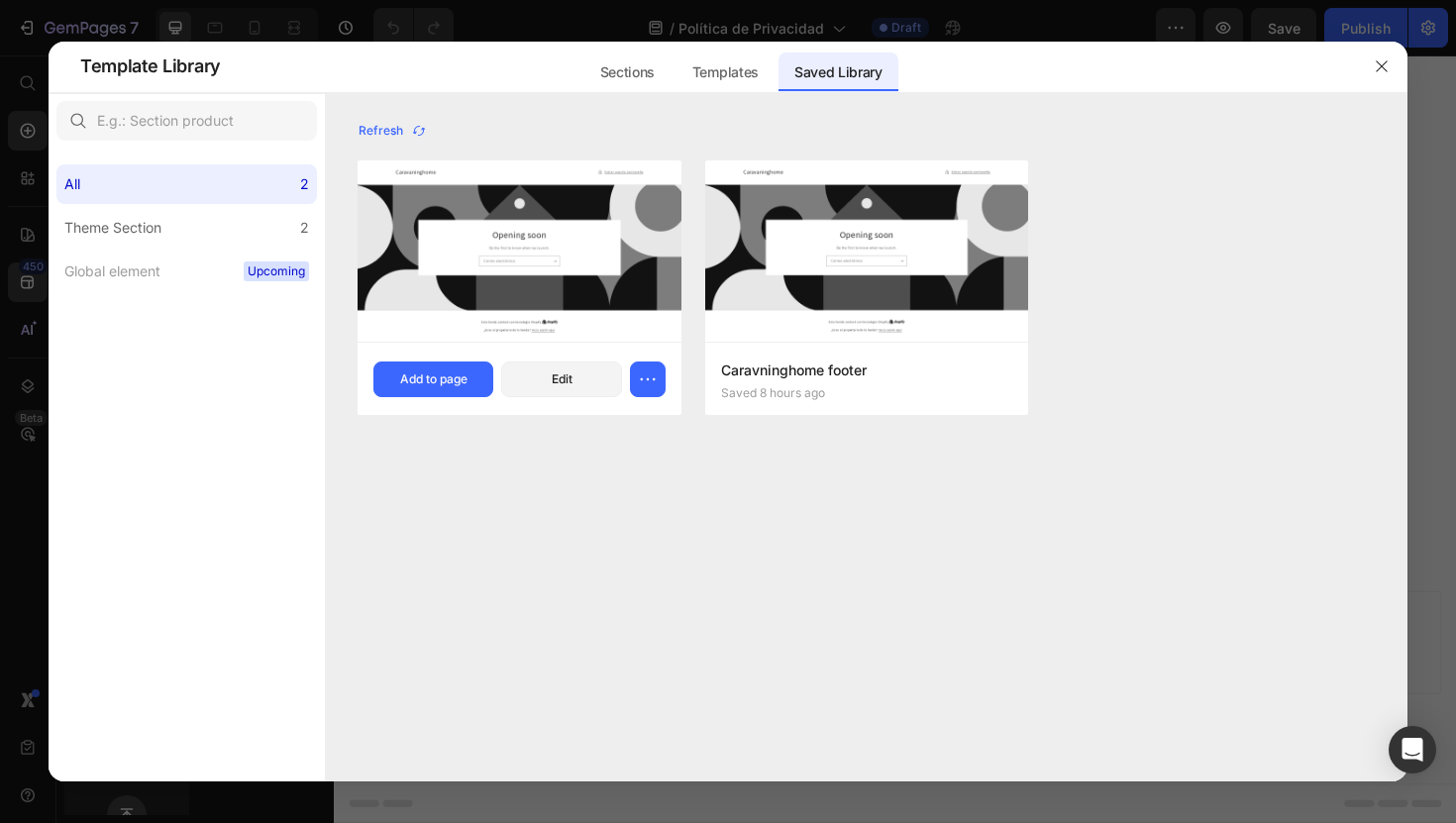 click at bounding box center (519, 252) 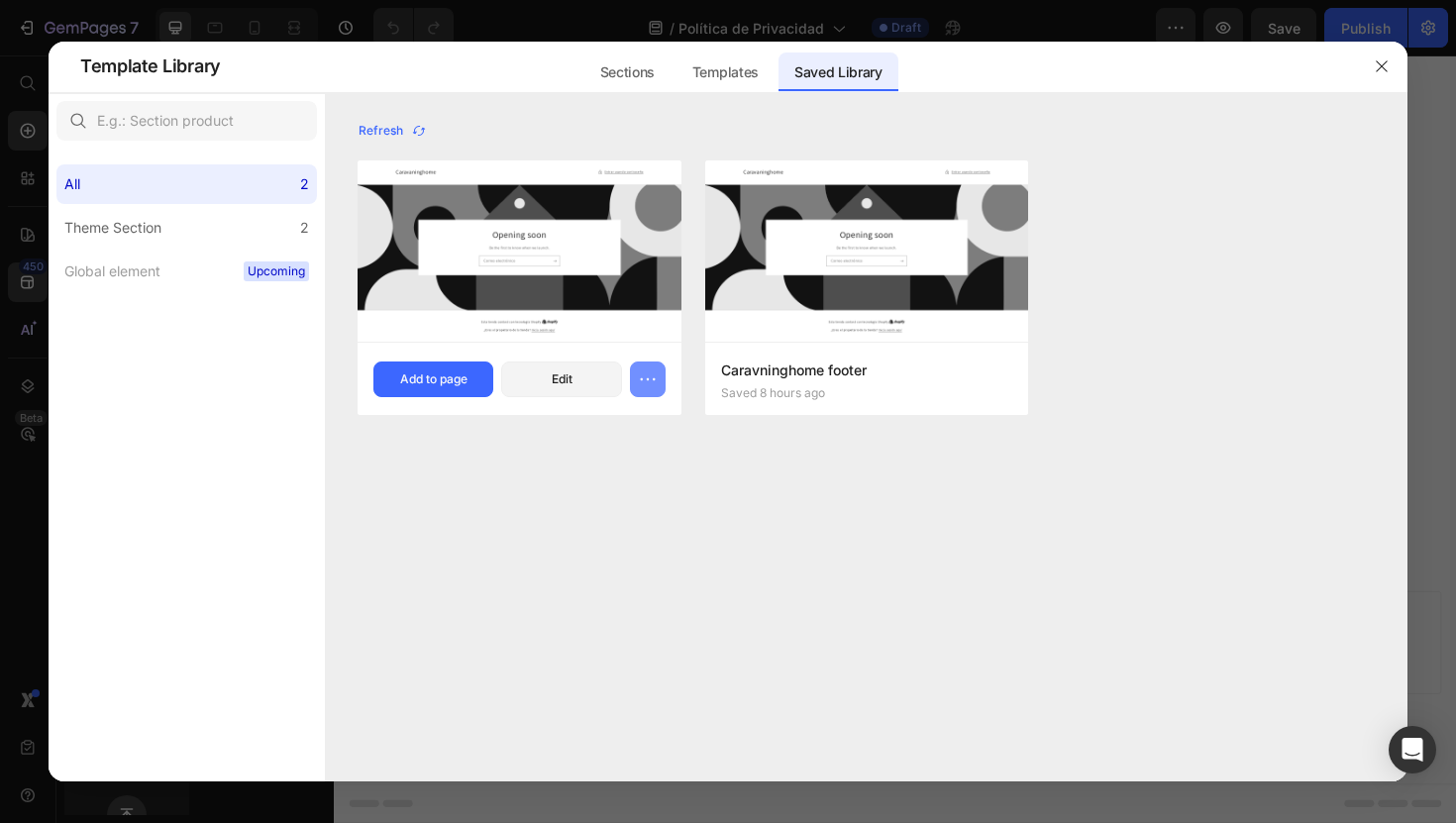 click 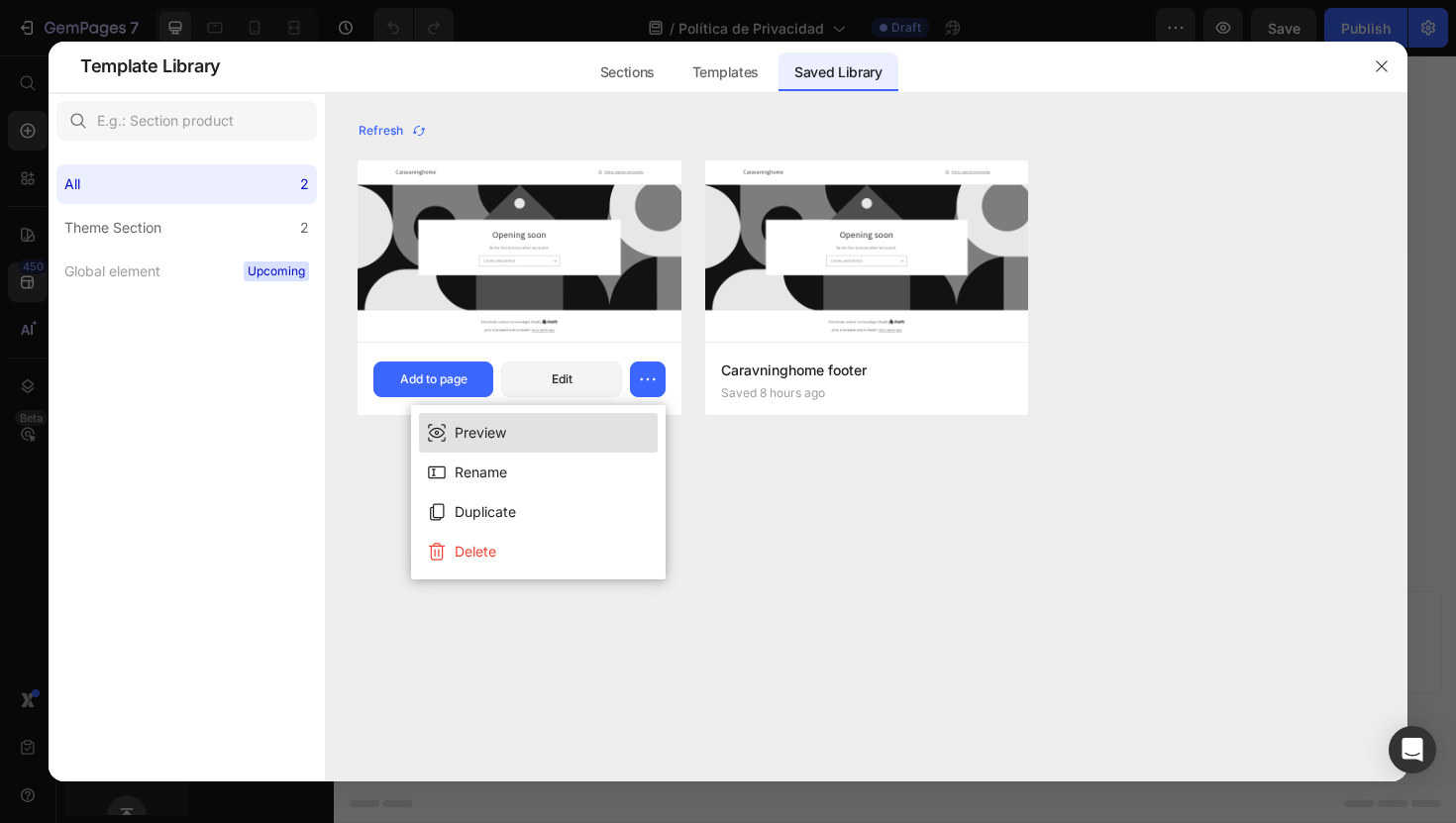 click on "Preview" at bounding box center (538, 433) 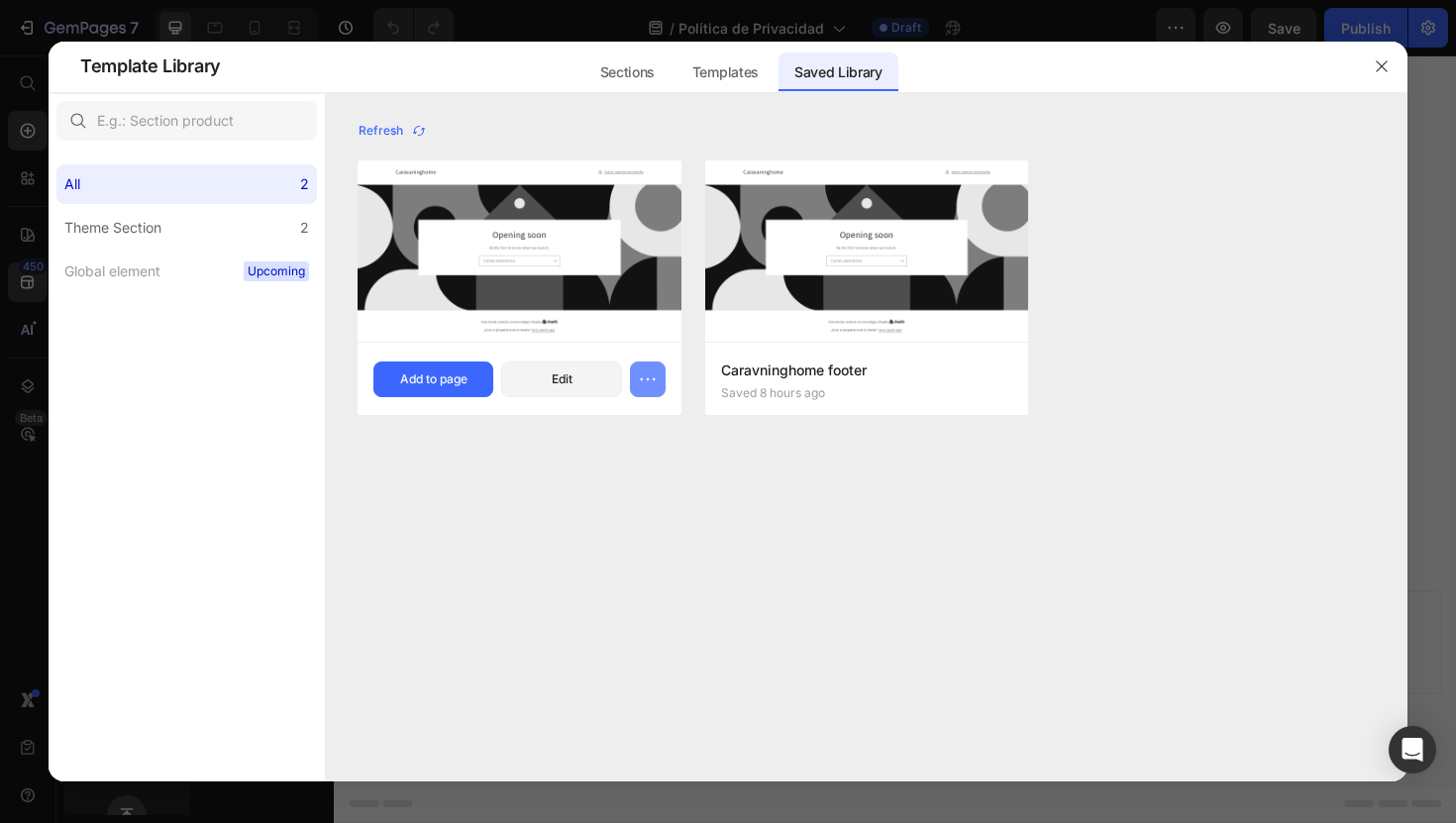 click 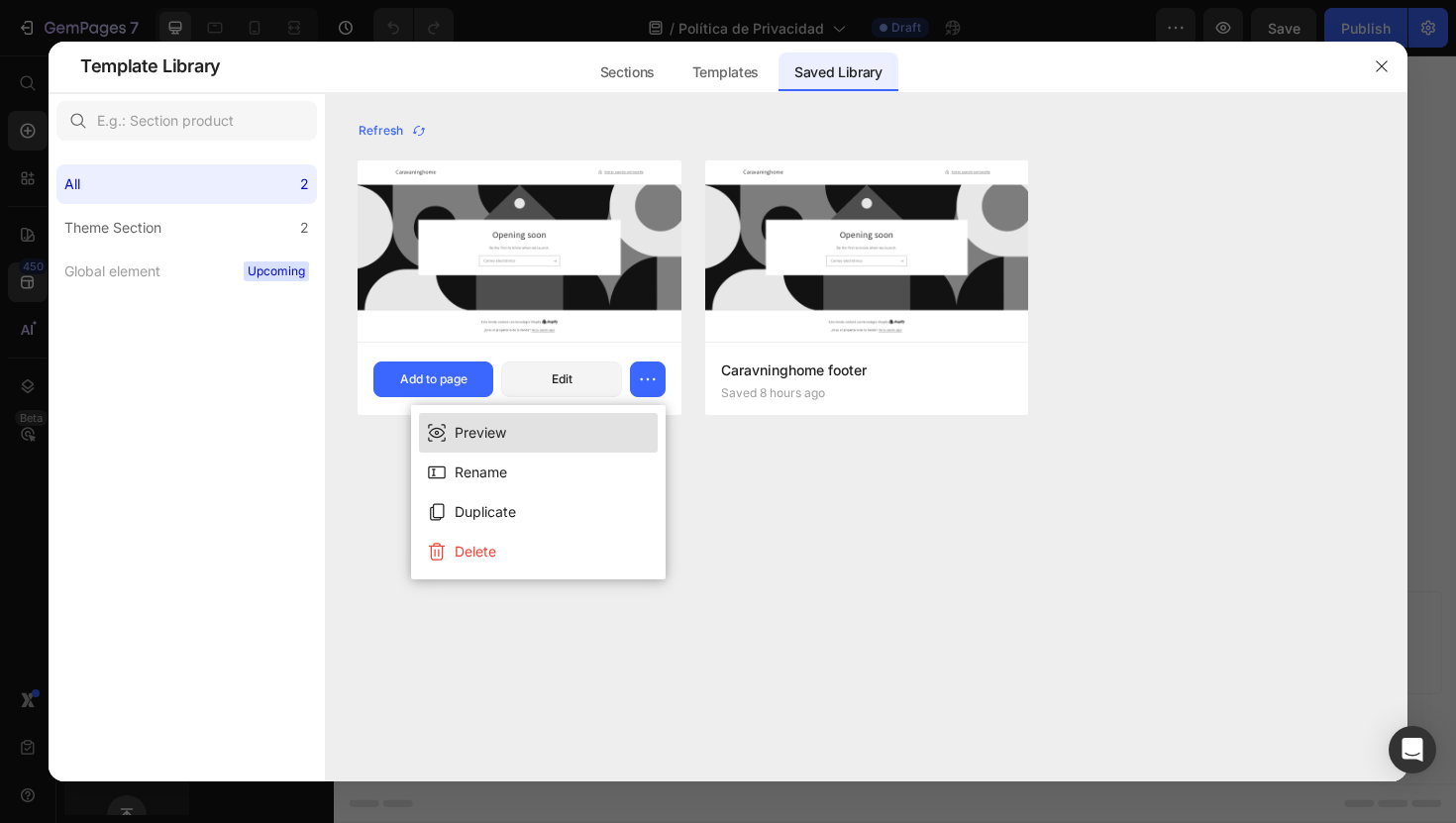 click on "Preview" at bounding box center [538, 433] 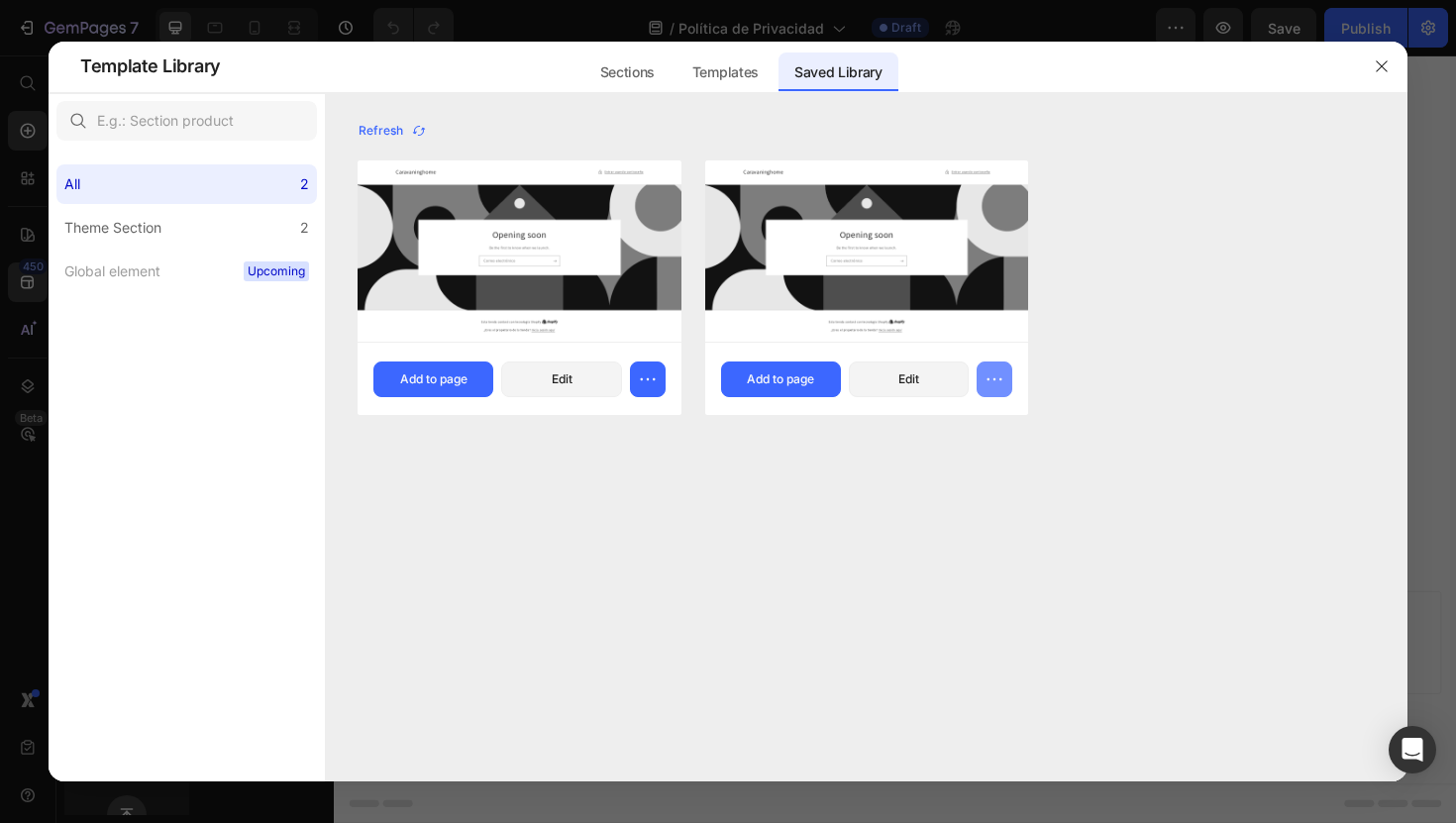 click 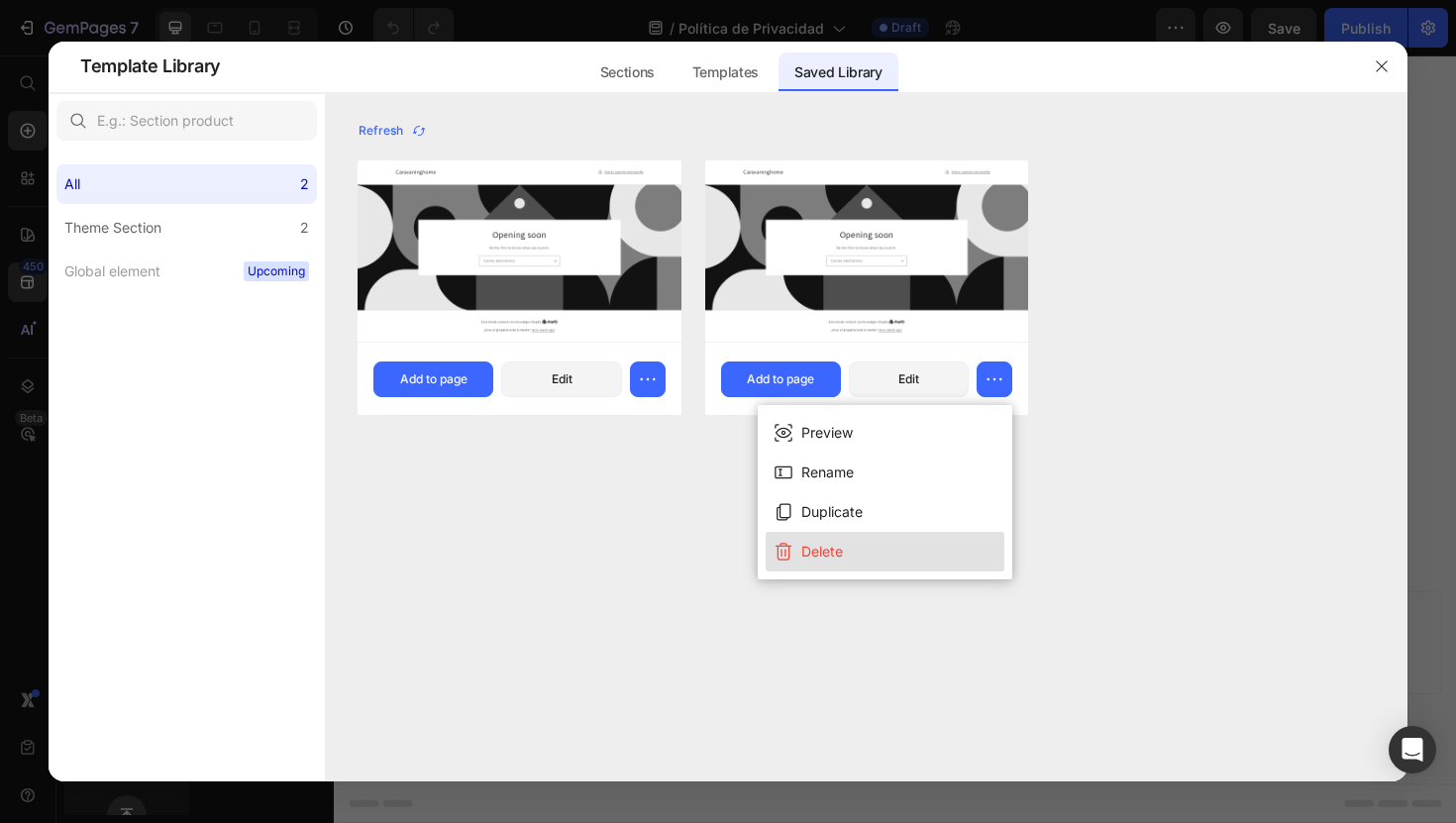 click on "Delete" at bounding box center [884, 552] 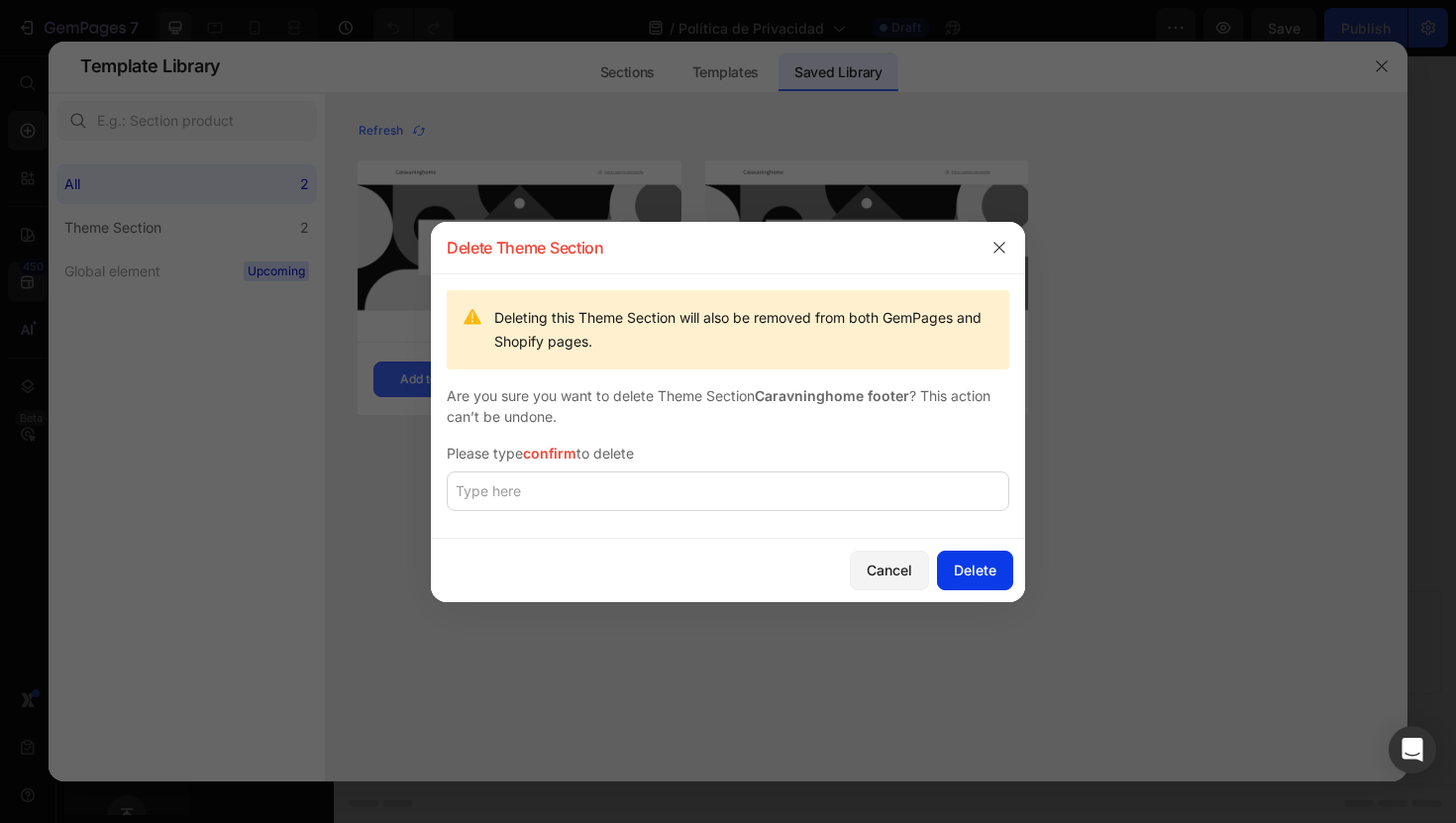 click on "Delete" at bounding box center [975, 569] 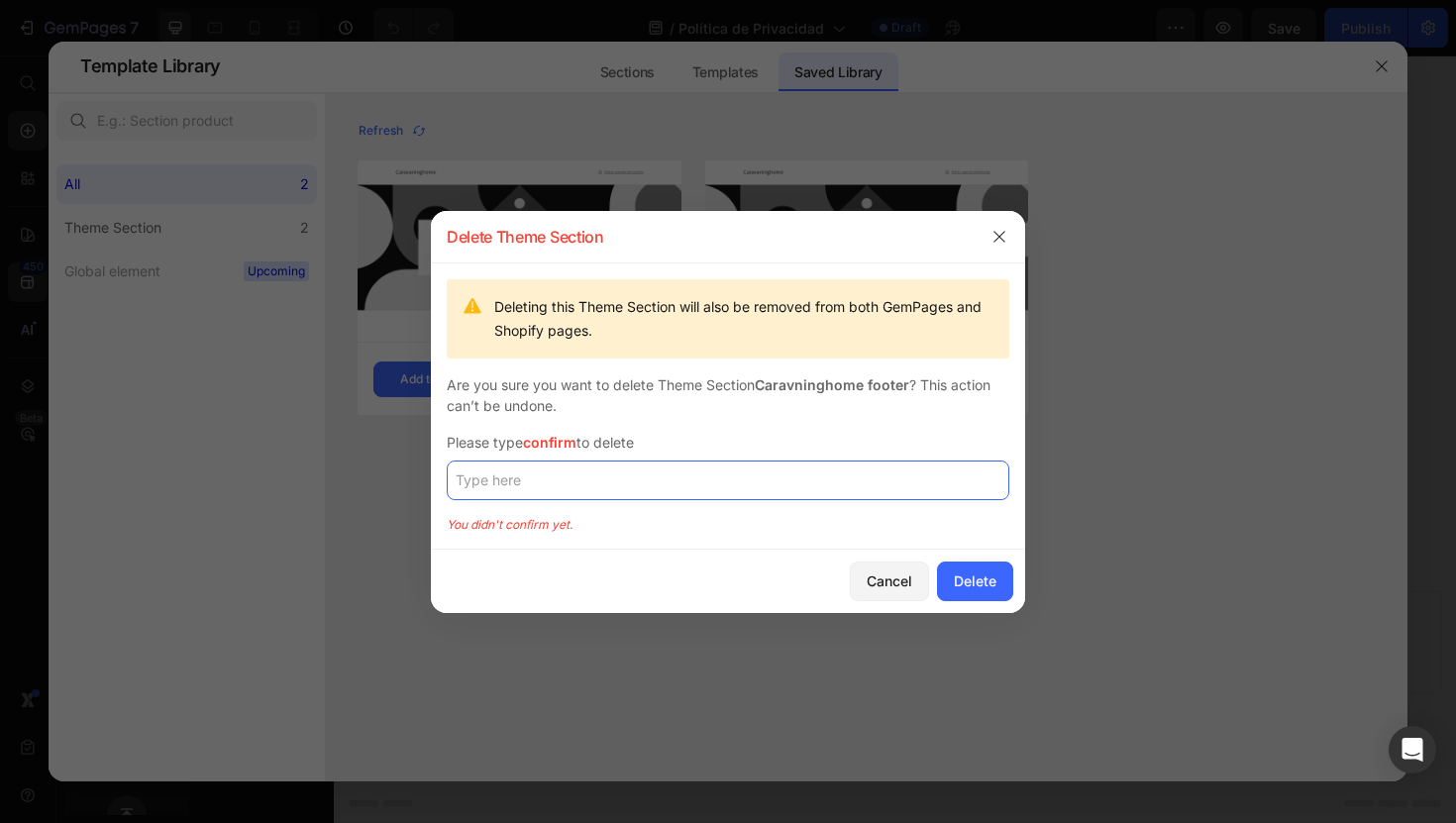 click 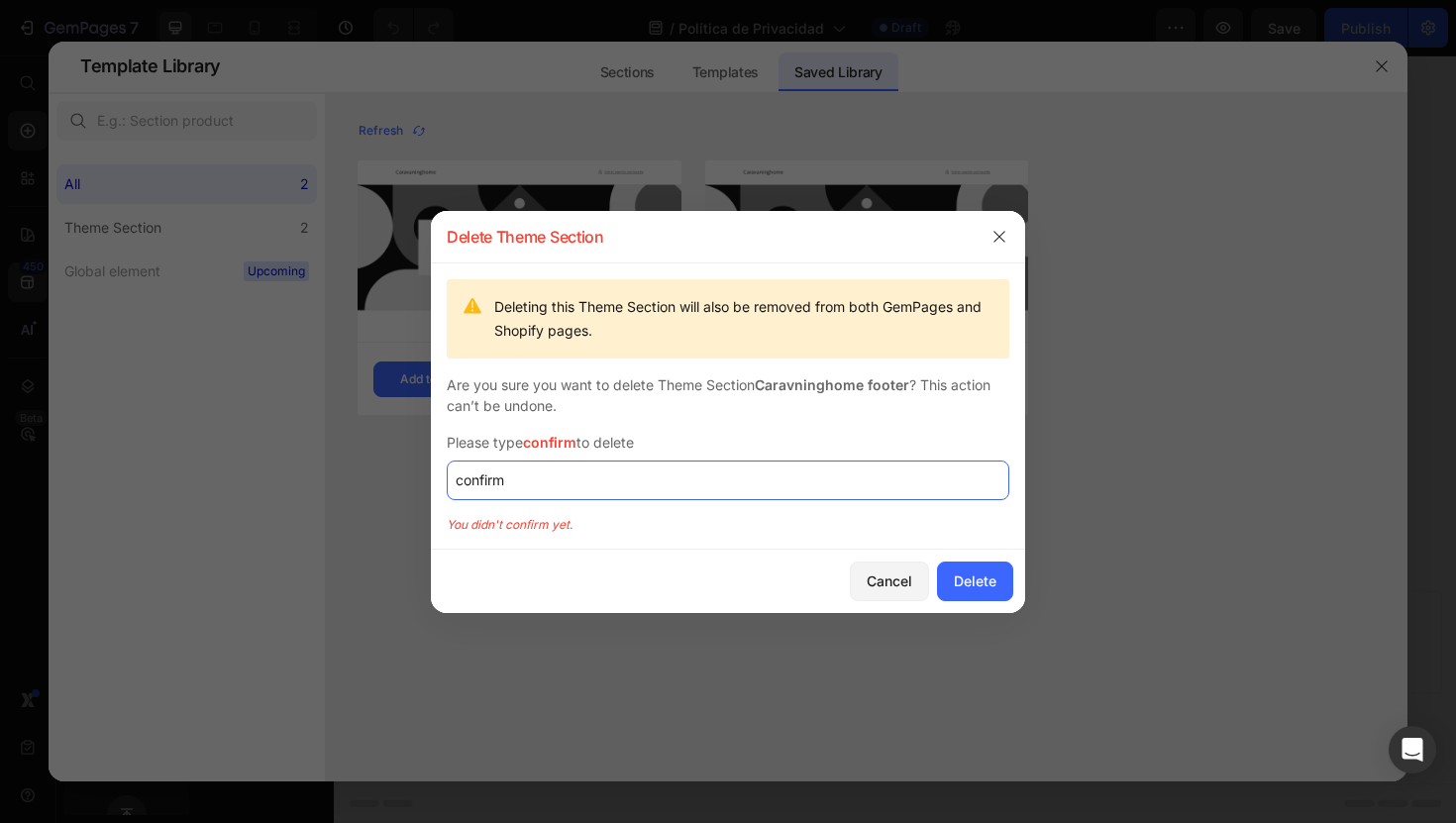 type on "confirm" 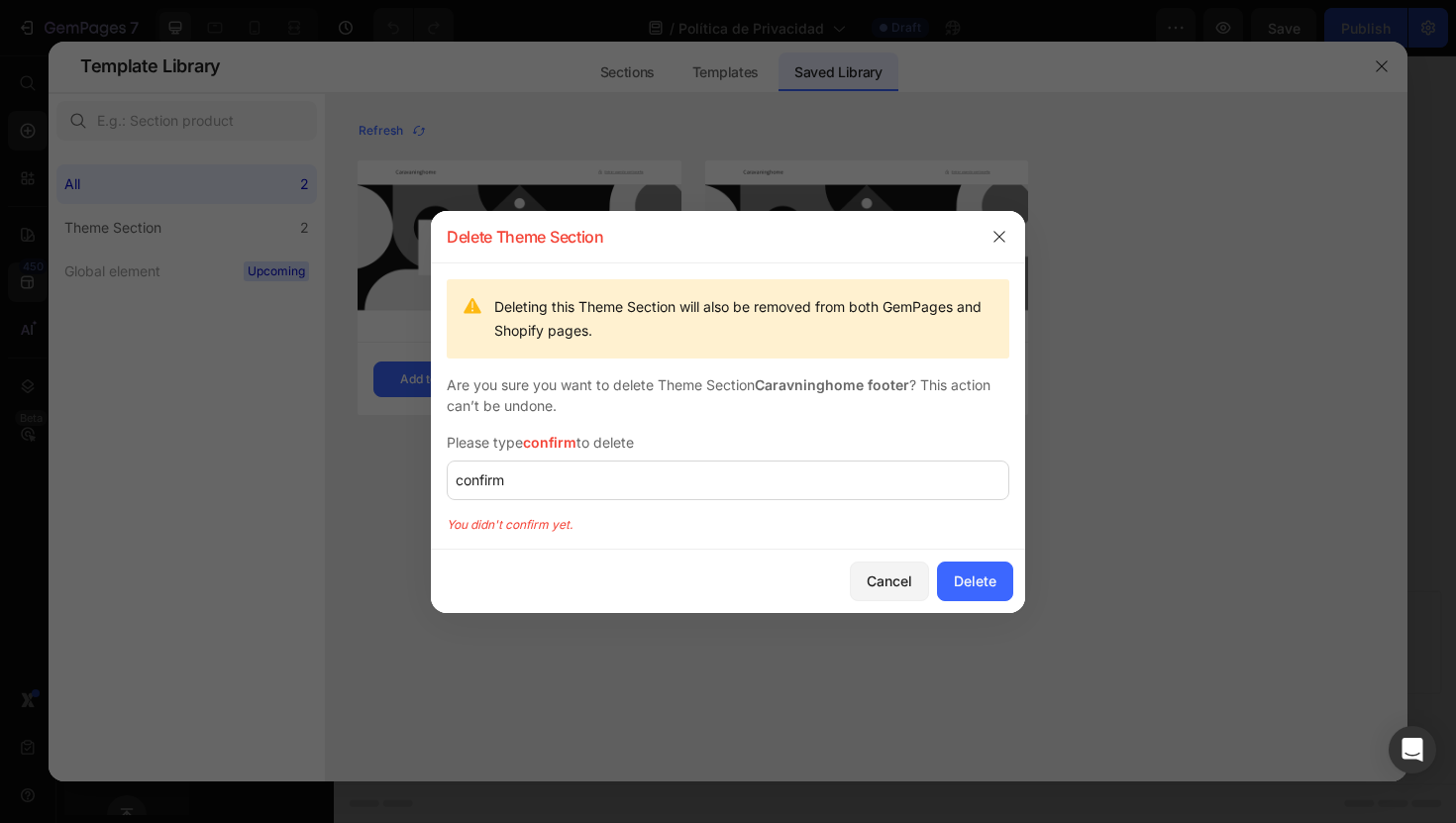 click on "Cancel Delete" at bounding box center (728, 581) 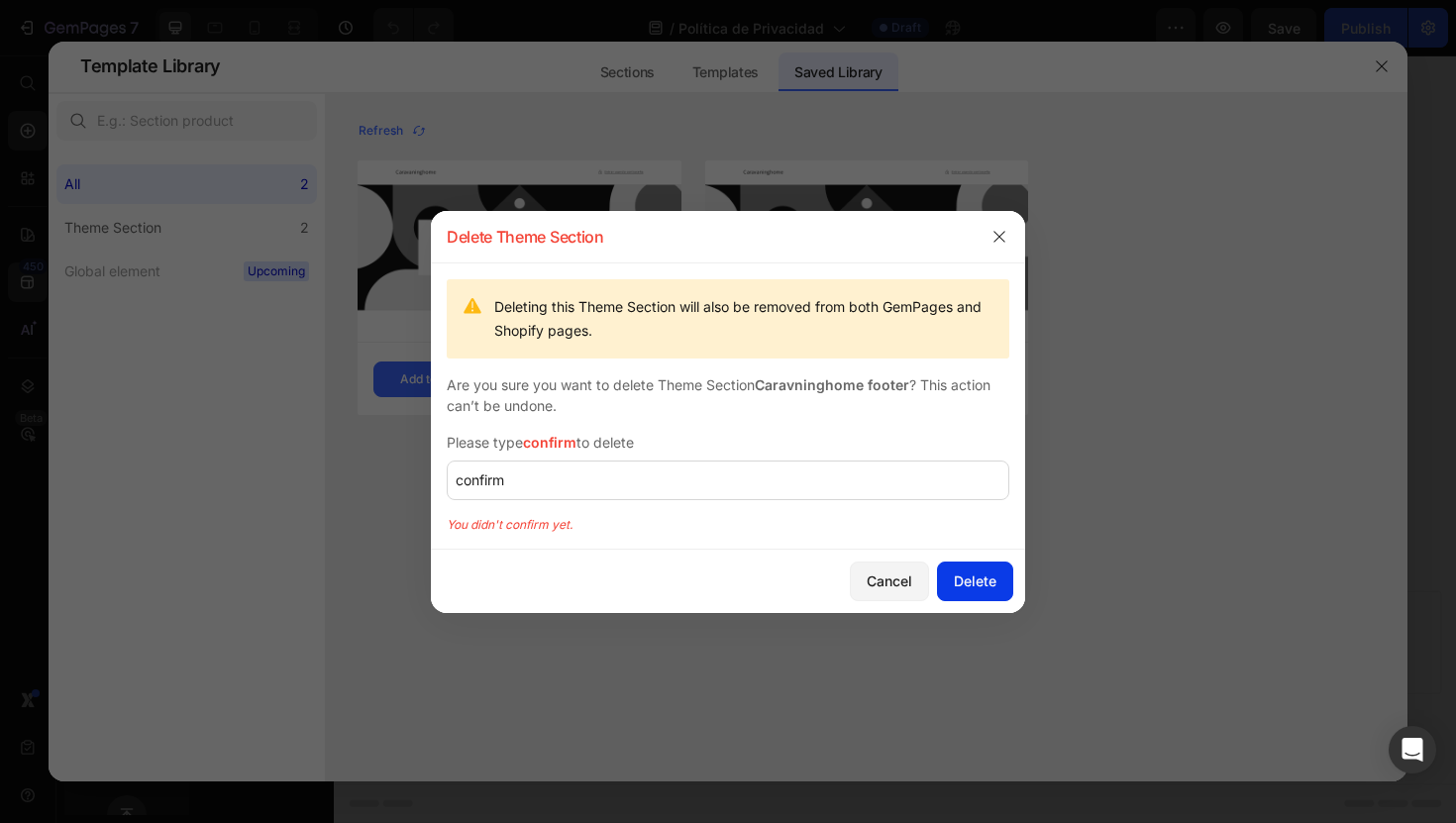 click on "Delete" at bounding box center (975, 580) 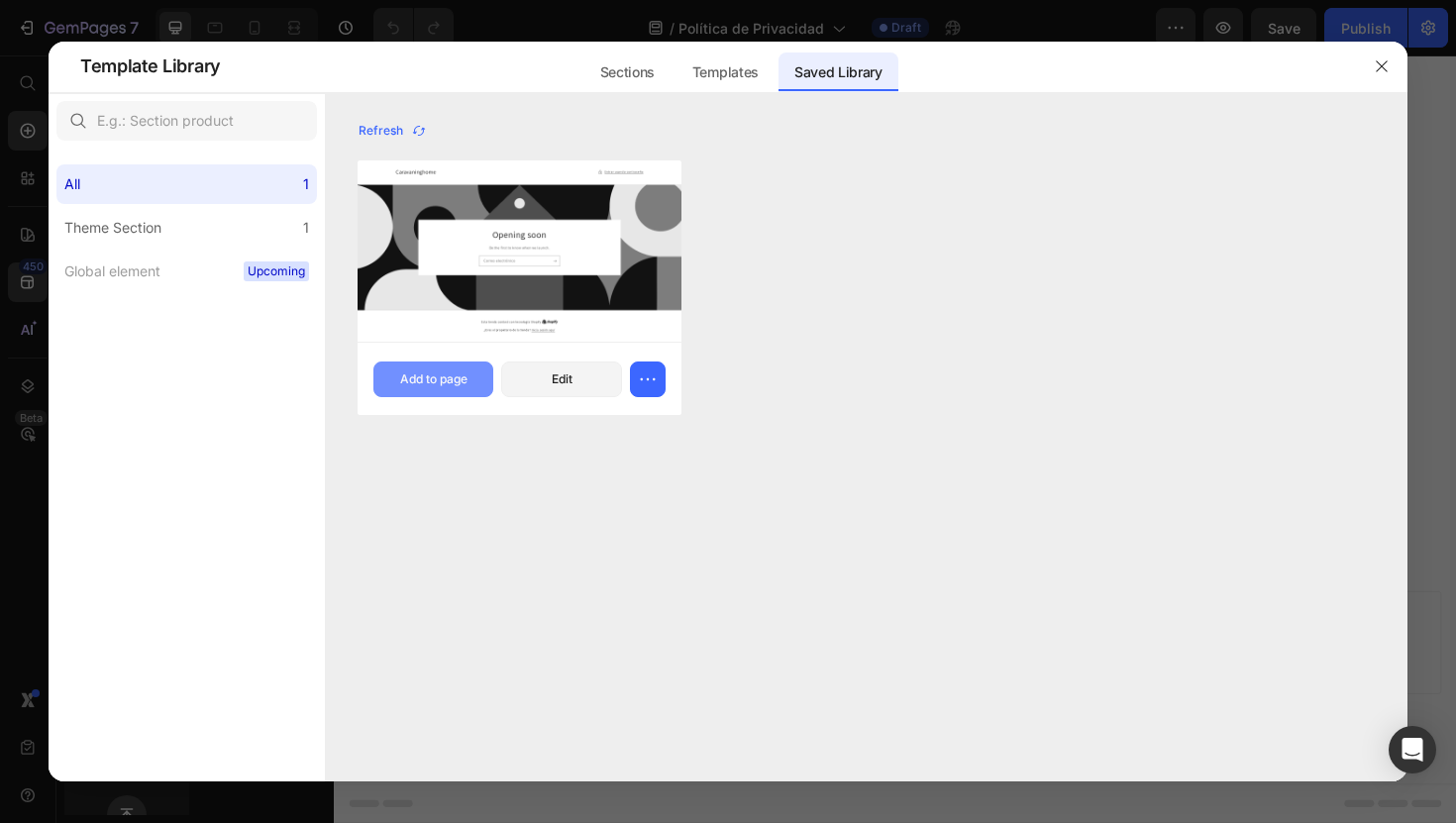 click on "Add to page" at bounding box center (434, 379) 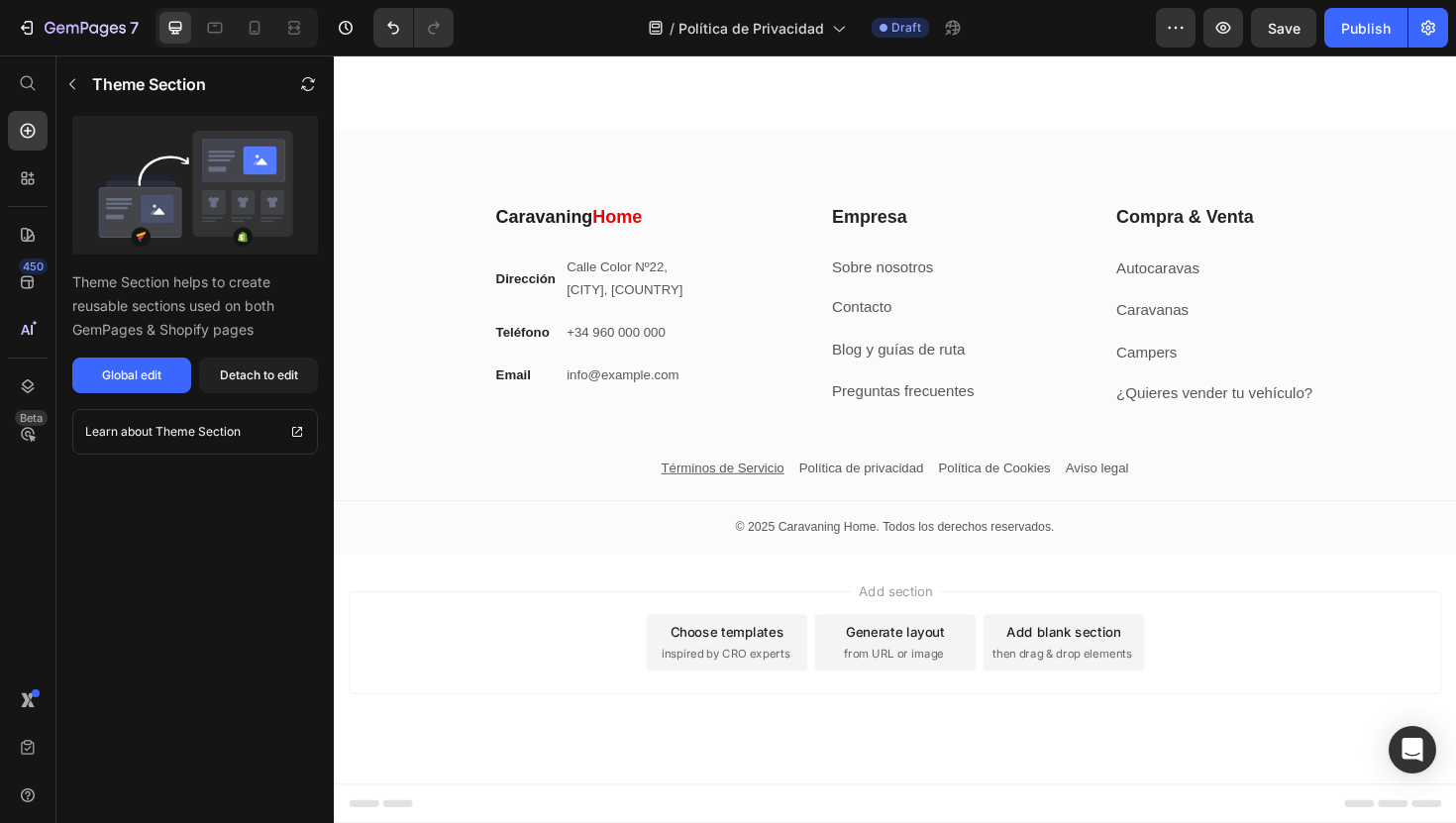 scroll, scrollTop: 3380, scrollLeft: 0, axis: vertical 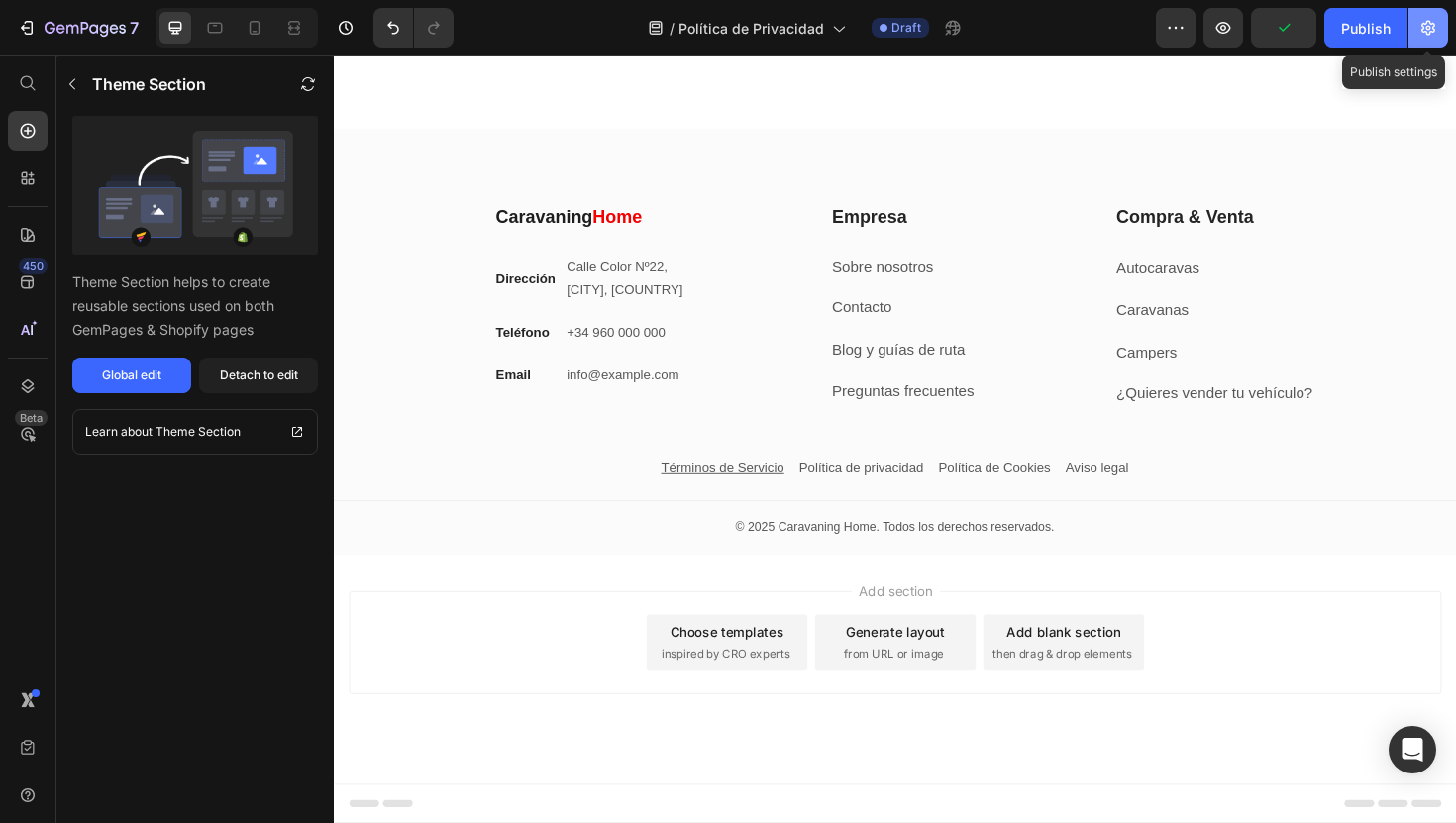 click 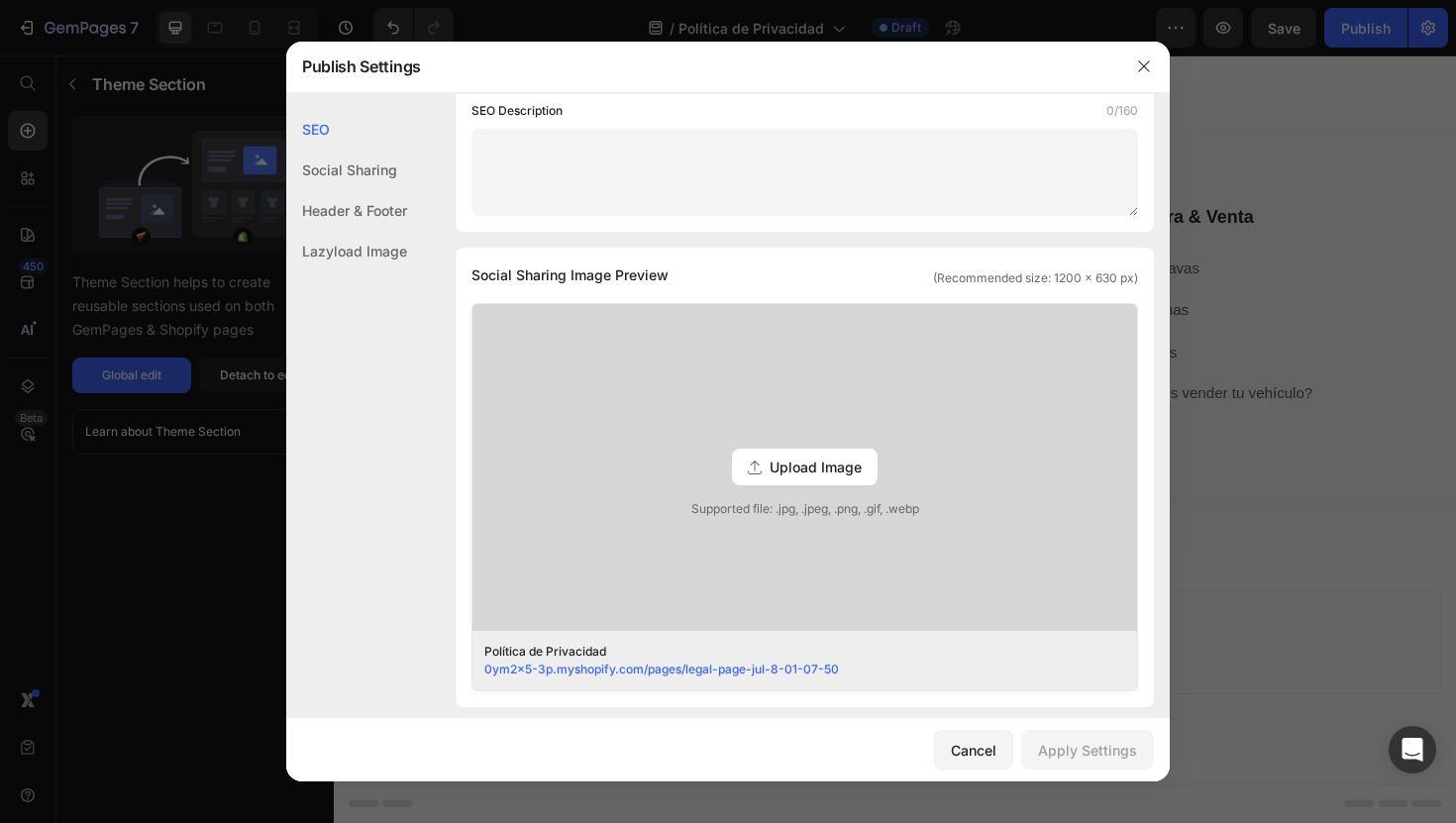 scroll, scrollTop: 0, scrollLeft: 0, axis: both 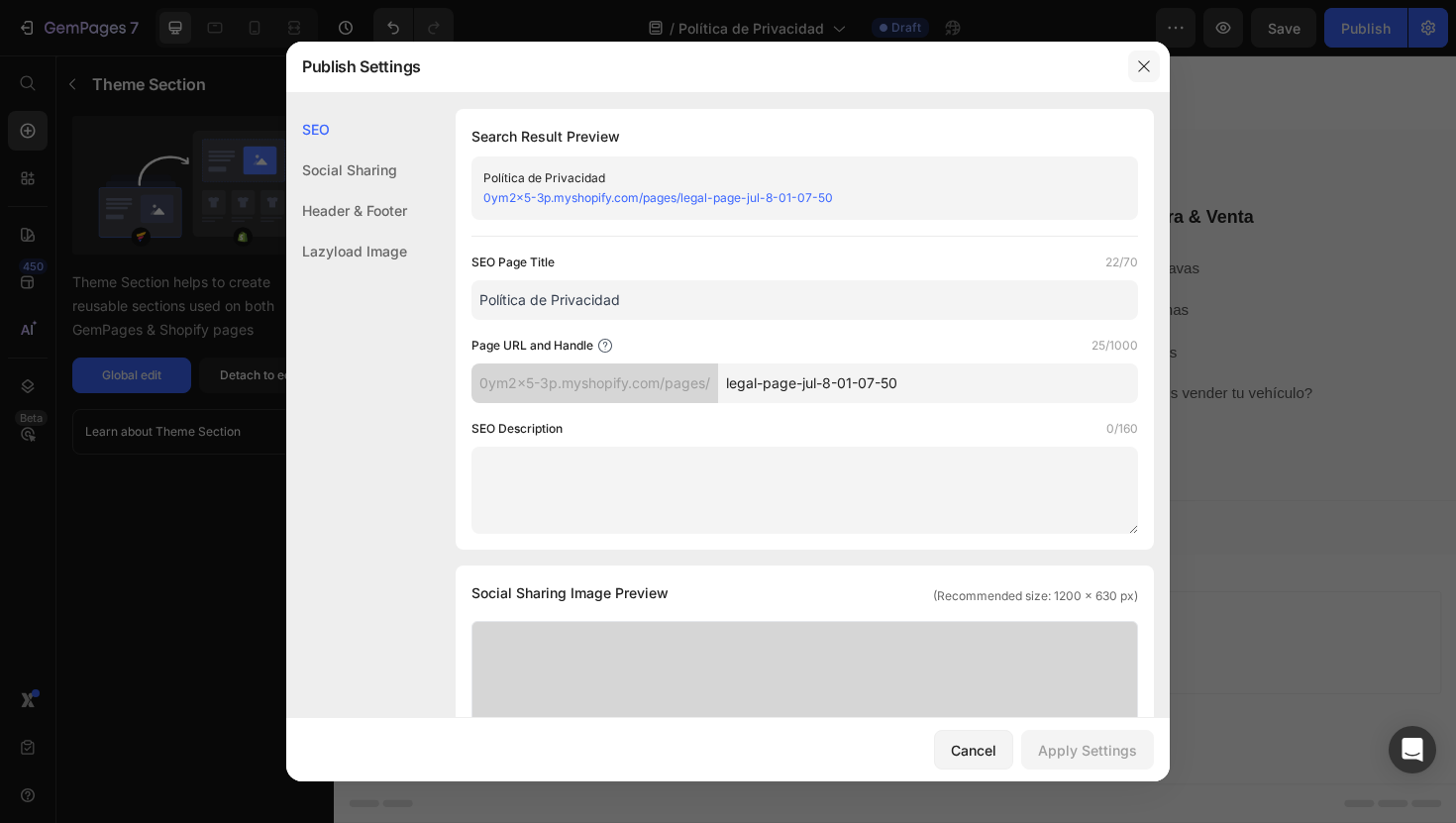 drag, startPoint x: 1141, startPoint y: 76, endPoint x: 855, endPoint y: 17, distance: 292.02226 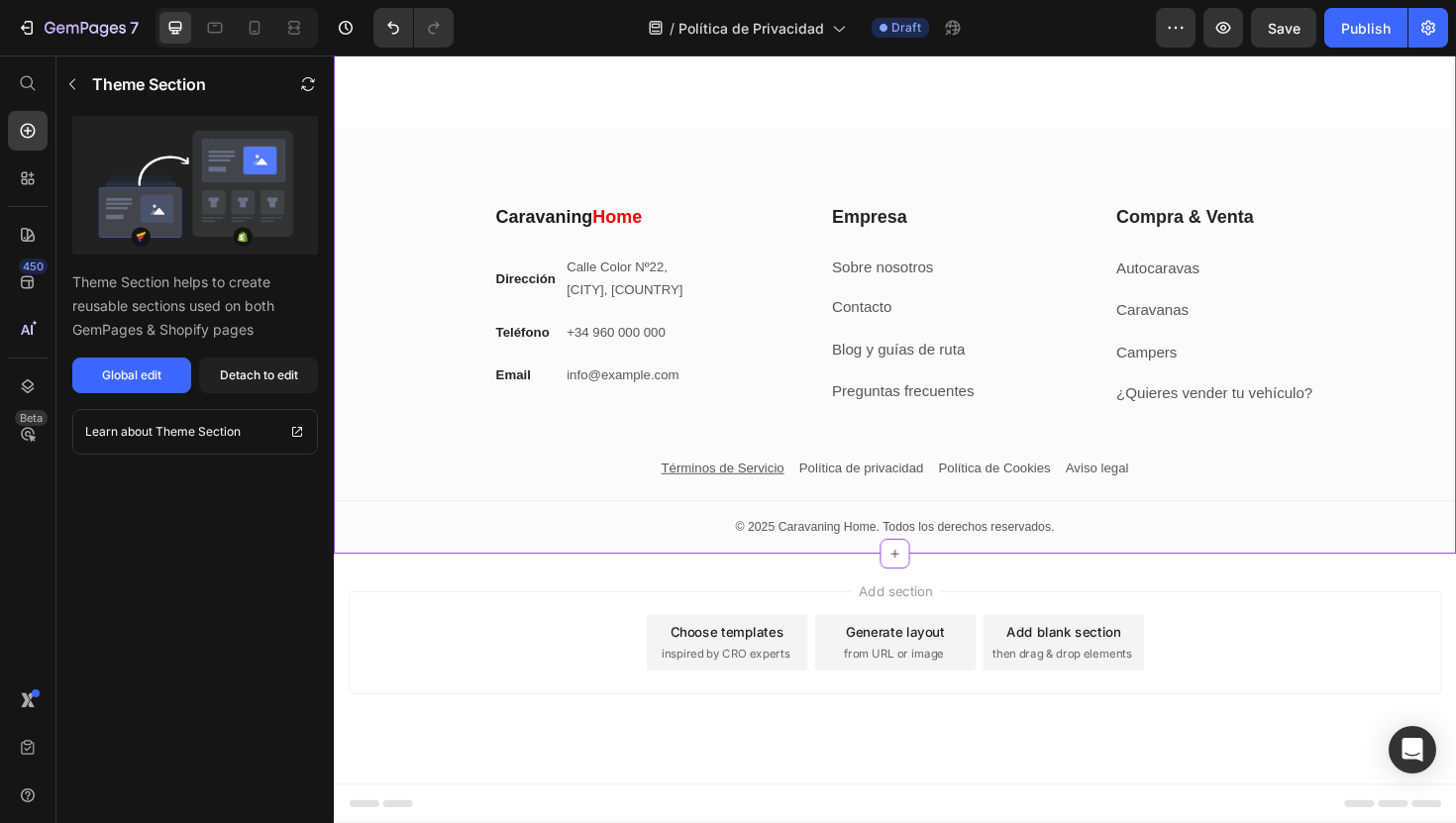 click on "Aviso legal" at bounding box center [1141, 492] 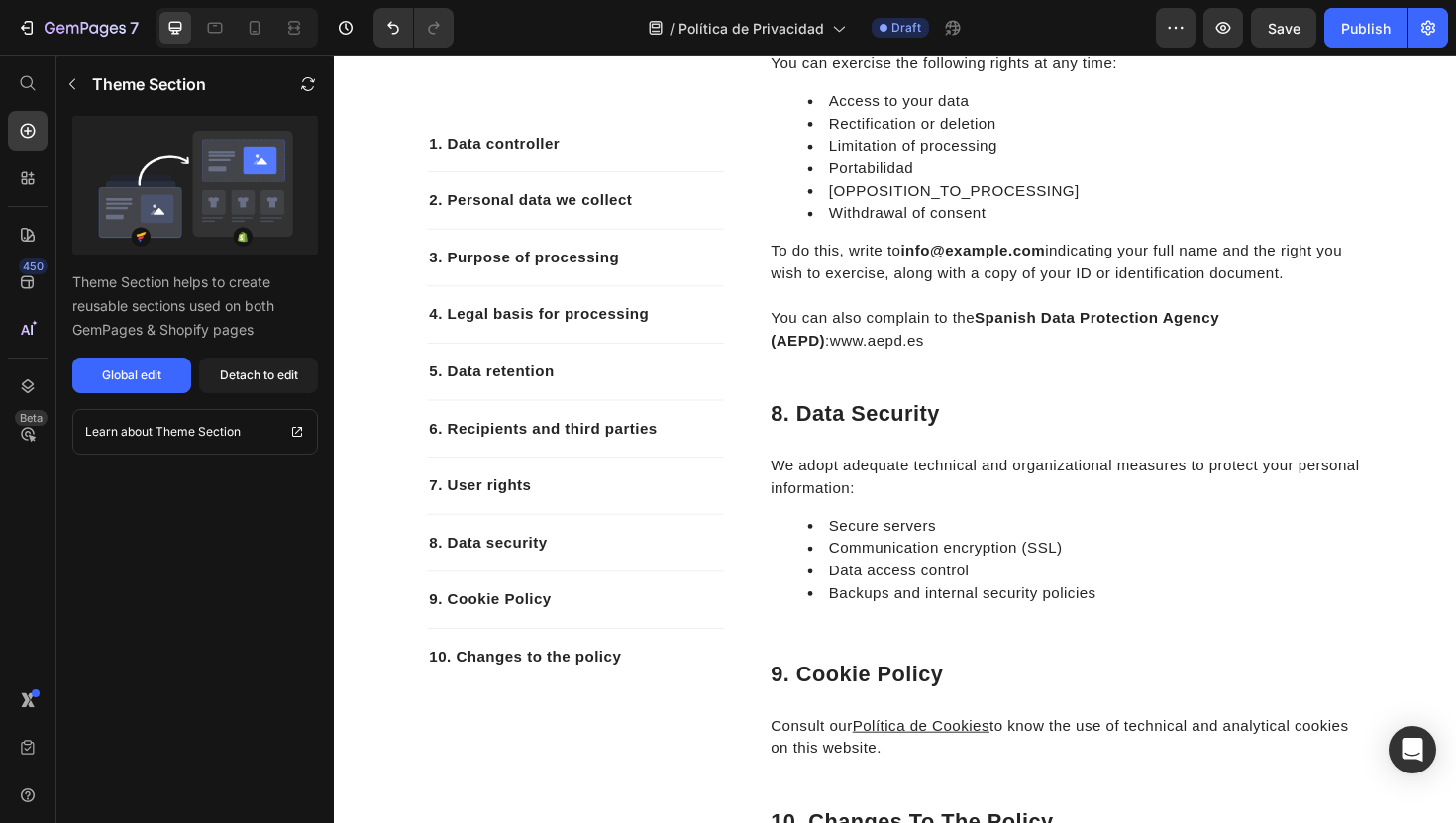 scroll, scrollTop: 2063, scrollLeft: 0, axis: vertical 